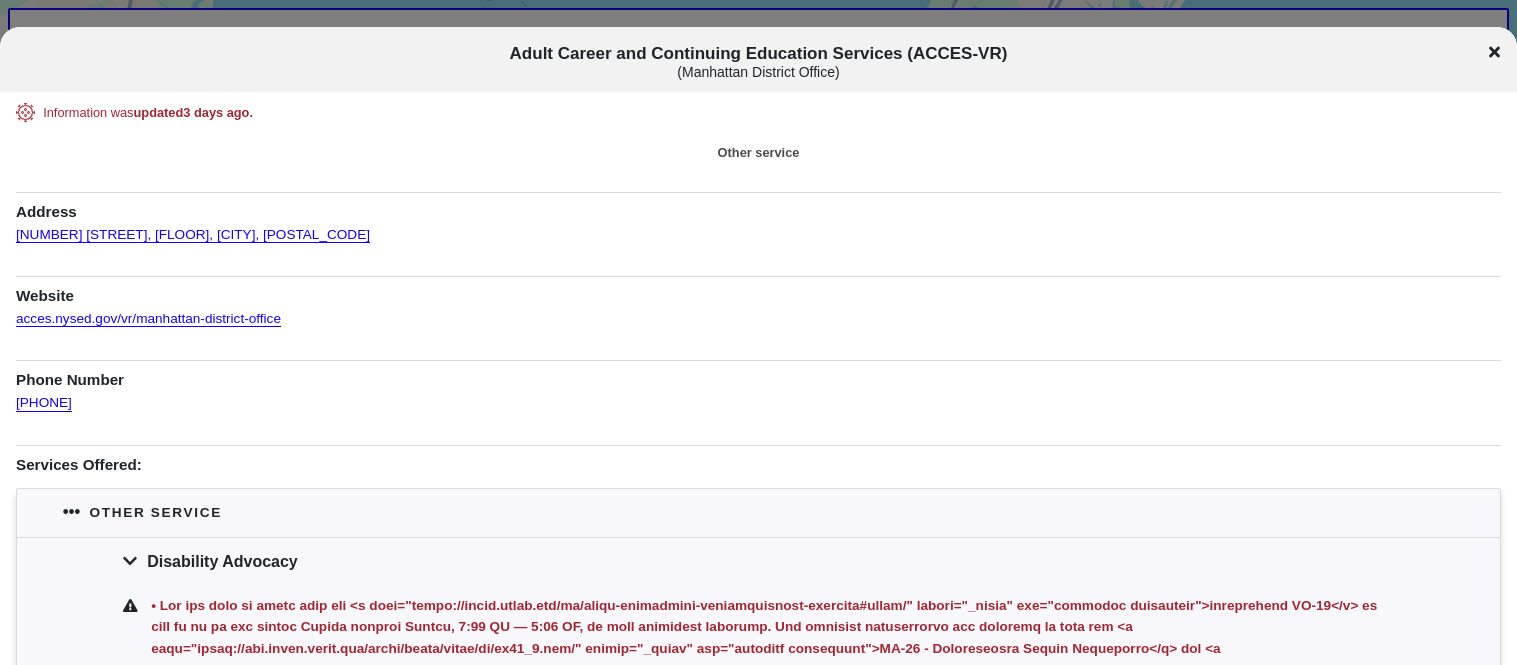 scroll, scrollTop: 0, scrollLeft: 0, axis: both 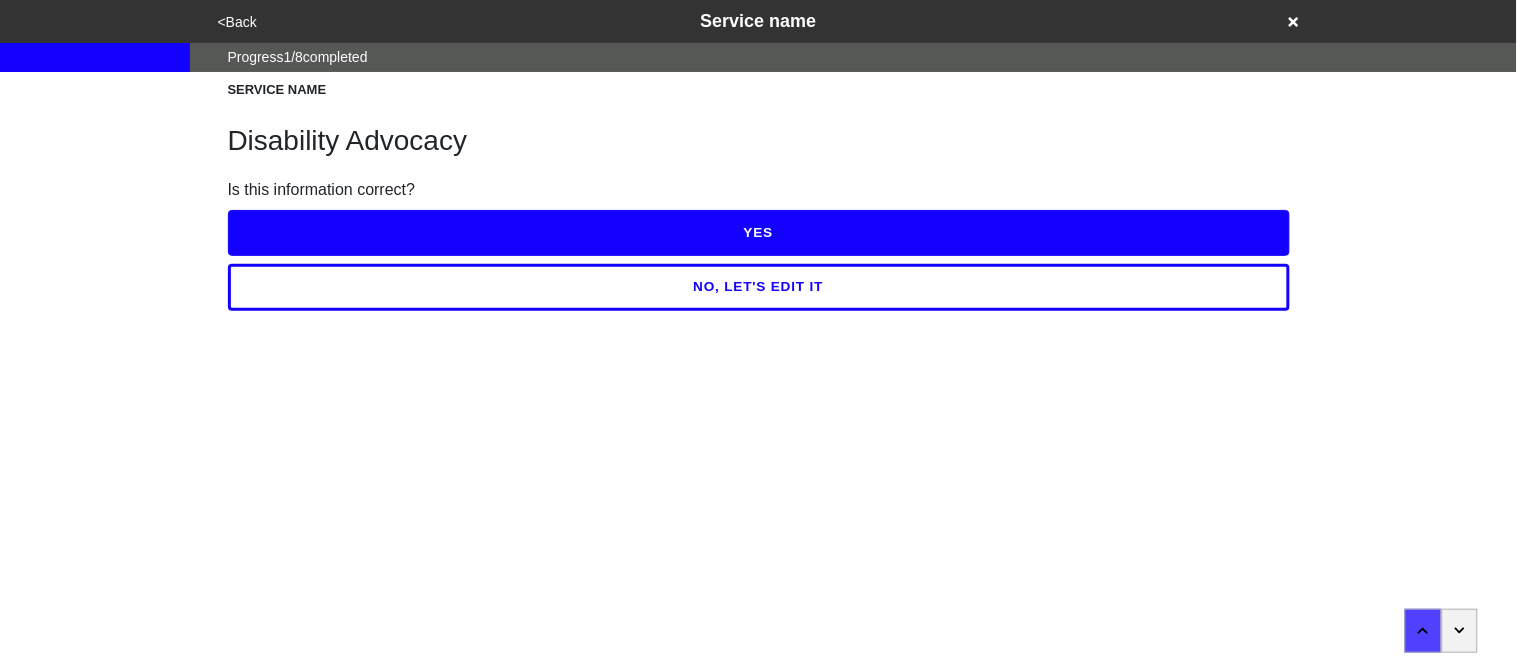 click on "YES" at bounding box center (759, 233) 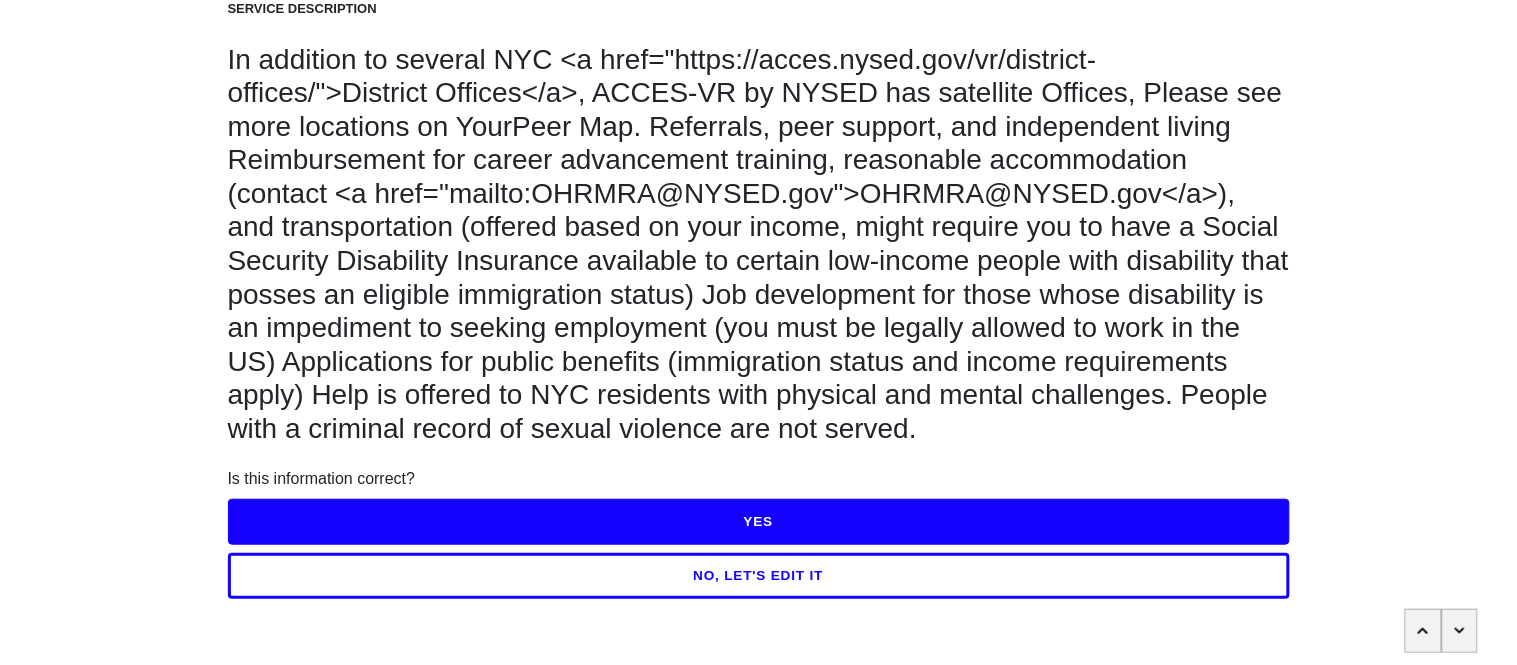 scroll, scrollTop: 84, scrollLeft: 0, axis: vertical 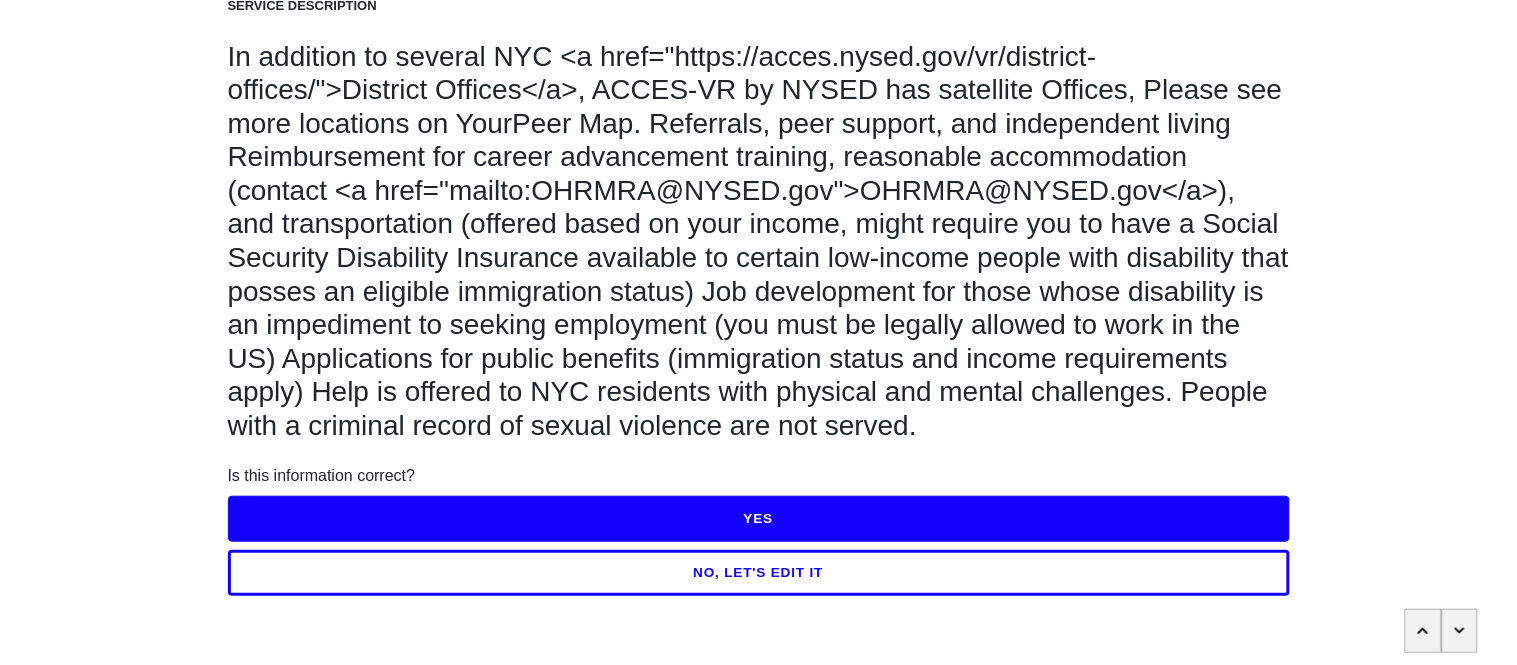 click on "NO, LET'S EDIT IT" at bounding box center (759, 573) 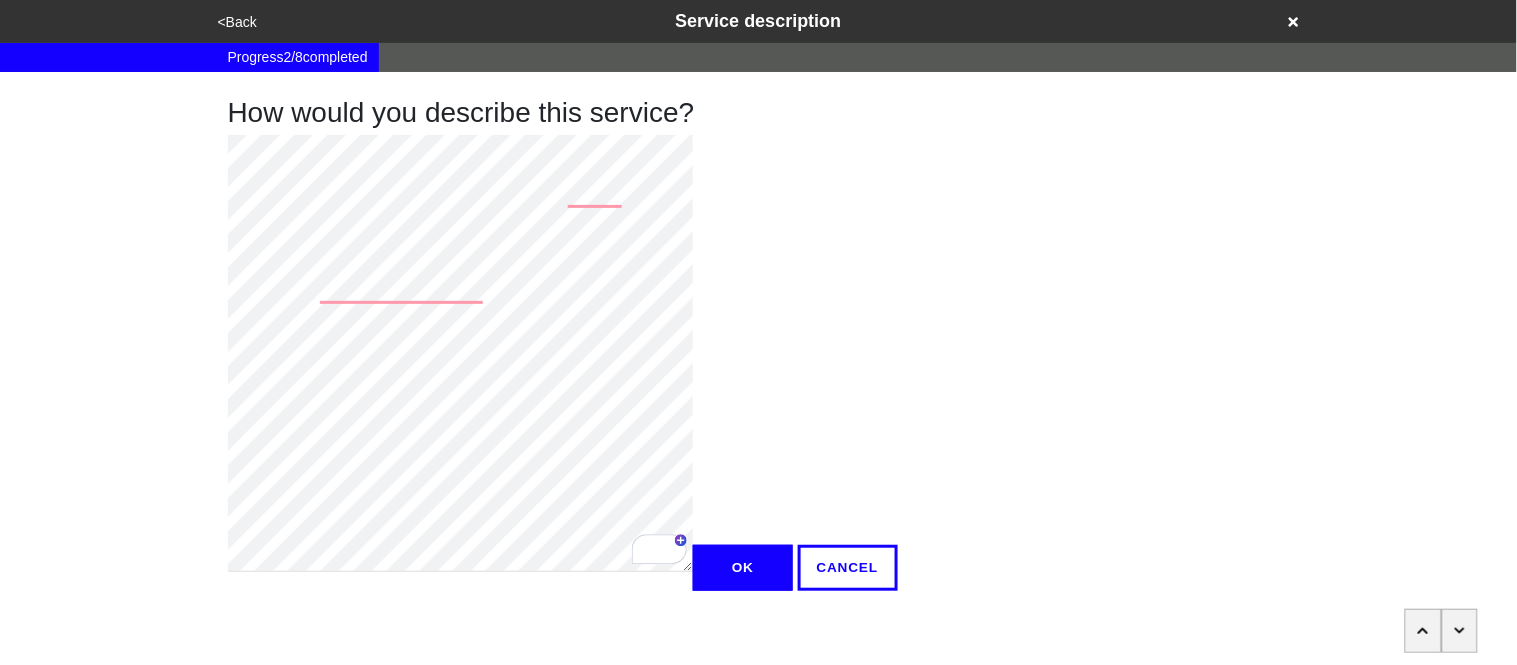 type on "x" 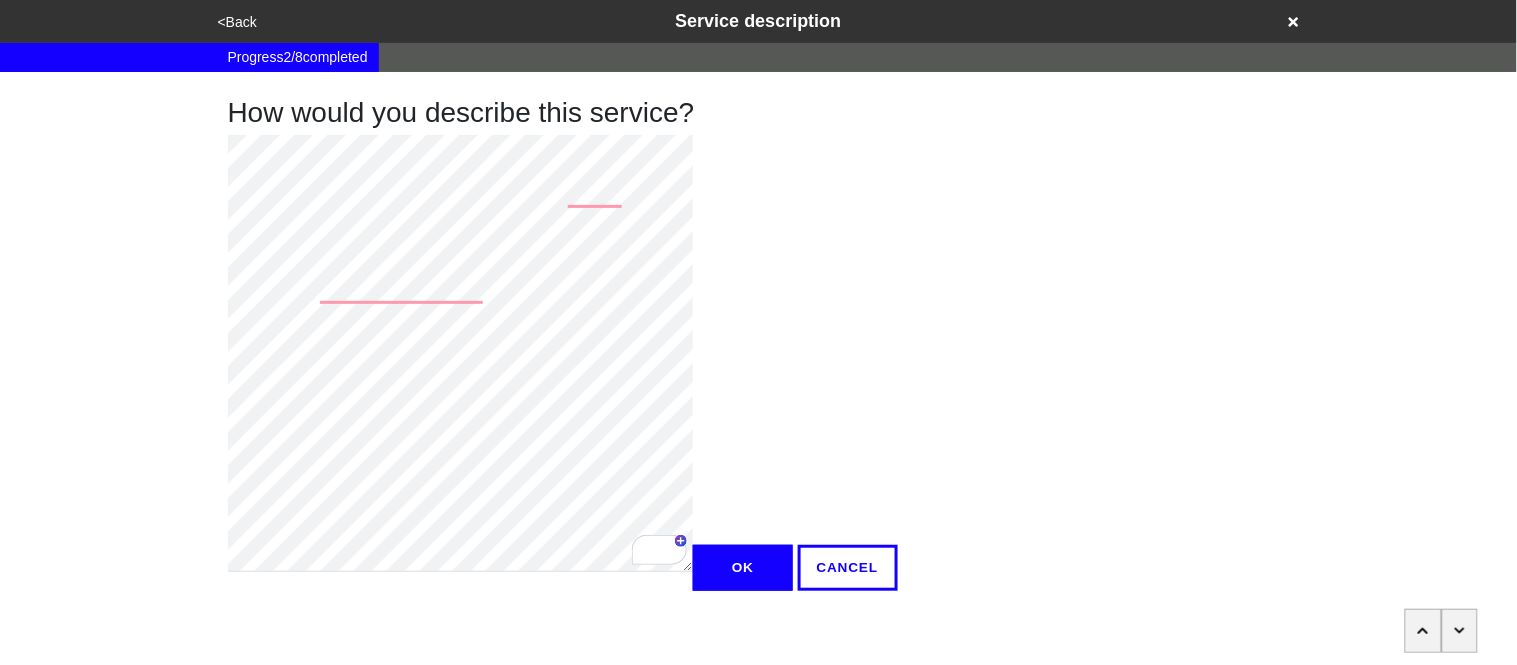 click on "OK" at bounding box center (743, 568) 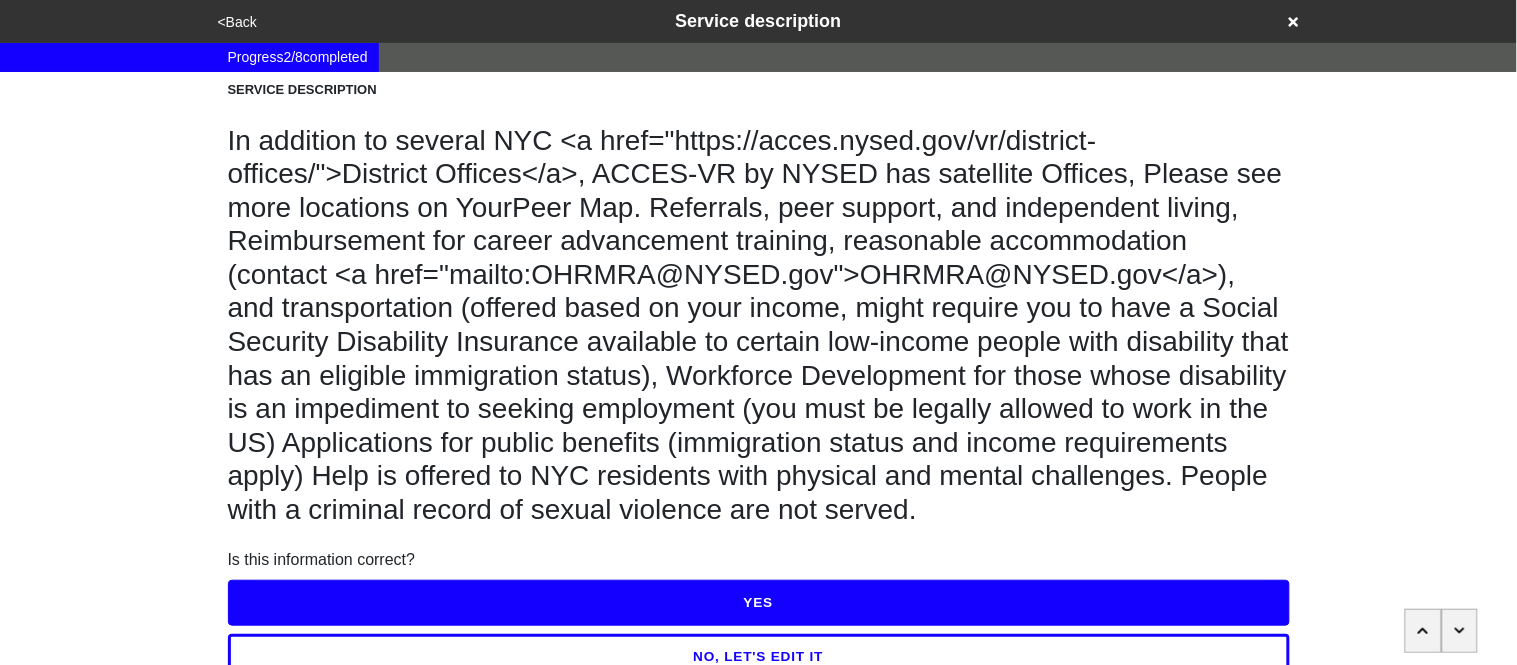 click on "YES" at bounding box center (759, 603) 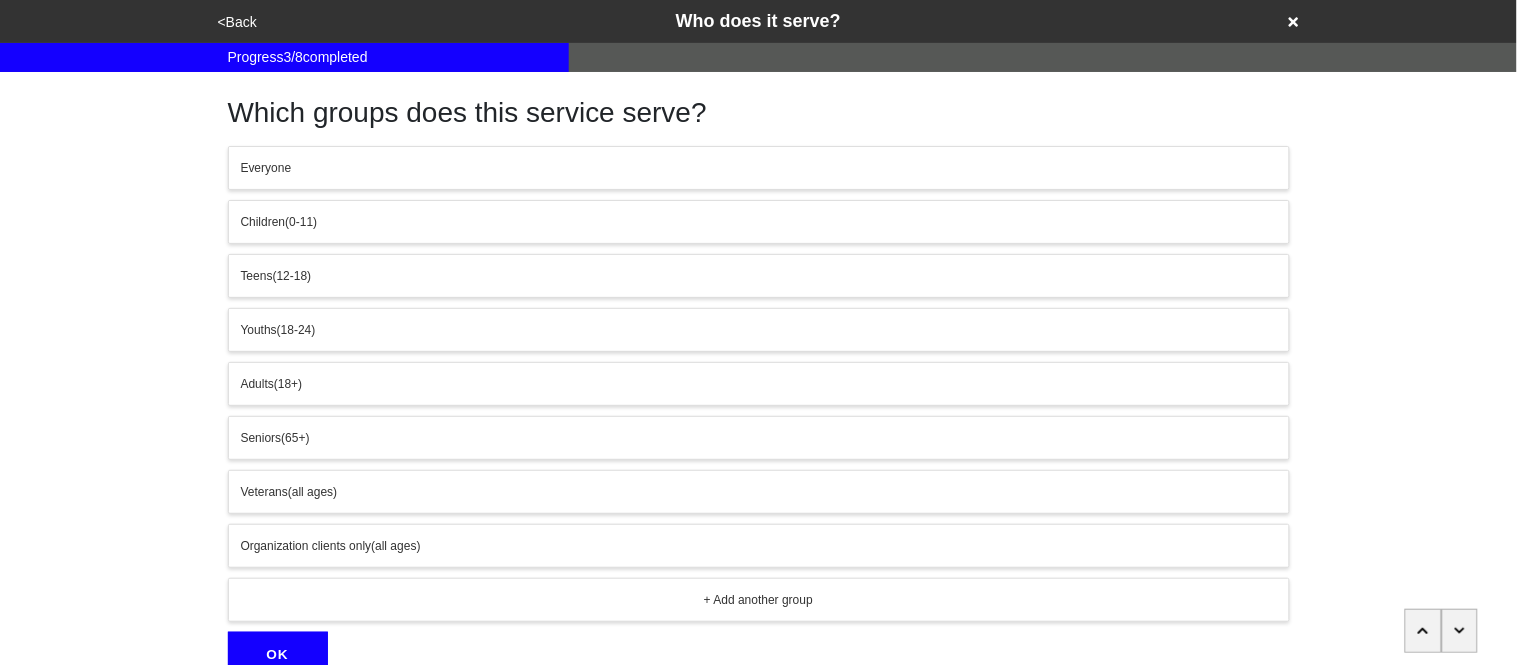 click on "Adults" at bounding box center [257, 384] 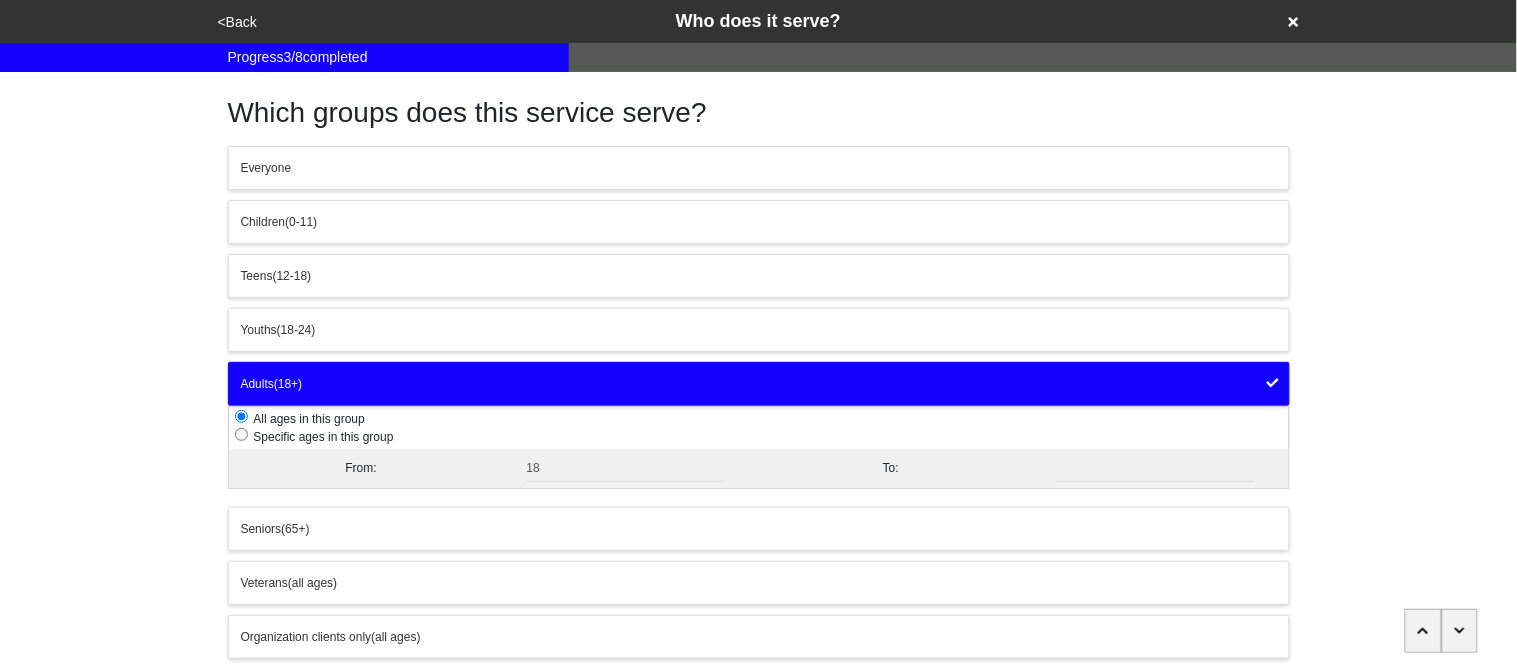 scroll, scrollTop: 186, scrollLeft: 0, axis: vertical 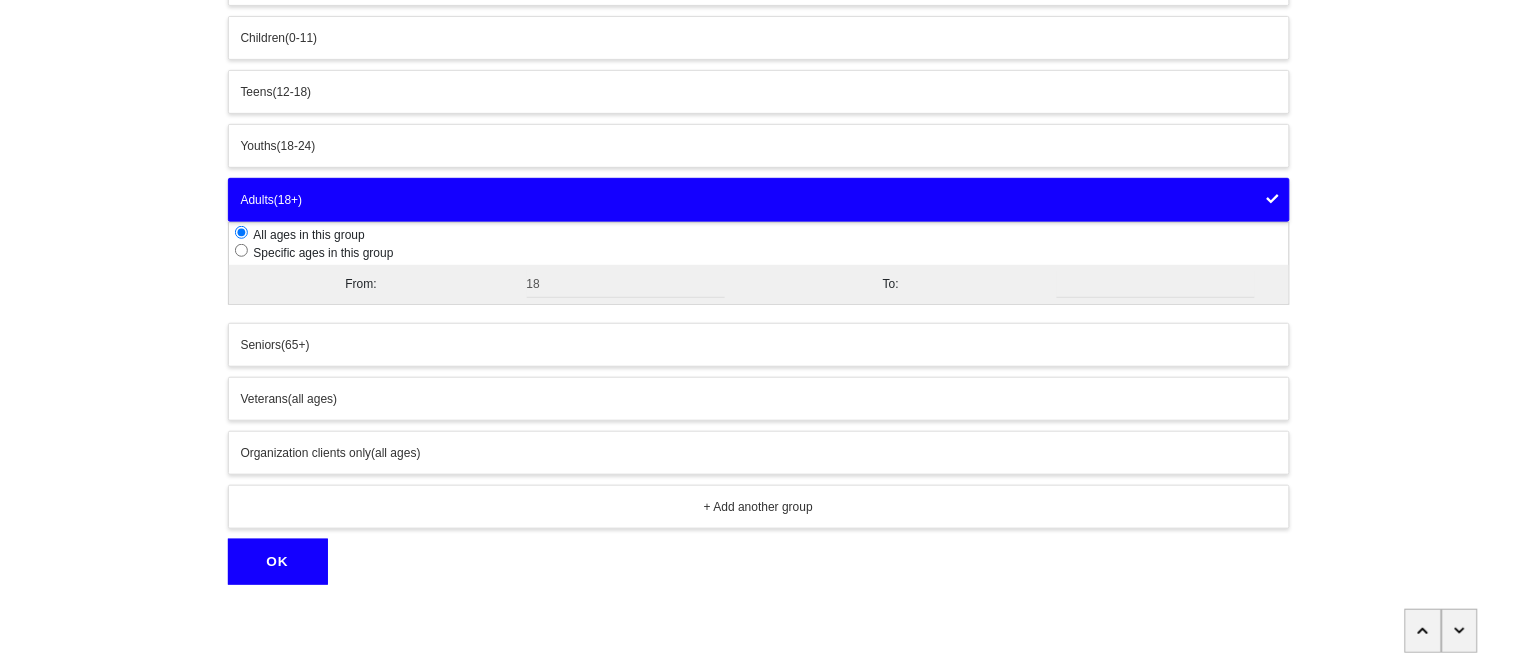 click on "<Back Who does it serve? Progress  3 / 8  completed Which groups does this service serve? Everyone Children  (0-11) Teens  (12-18) Youths  (18-24) Adults  (18+) All ages in this group Specific ages in this group  From:  18  To:  Seniors  (65+) Veterans  (all ages) Organization clients only  (all ages) + Add another group OK x" at bounding box center [758, 240] 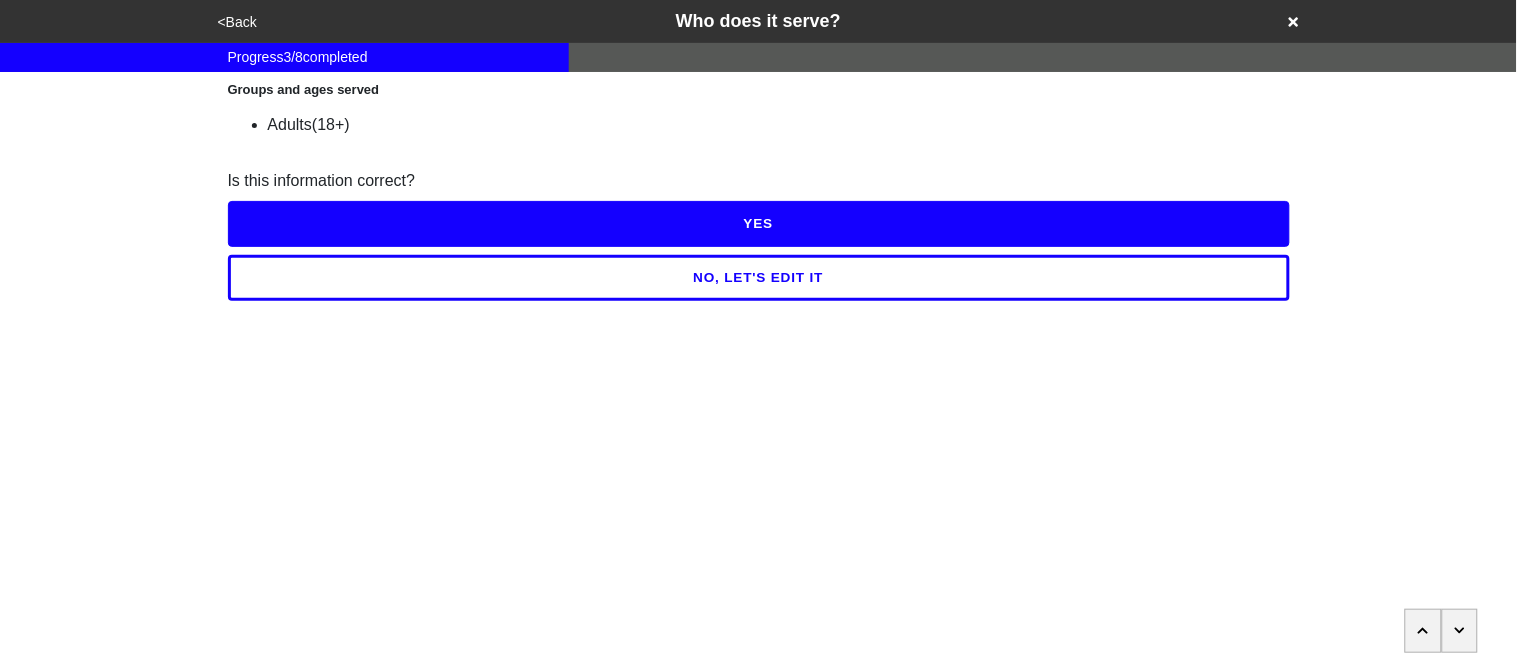 click on "YES" at bounding box center [759, 224] 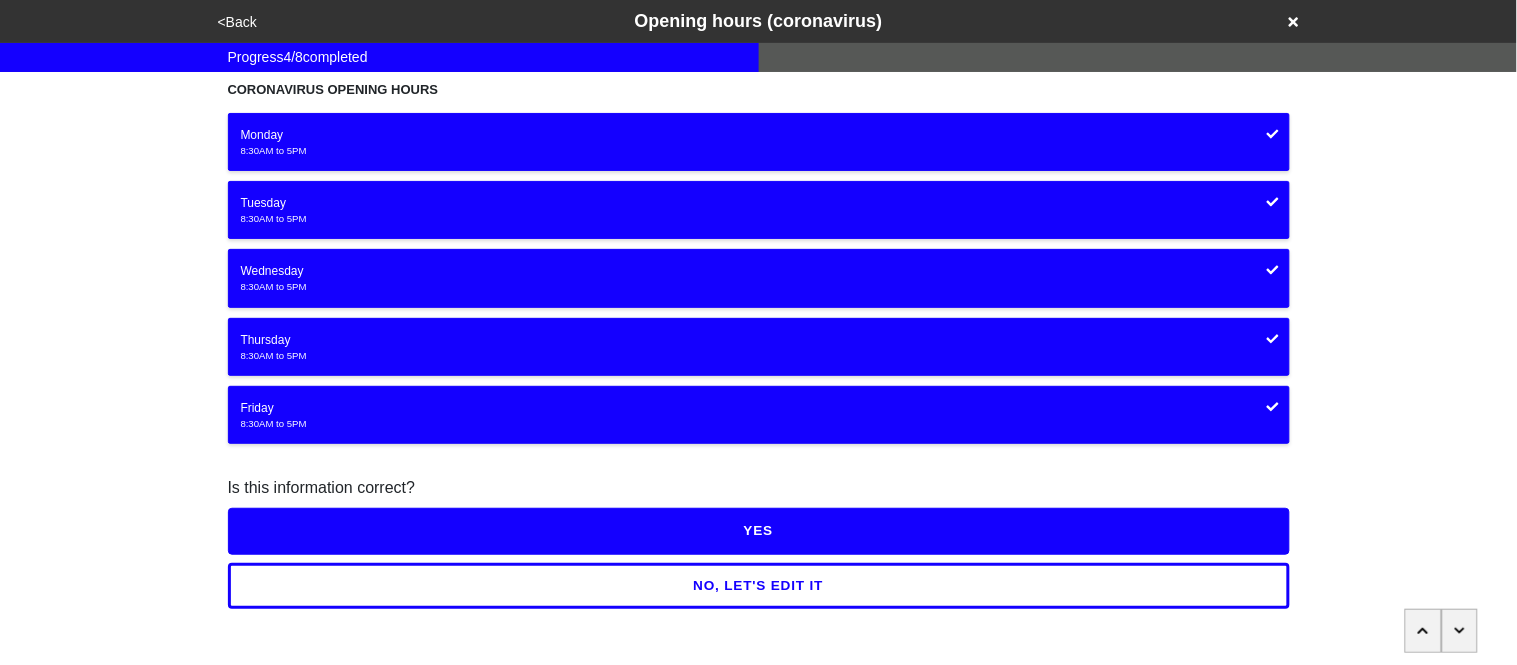 click on "YES" at bounding box center (759, 531) 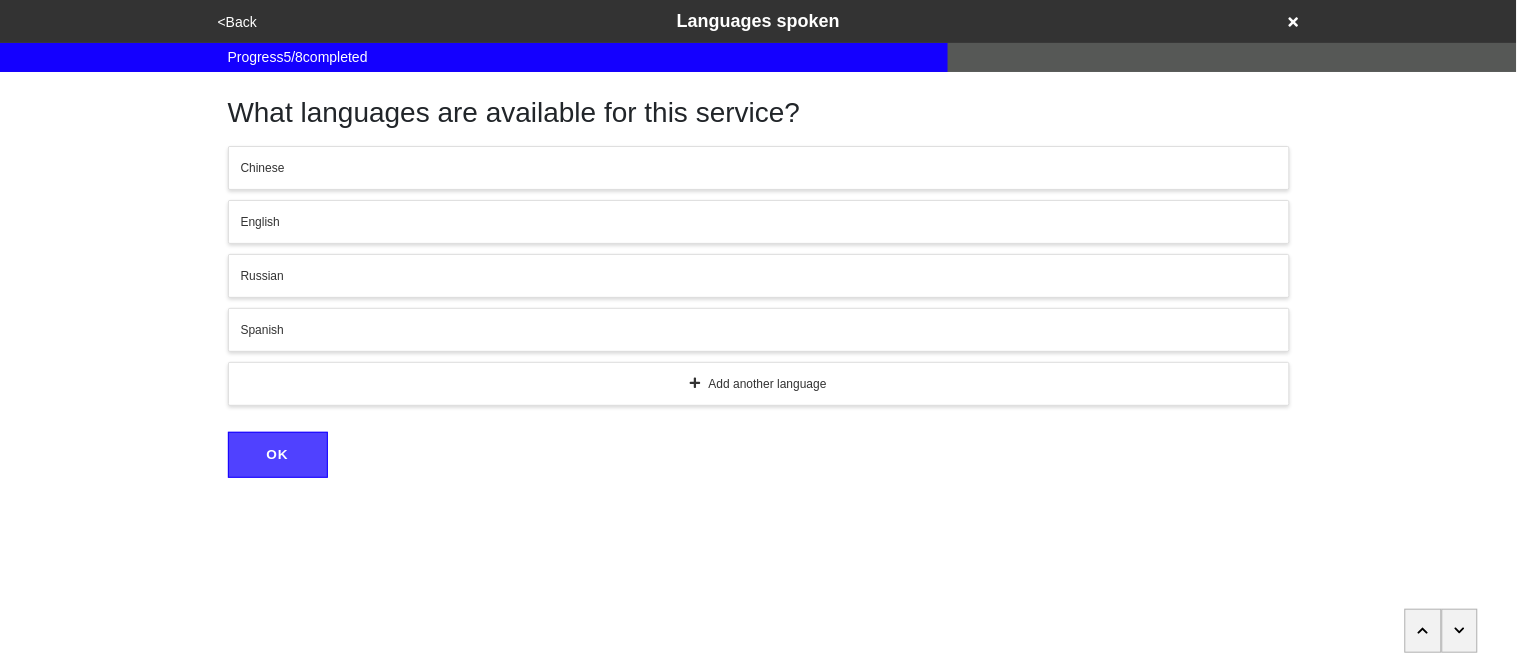 click on "English" at bounding box center [759, 222] 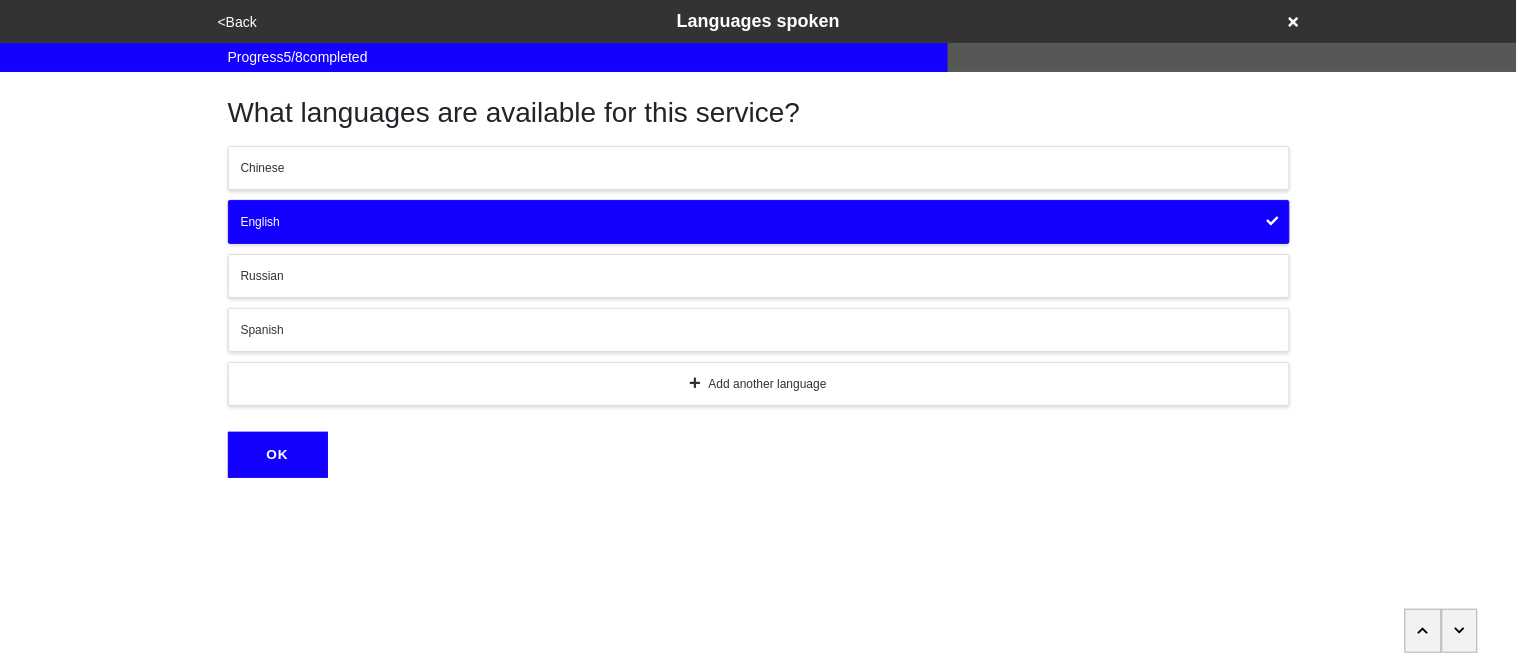 click on "OK" at bounding box center (278, 455) 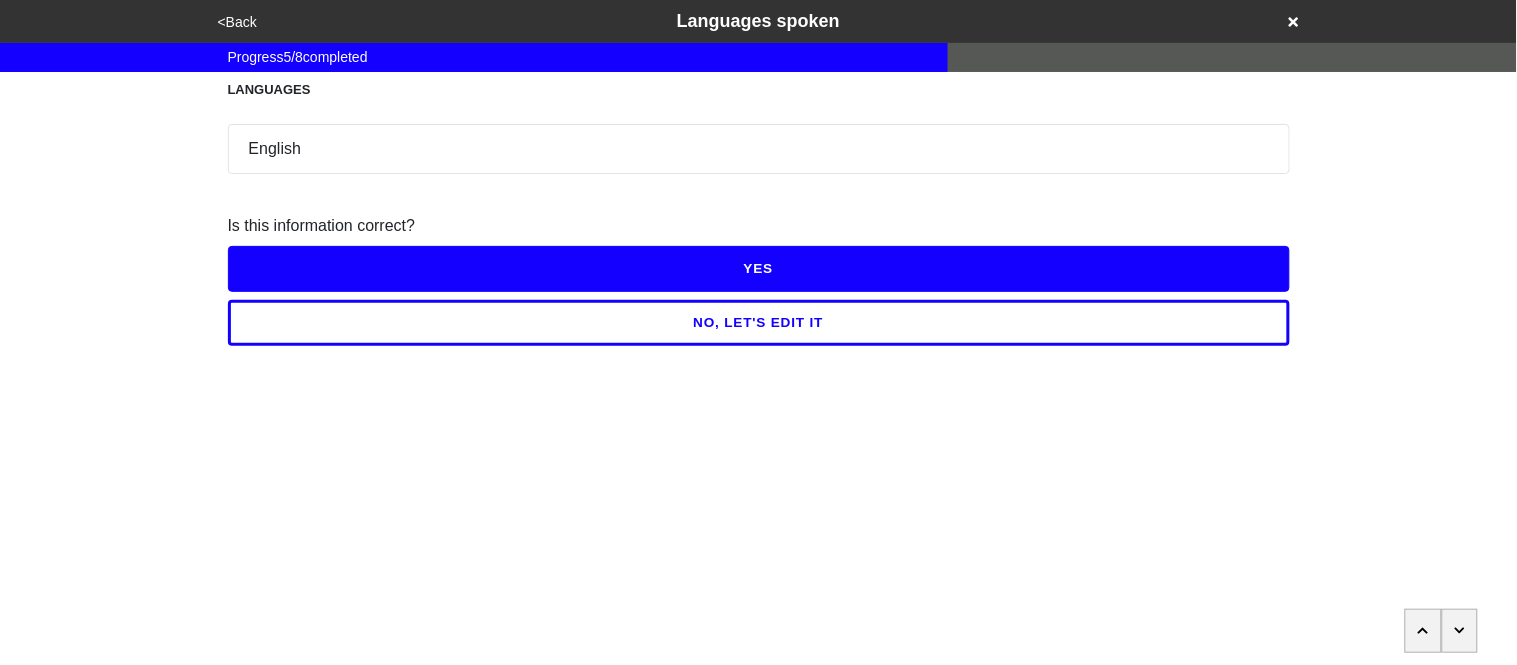 click on "YES" at bounding box center [759, 269] 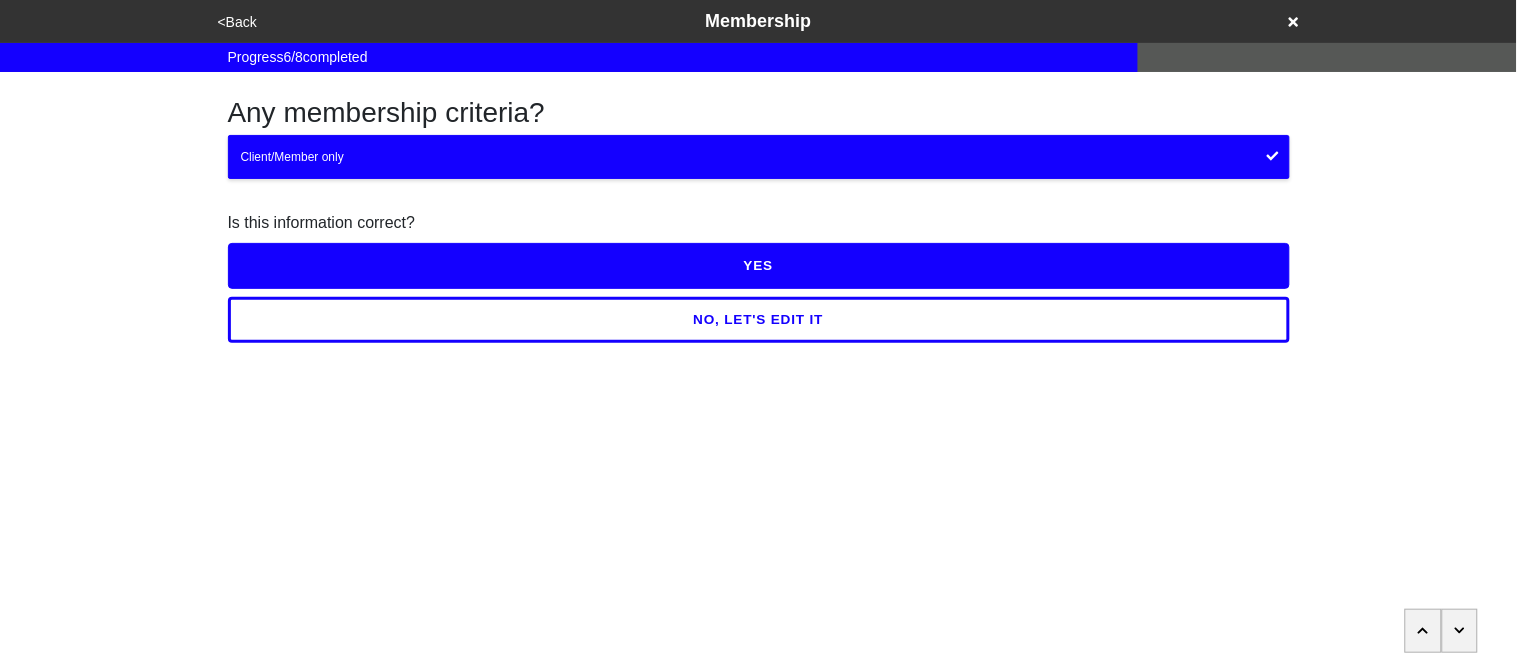 click on "YES" at bounding box center (759, 266) 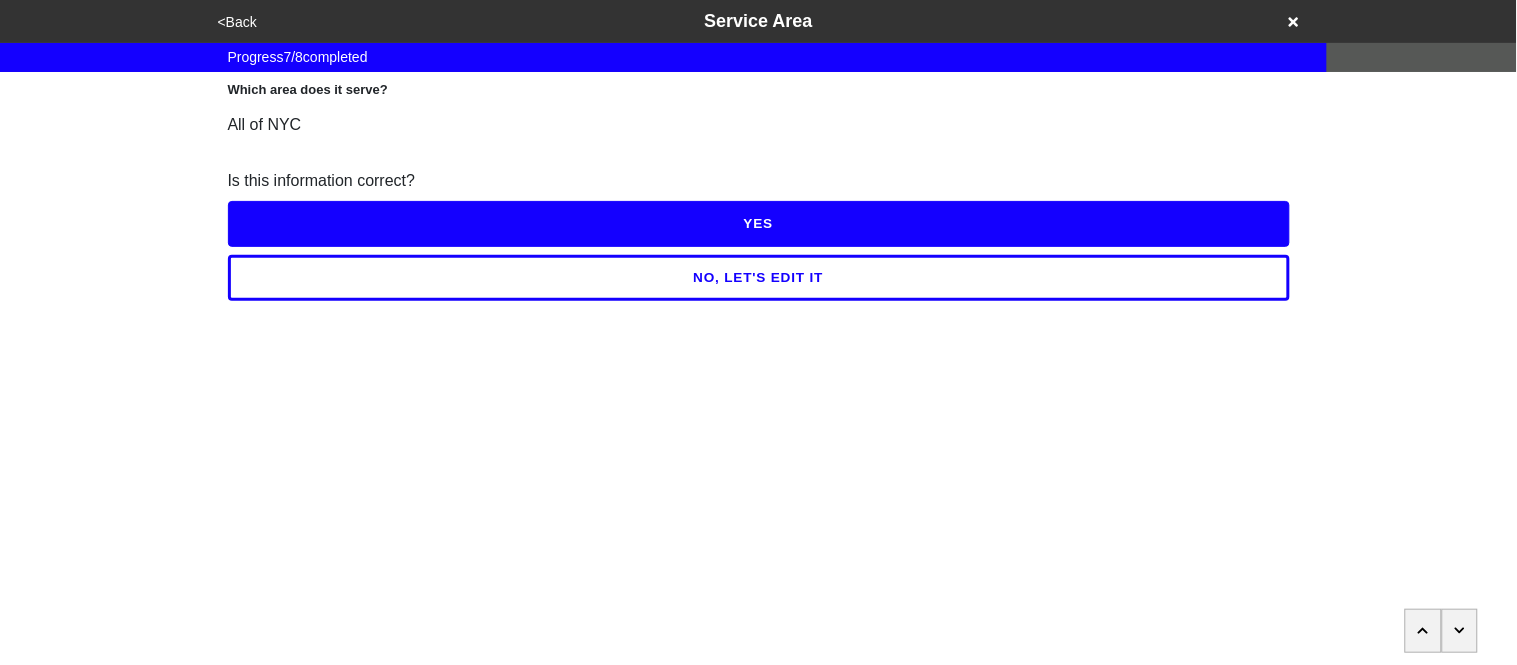 click on "<Back" at bounding box center (237, 22) 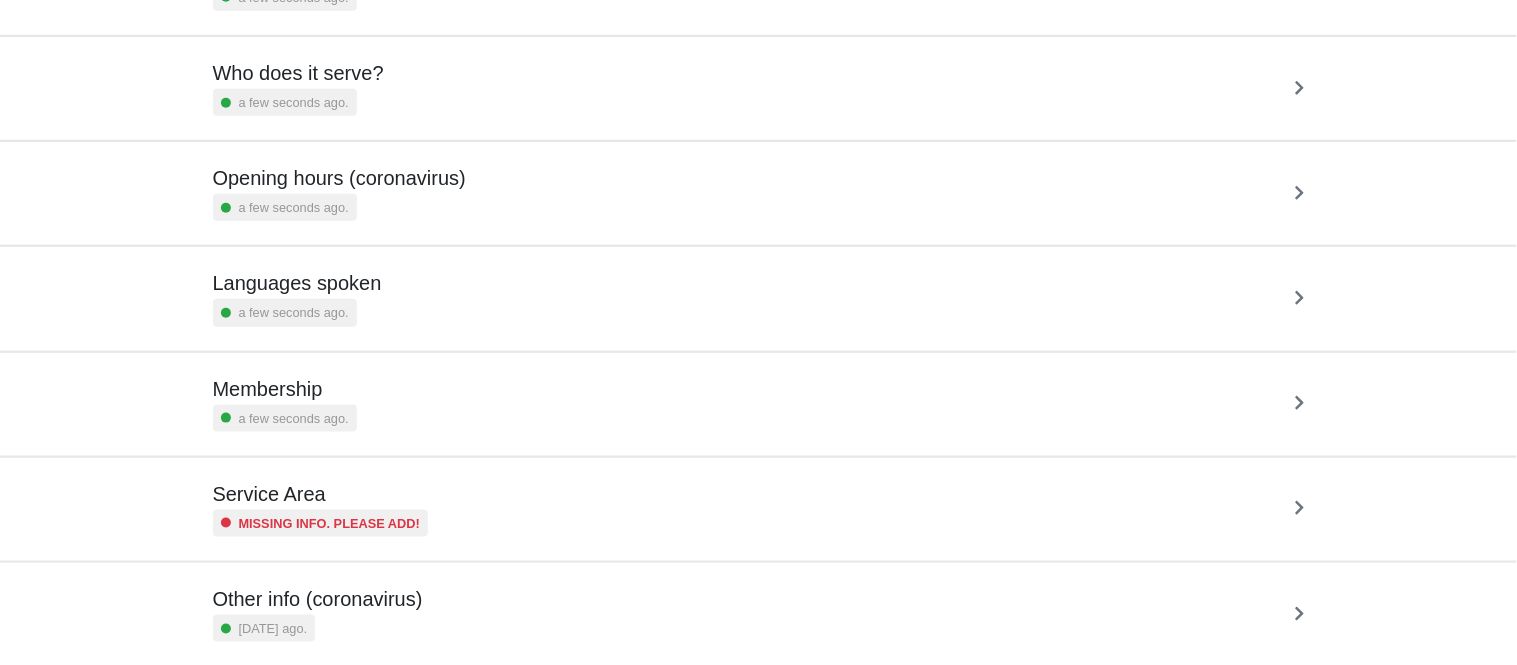 scroll, scrollTop: 336, scrollLeft: 0, axis: vertical 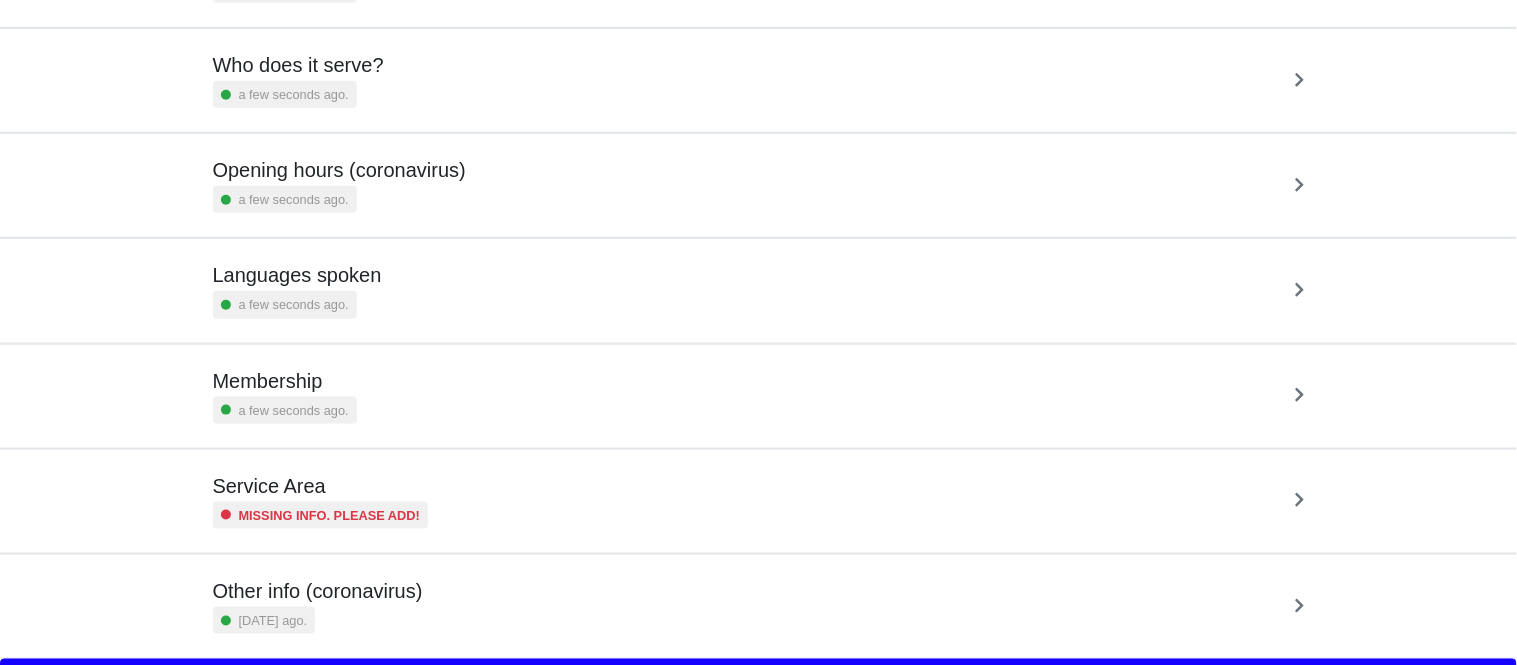 click on "Service Area" at bounding box center (321, 486) 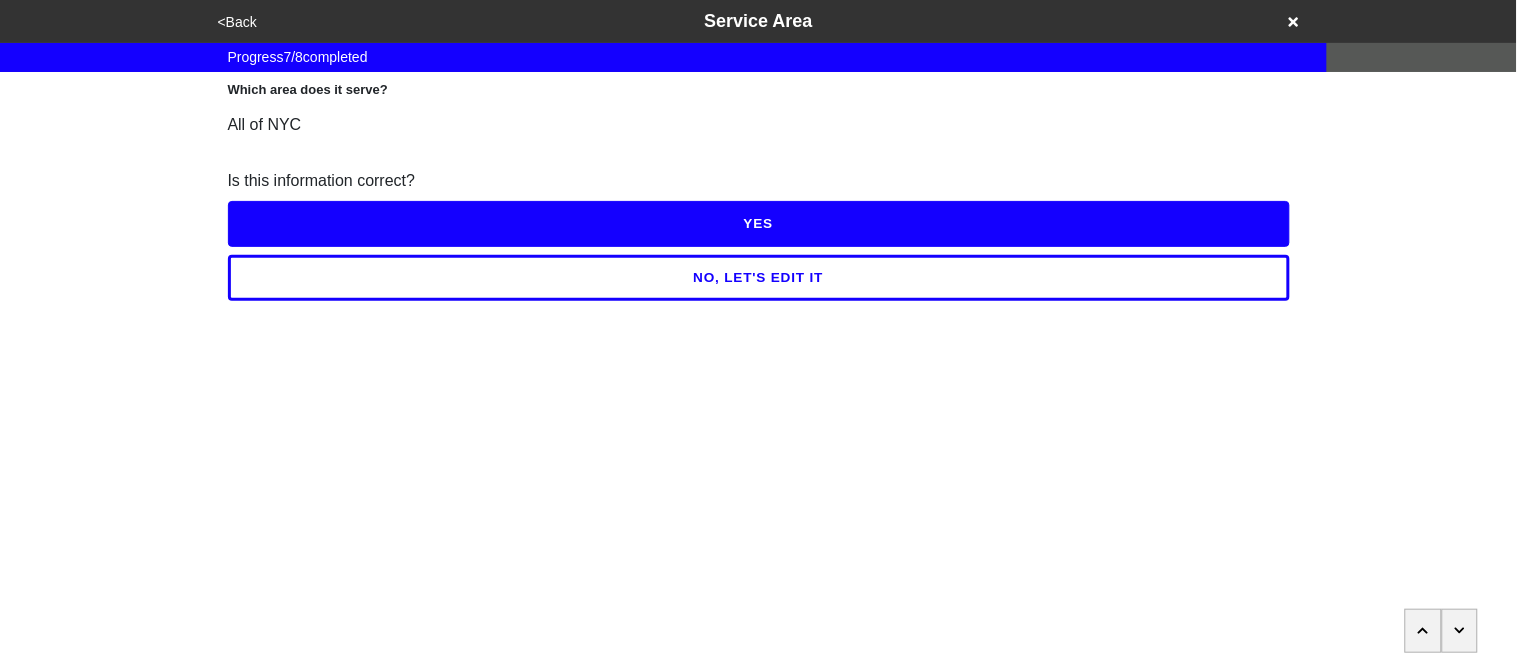 click on "<Back" at bounding box center [237, 22] 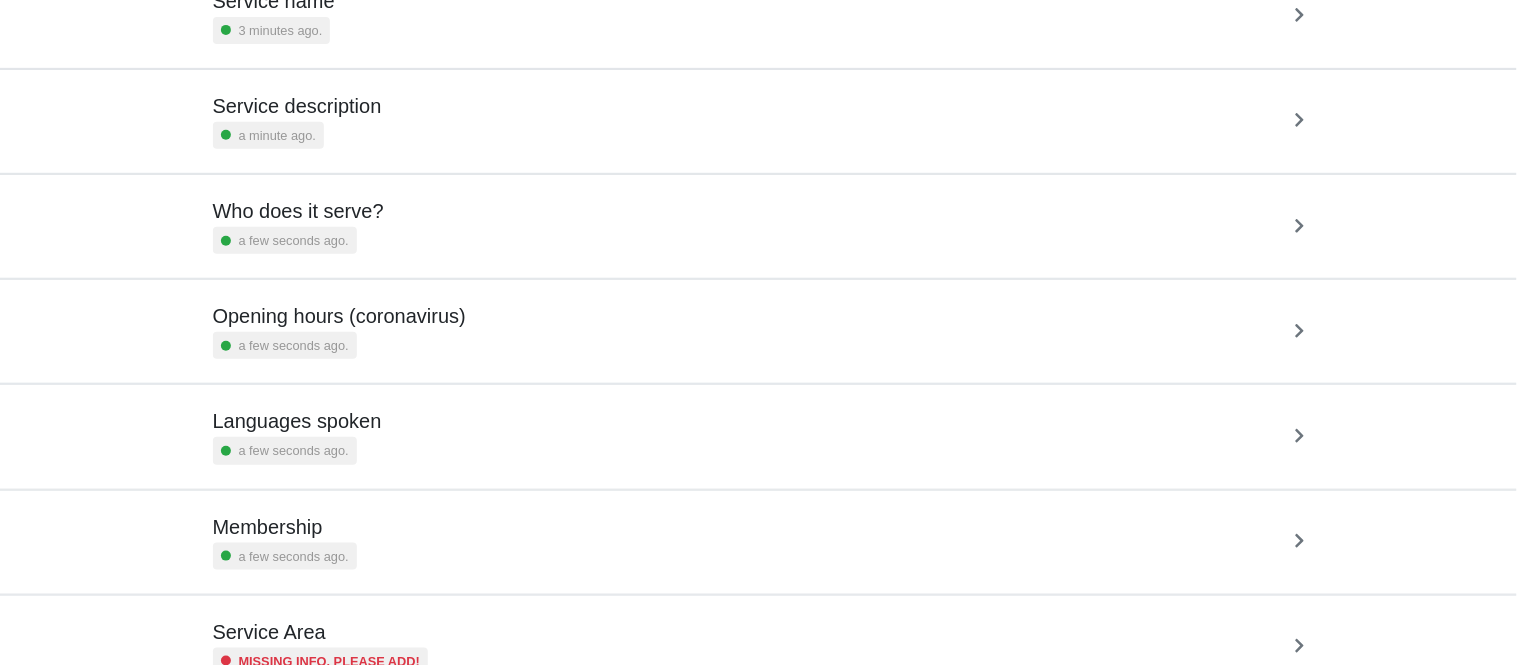 scroll, scrollTop: 192, scrollLeft: 0, axis: vertical 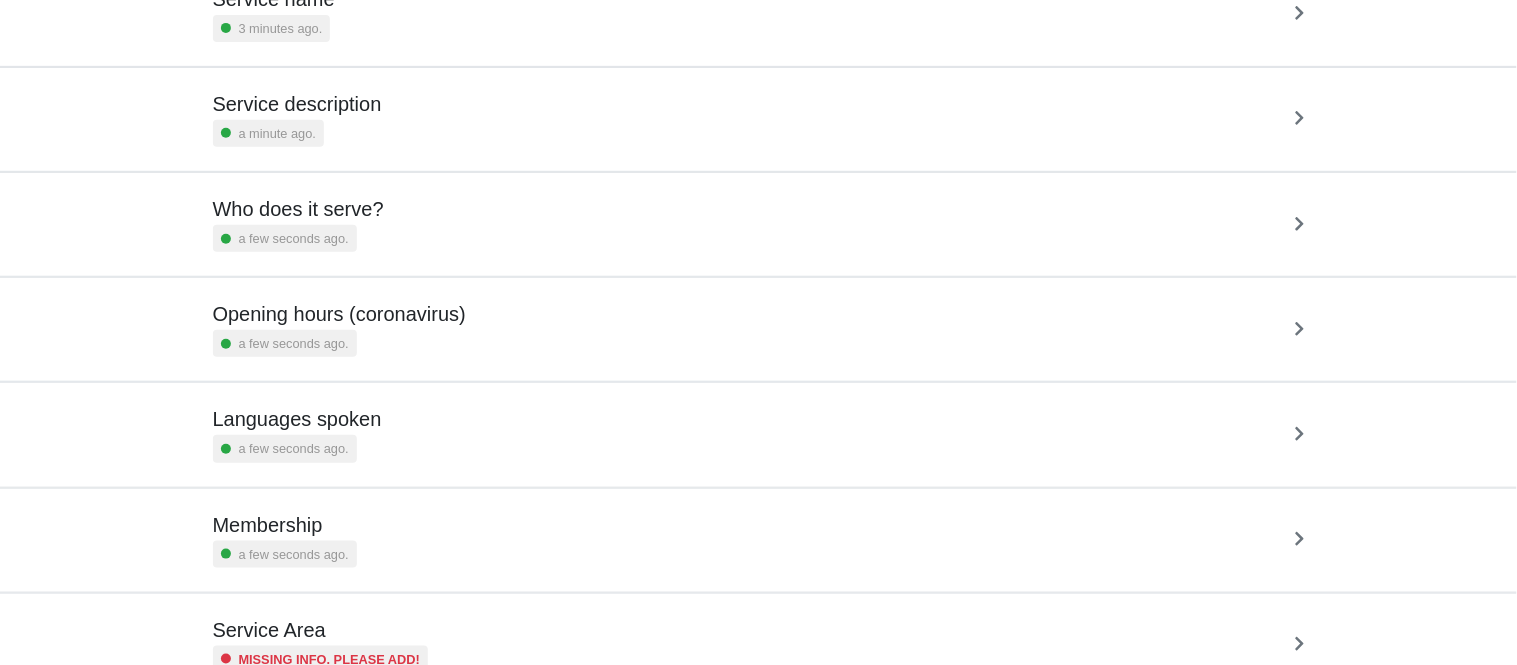click on "a few seconds ago." at bounding box center (285, 448) 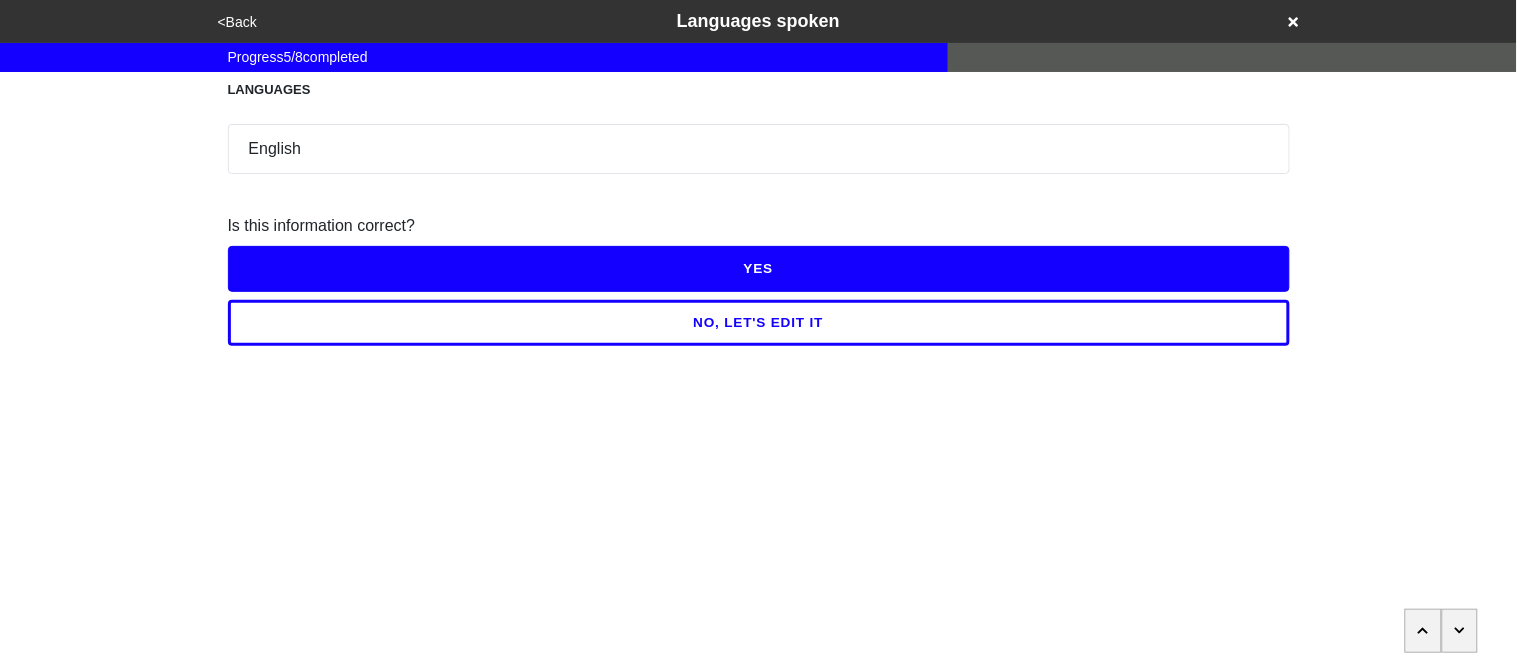 click on "YES" at bounding box center (759, 269) 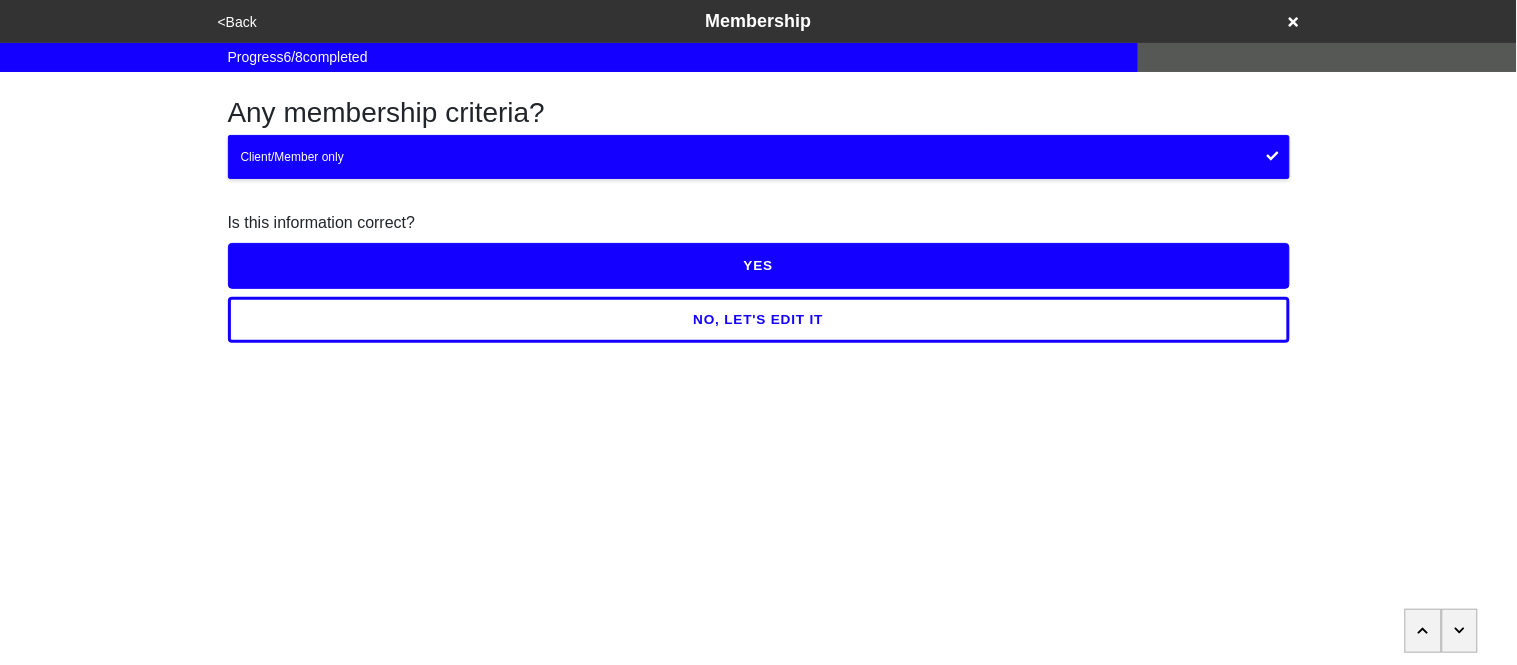 click on "NO, LET'S EDIT IT" at bounding box center (759, 320) 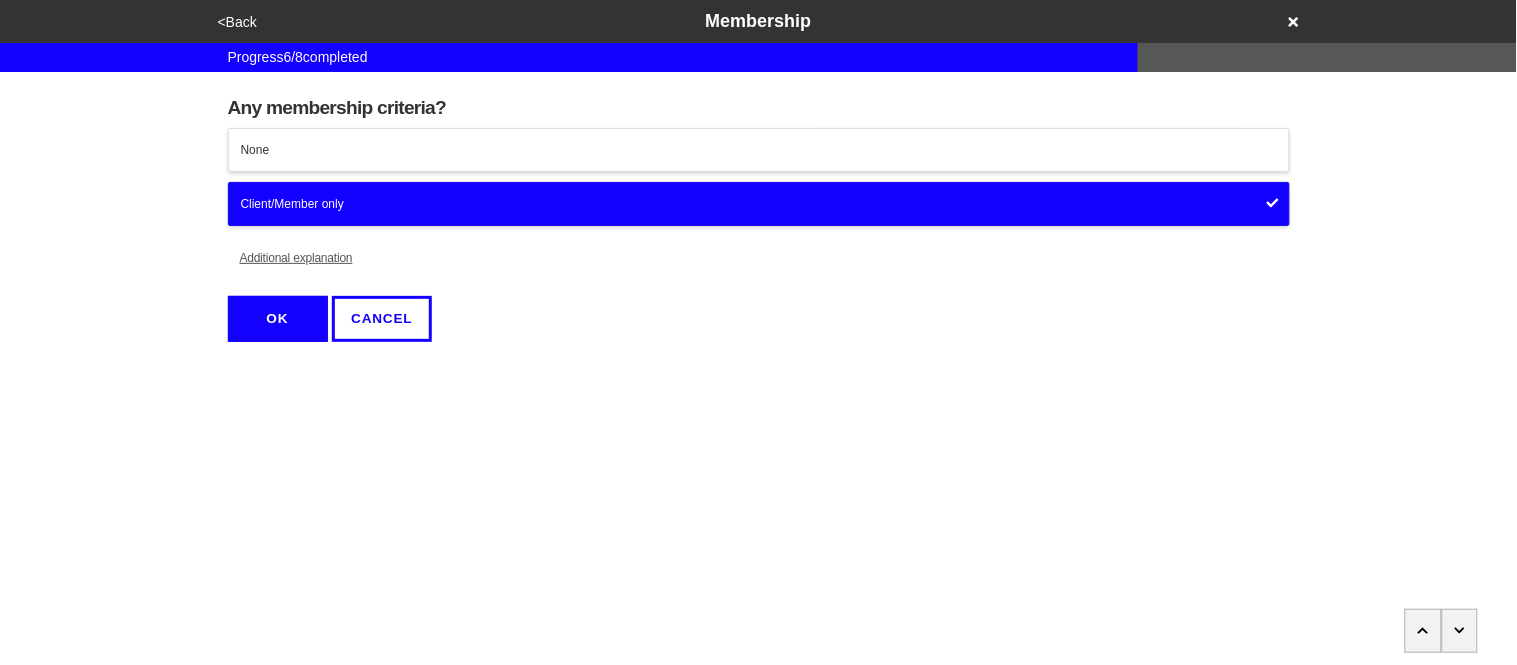 click on "None" at bounding box center (759, 150) 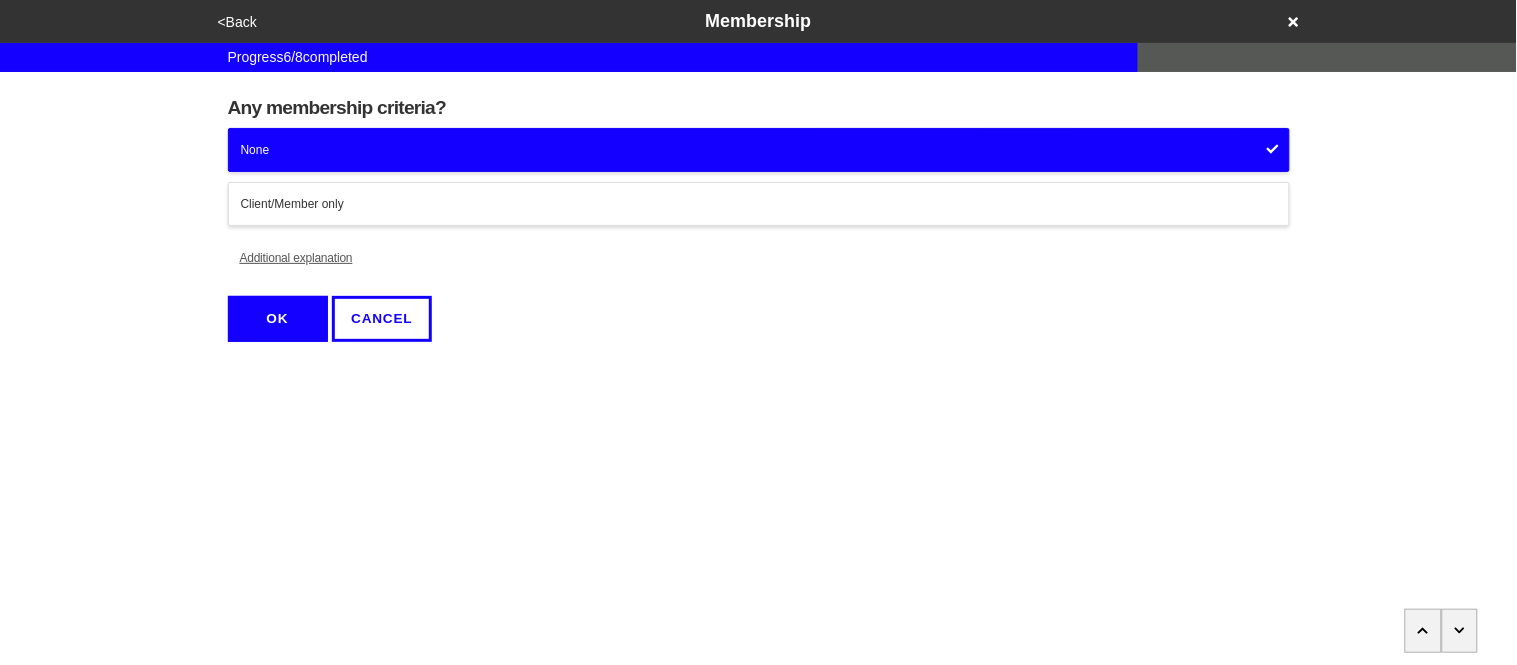 click on "Additional explanation" at bounding box center (296, 258) 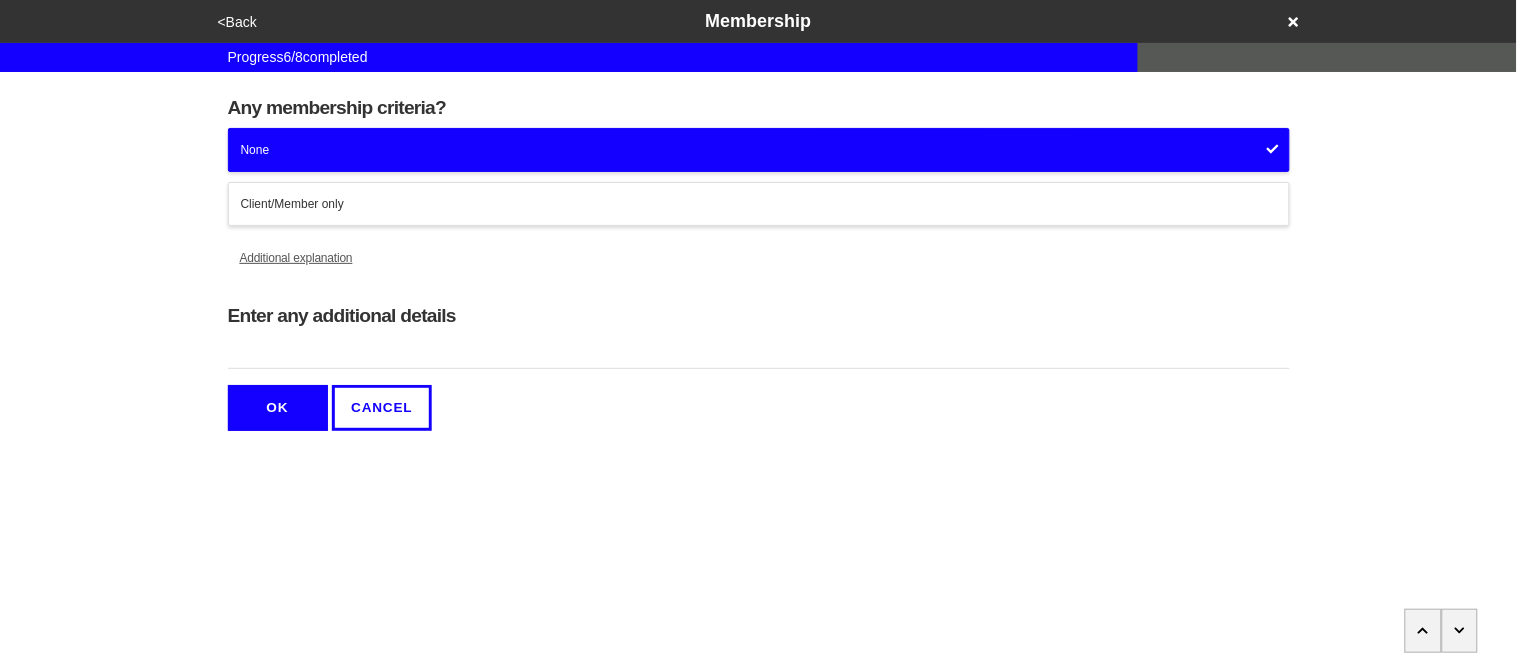 click on "Enter any additional details" at bounding box center (759, 352) 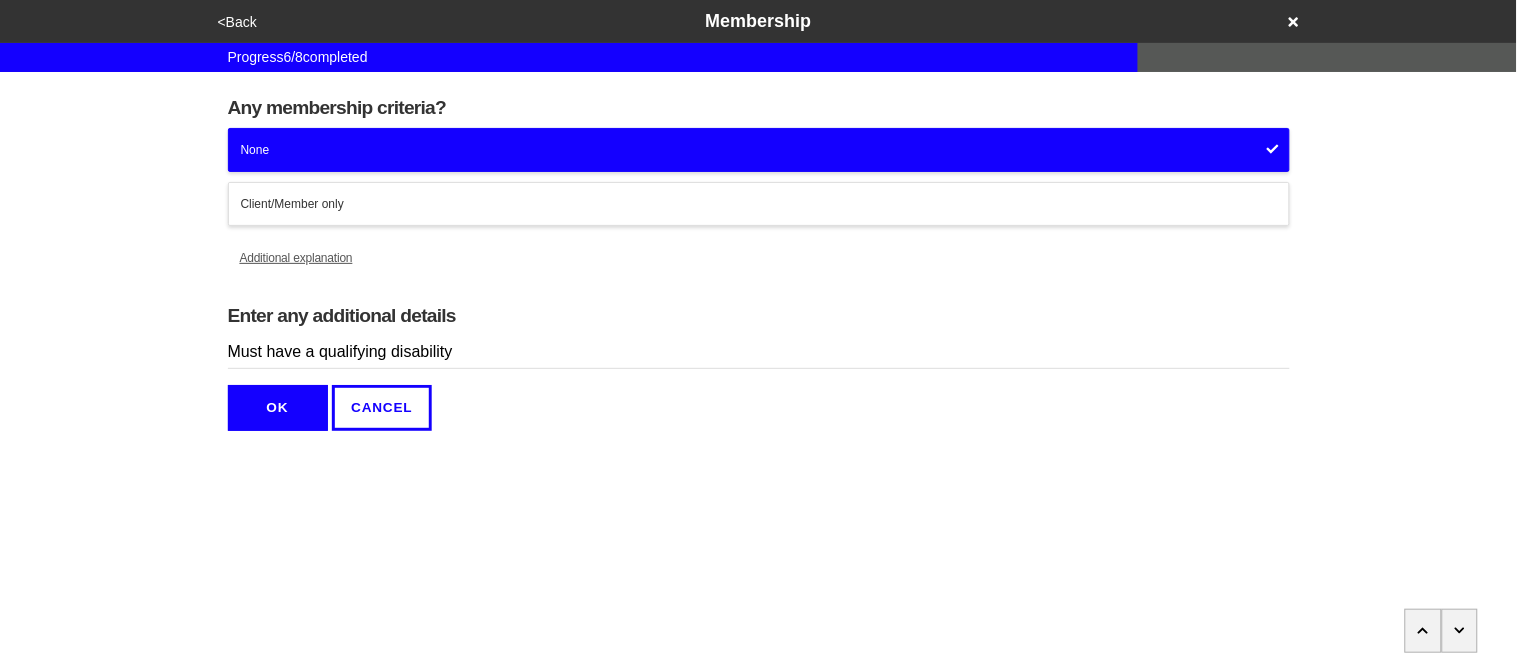 type on "Must have a qualifying disability" 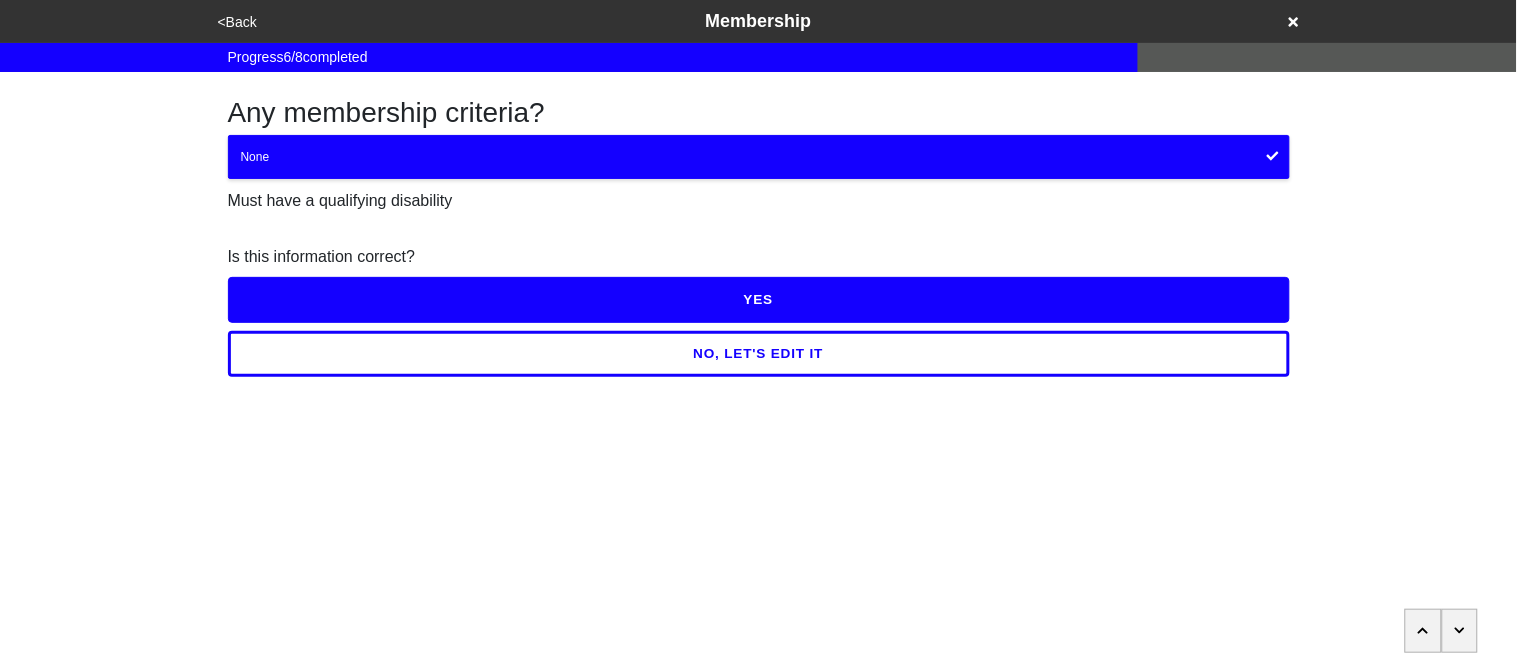 click on "YES" at bounding box center [759, 300] 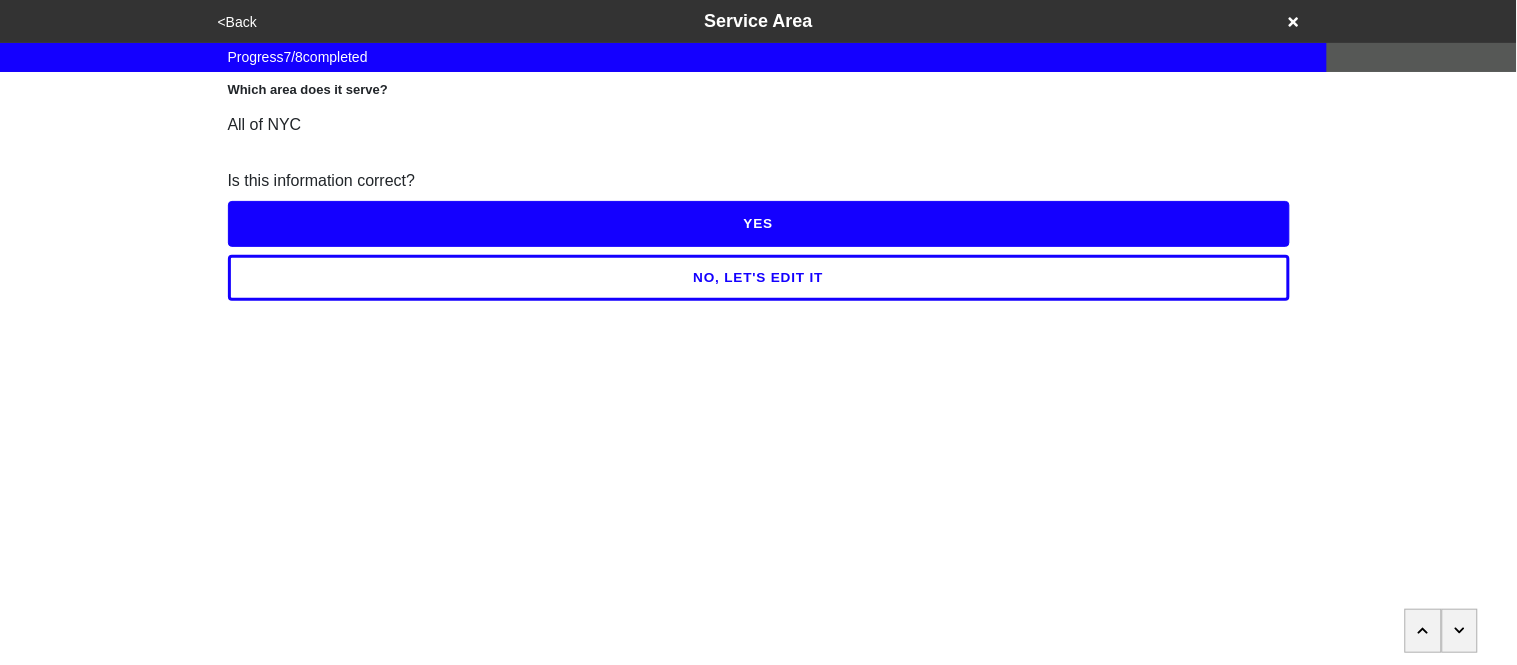 click on "YES" at bounding box center [759, 224] 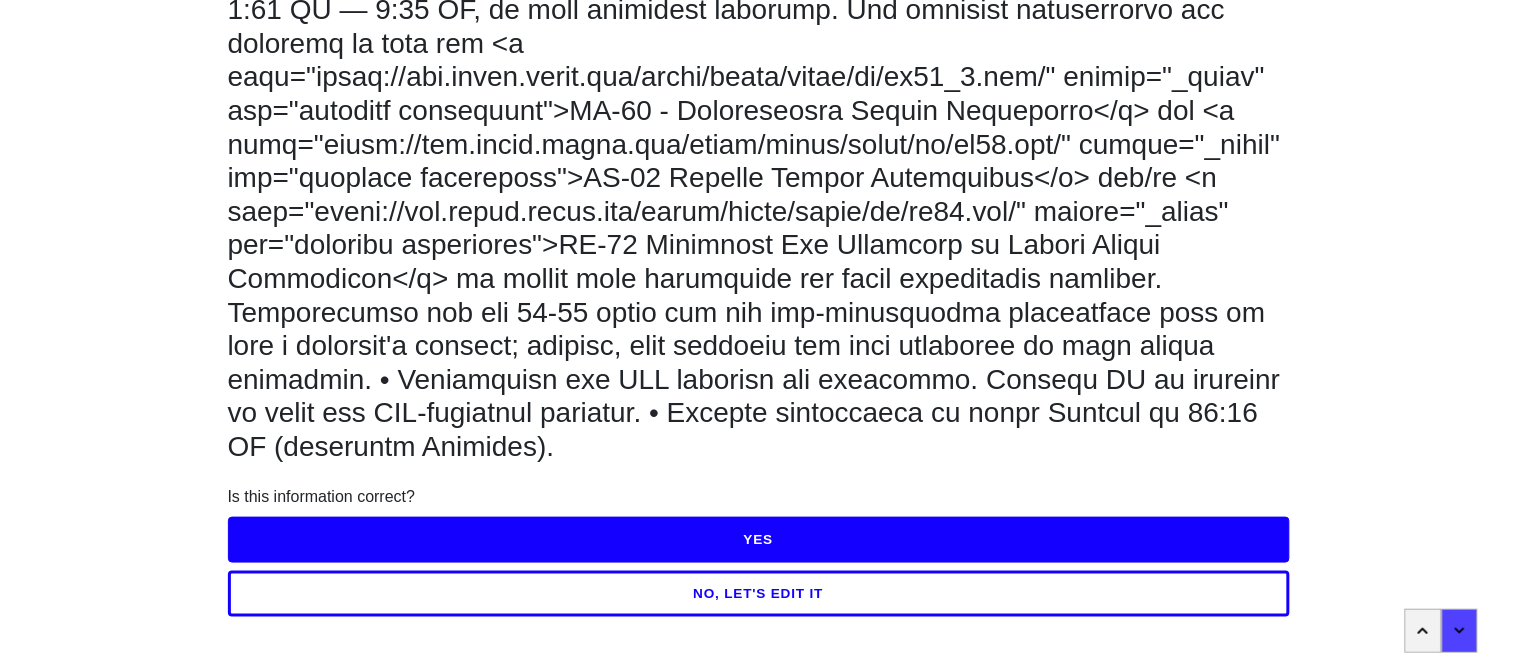 scroll, scrollTop: 234, scrollLeft: 0, axis: vertical 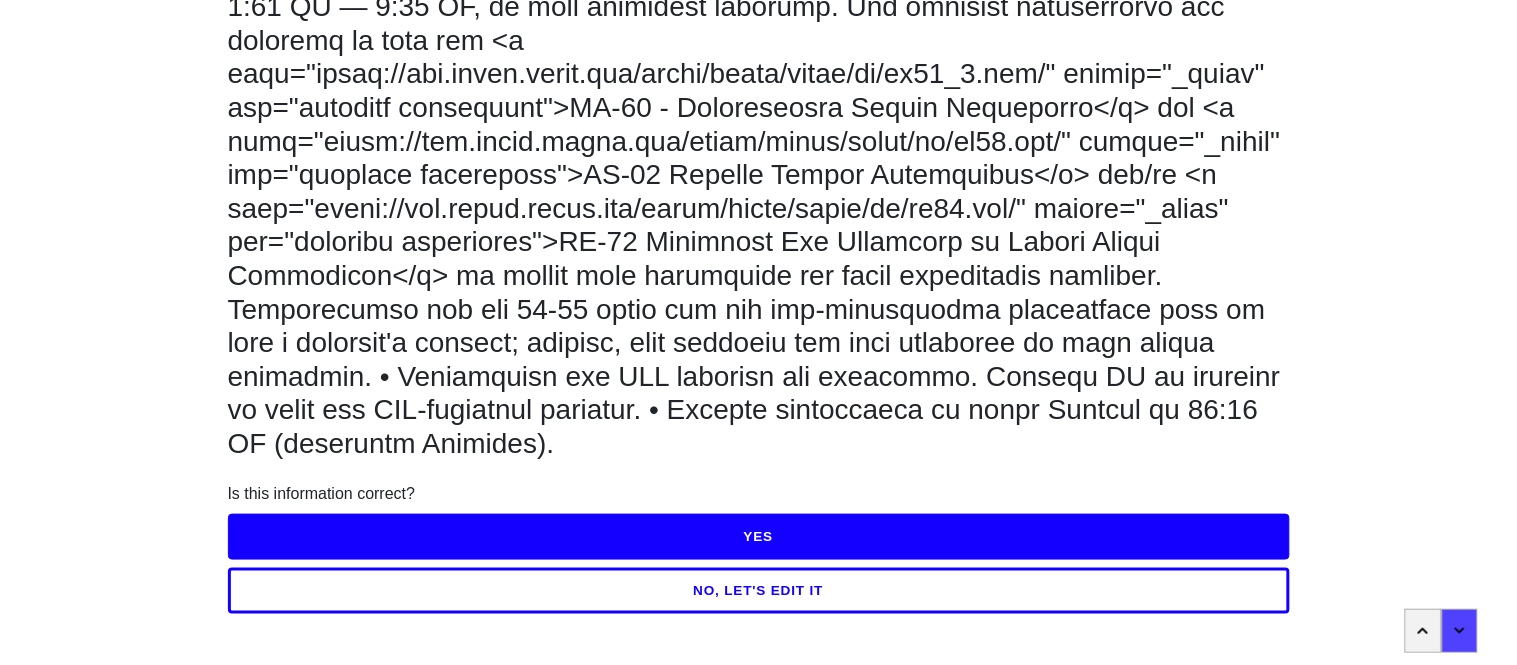 click on "NO, LET'S EDIT IT" at bounding box center [759, 591] 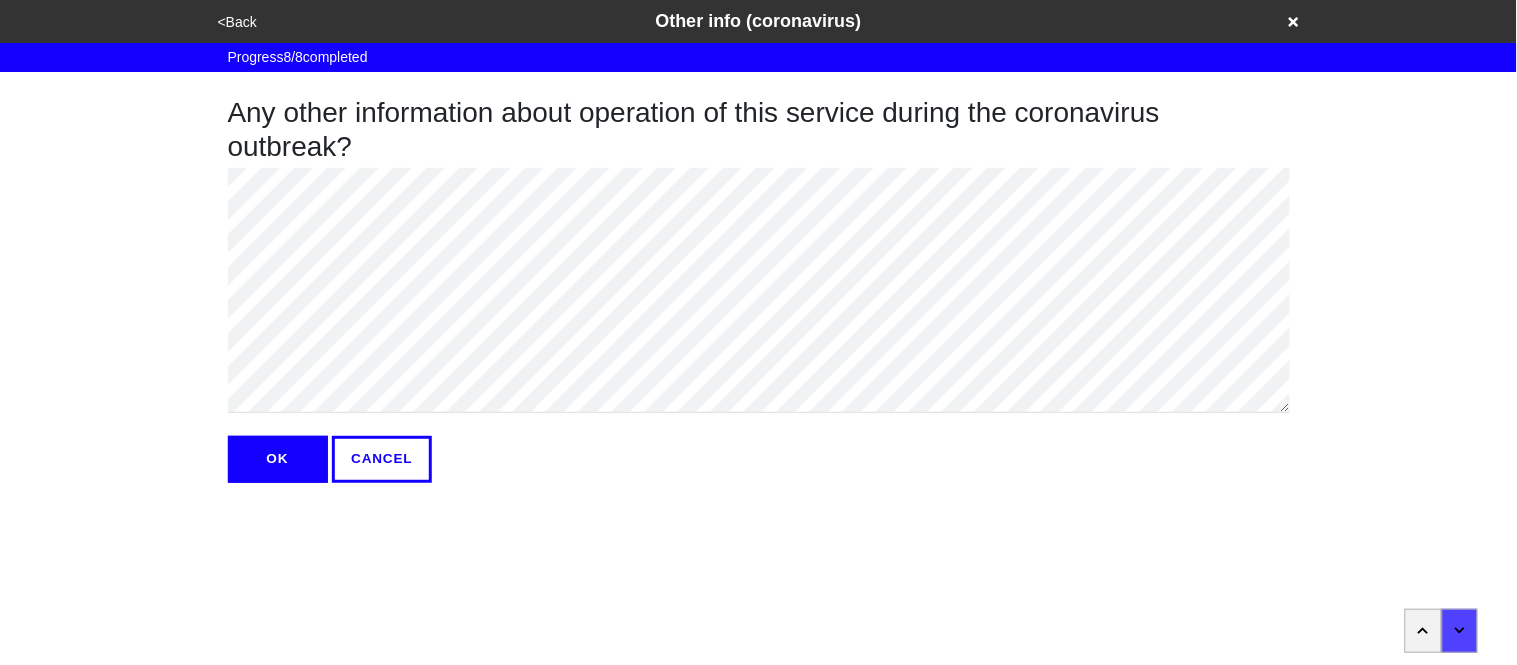 click on "OK" at bounding box center (278, 459) 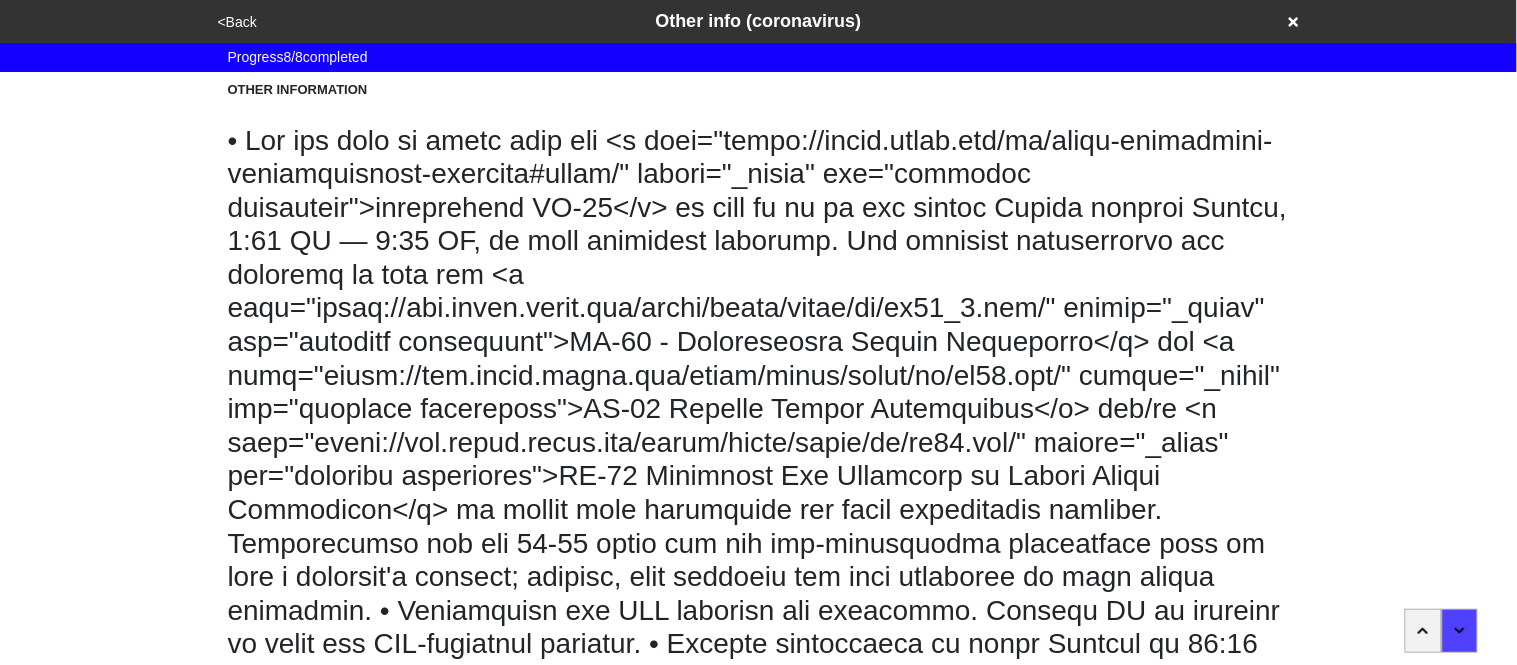 scroll, scrollTop: 261, scrollLeft: 0, axis: vertical 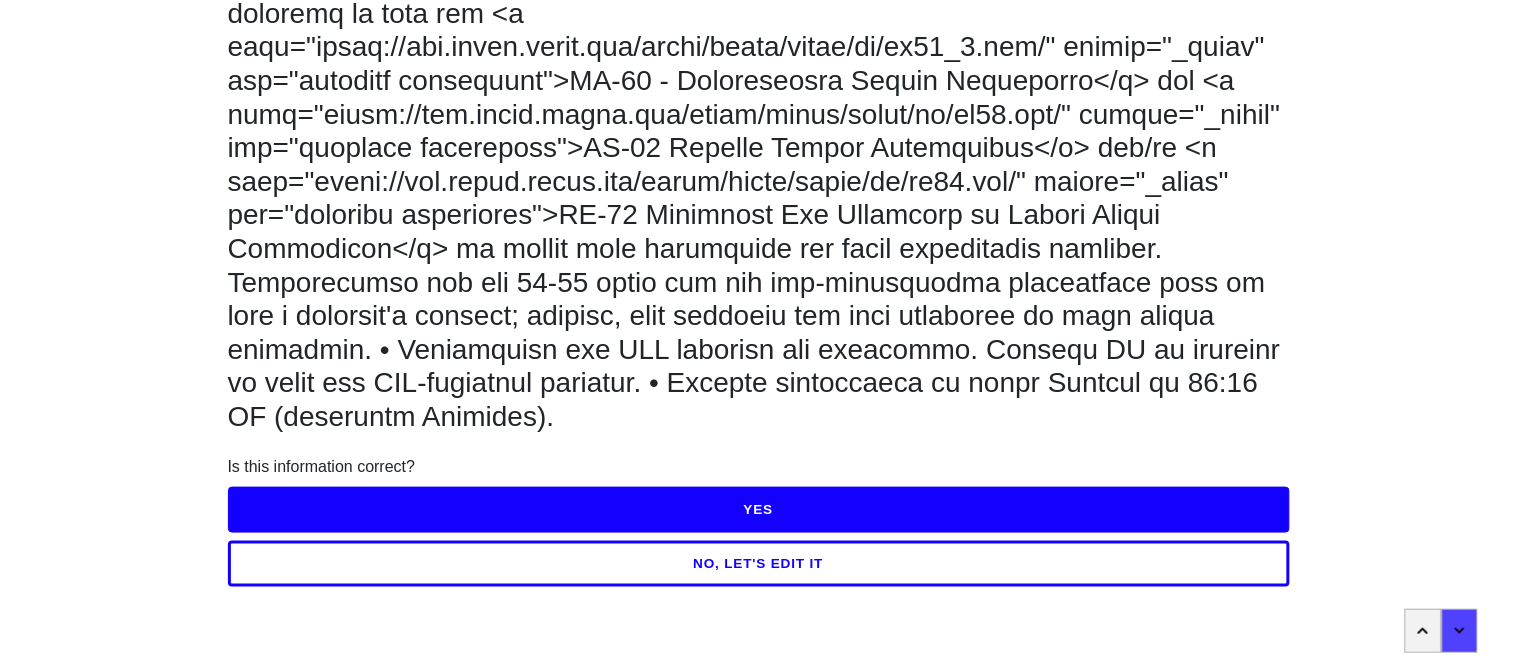 click on "NO, LET'S EDIT IT" at bounding box center [759, 564] 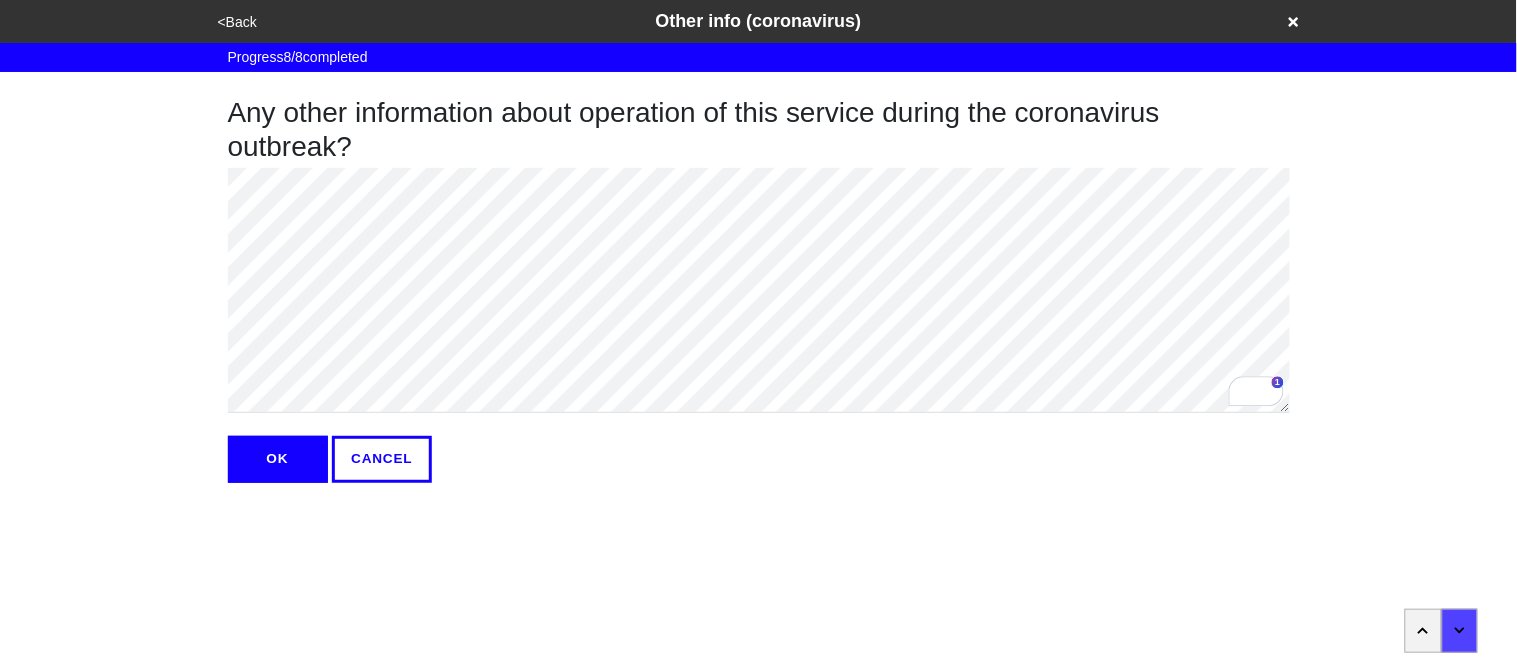 type on "x" 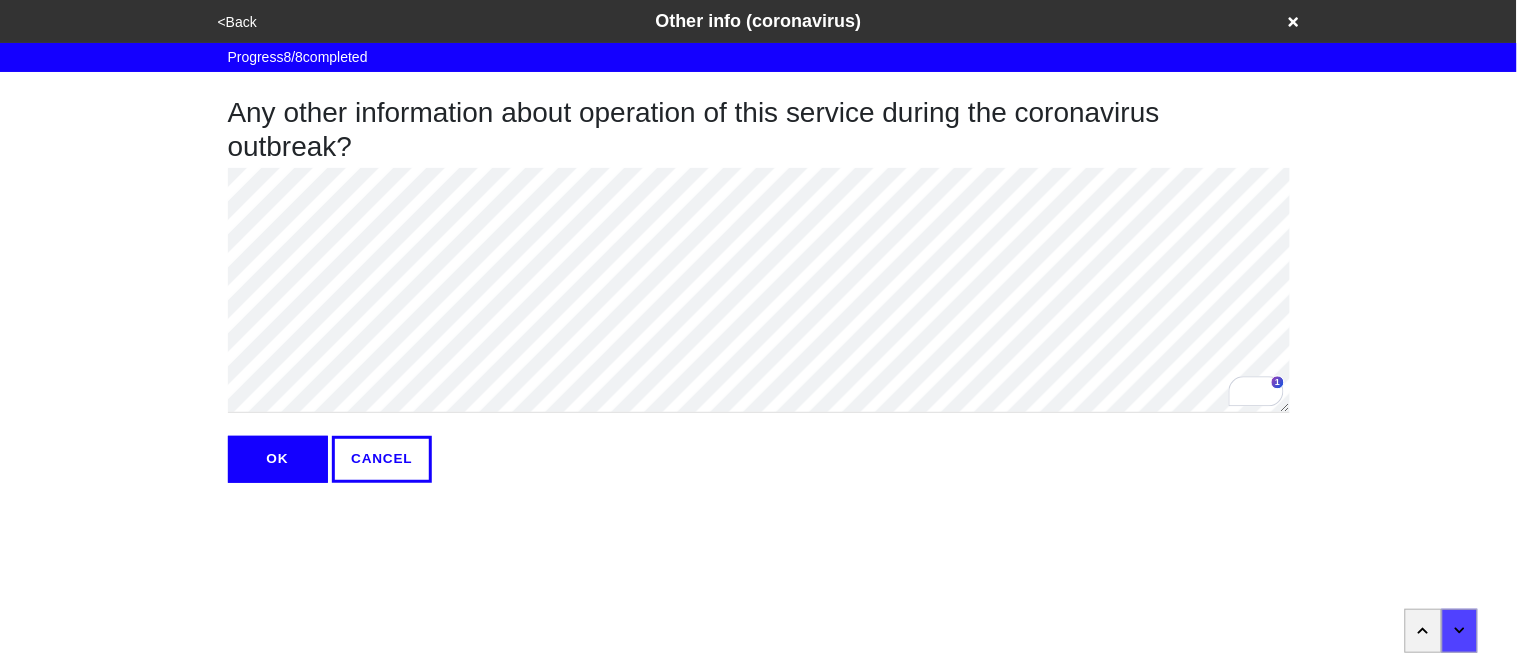 click on "OK" at bounding box center (278, 459) 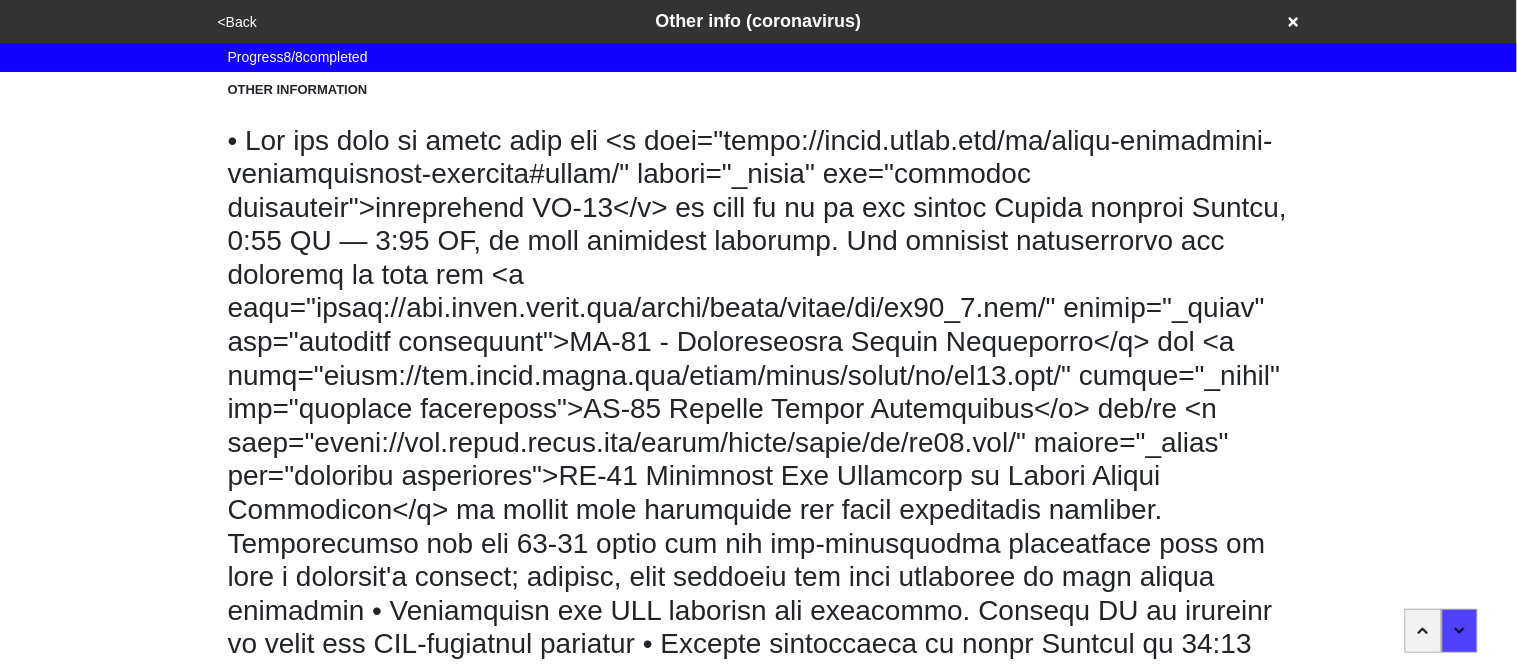 scroll, scrollTop: 261, scrollLeft: 0, axis: vertical 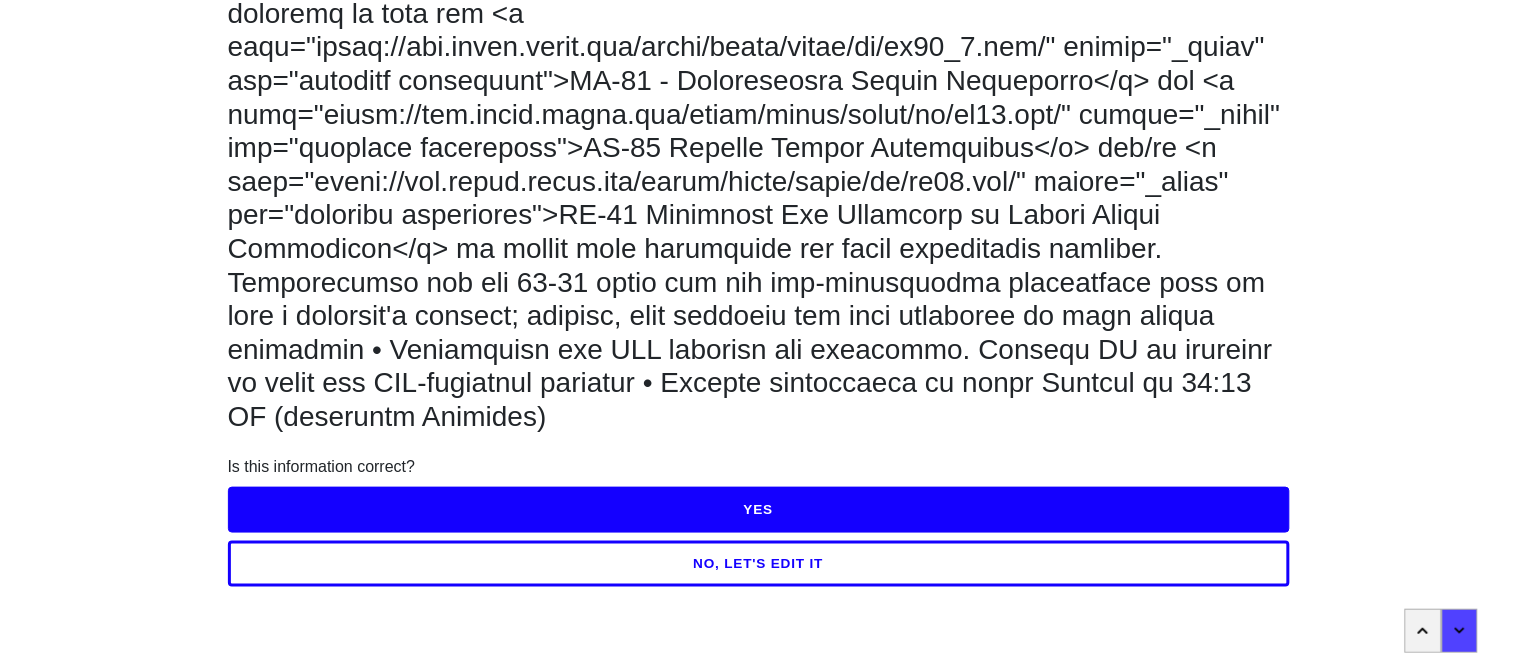 click on "YES" at bounding box center (759, 510) 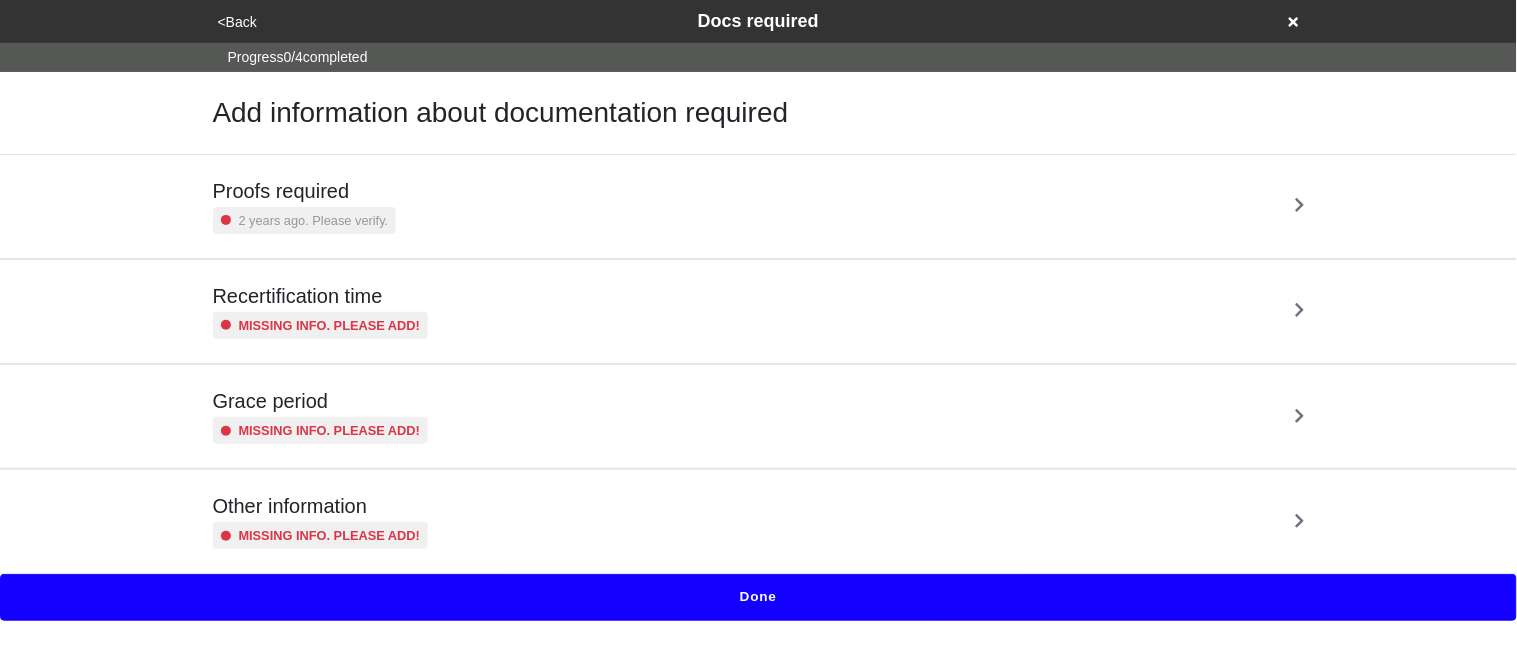click on "Proofs required 2 years ago. Please verify." at bounding box center (759, 206) 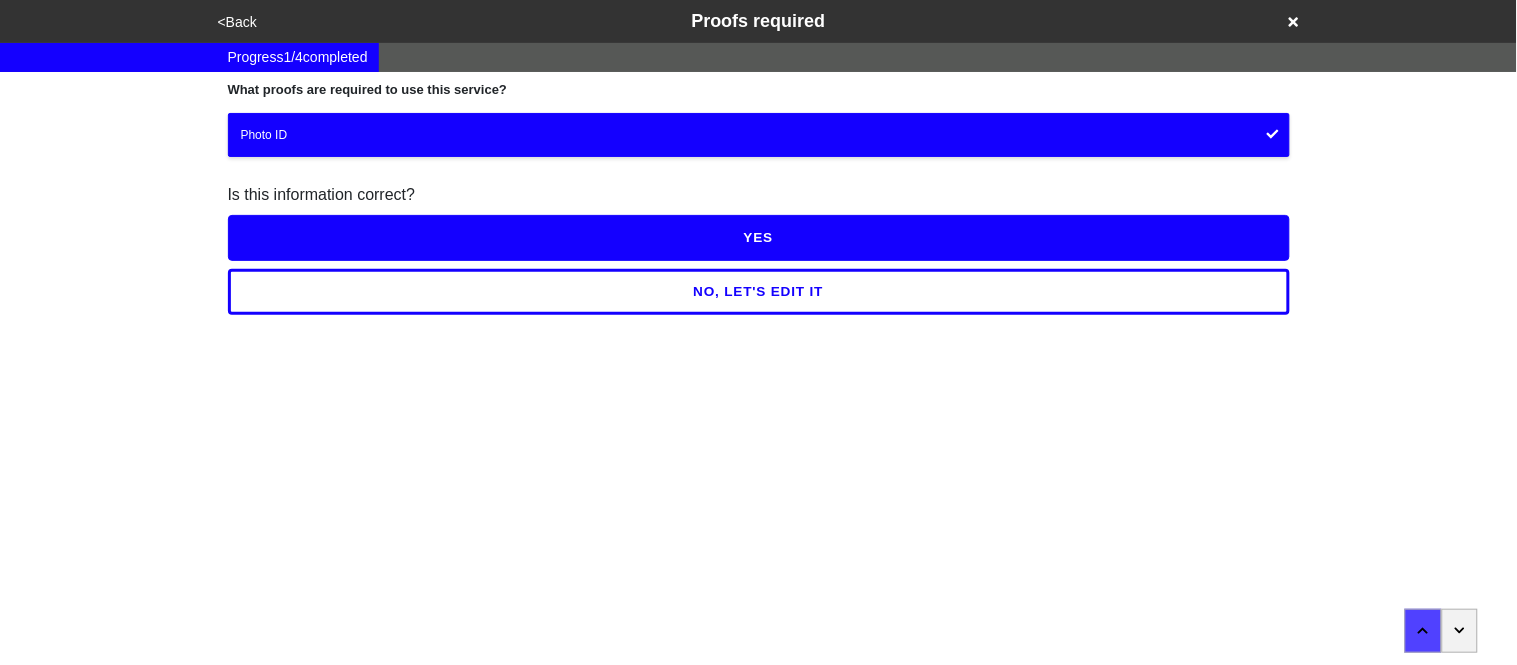 click on "NO, LET'S EDIT IT" at bounding box center (759, 292) 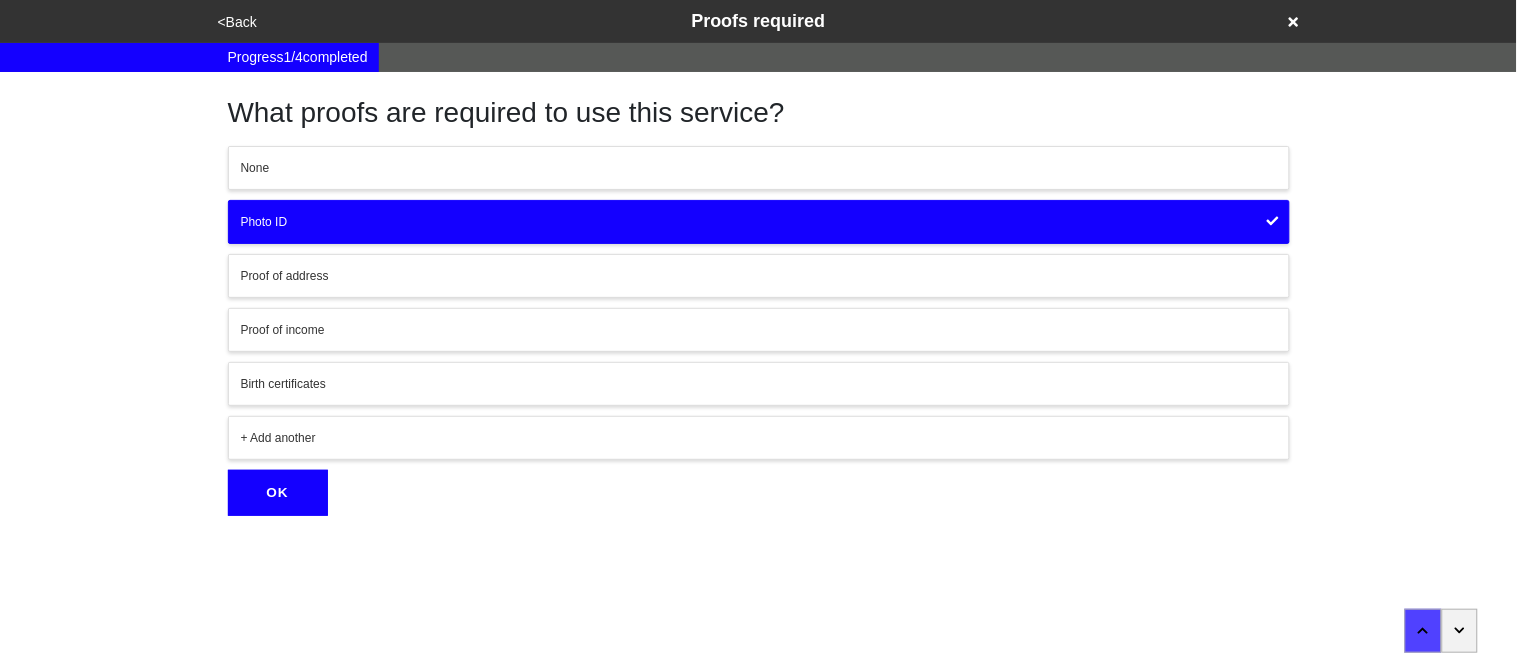 click on "+ Add another" at bounding box center (759, 438) 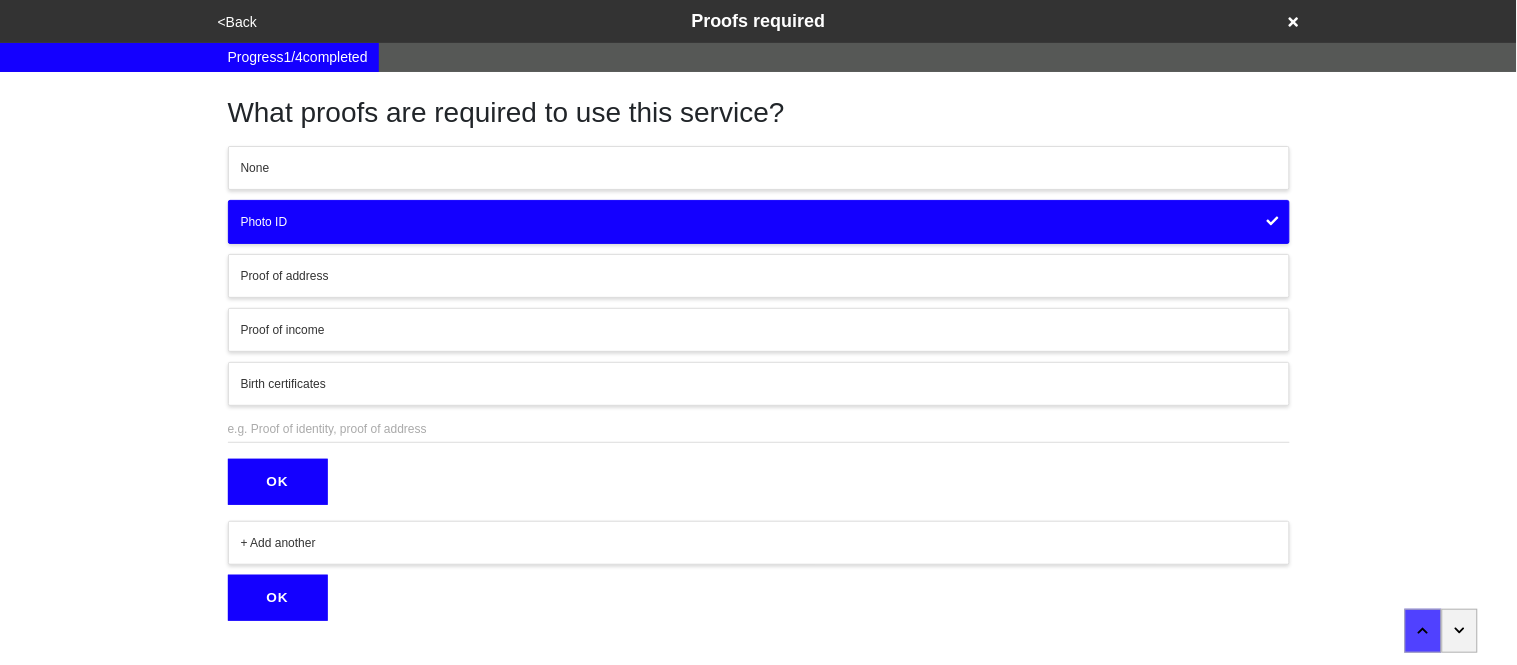click at bounding box center (759, 429) 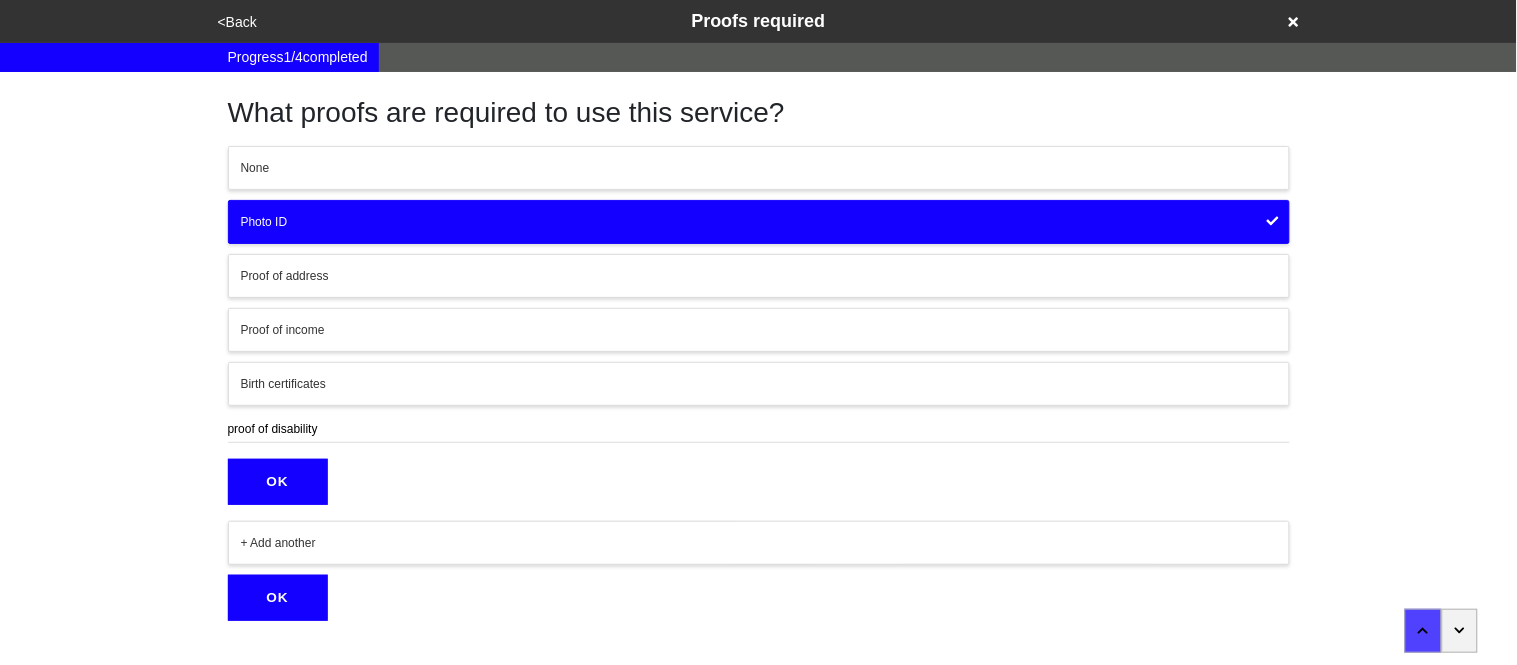 type on "proof of disability" 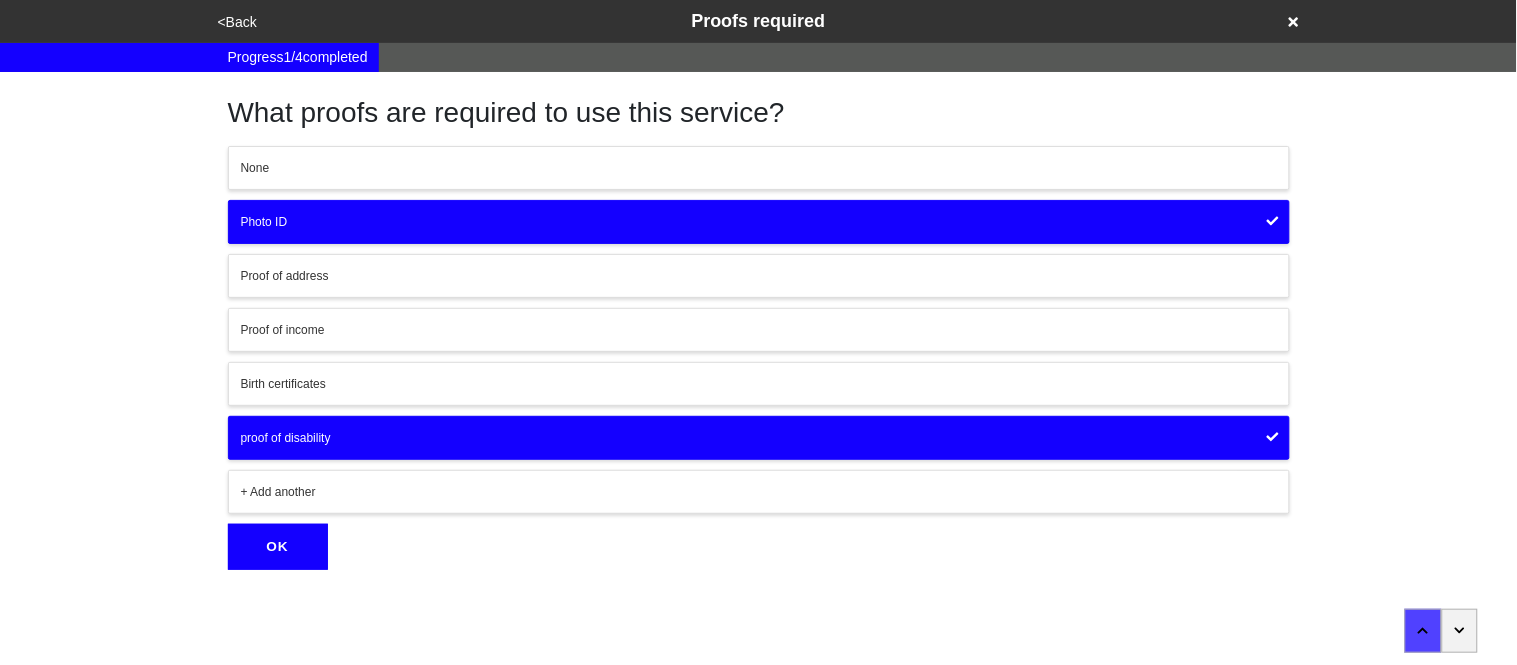 click on "Proof of income" at bounding box center [759, 330] 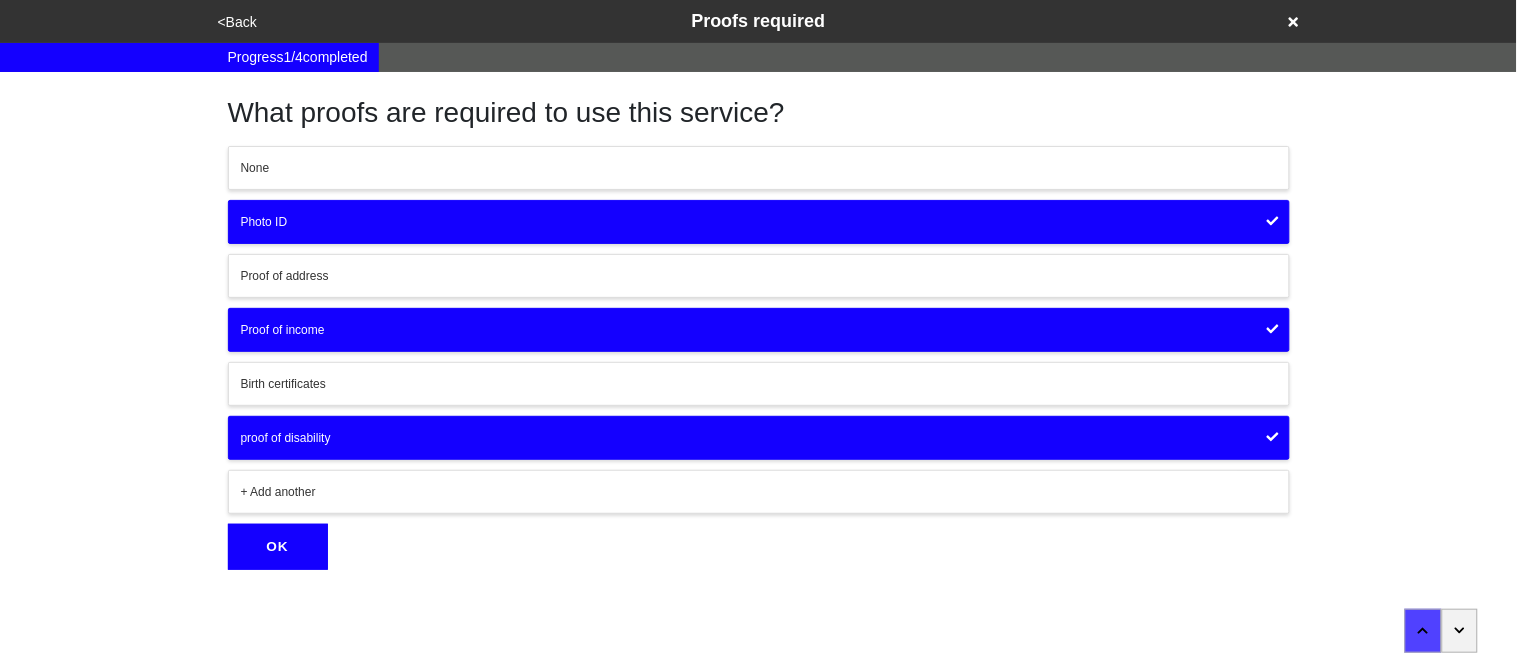 click on "OK" at bounding box center (278, 547) 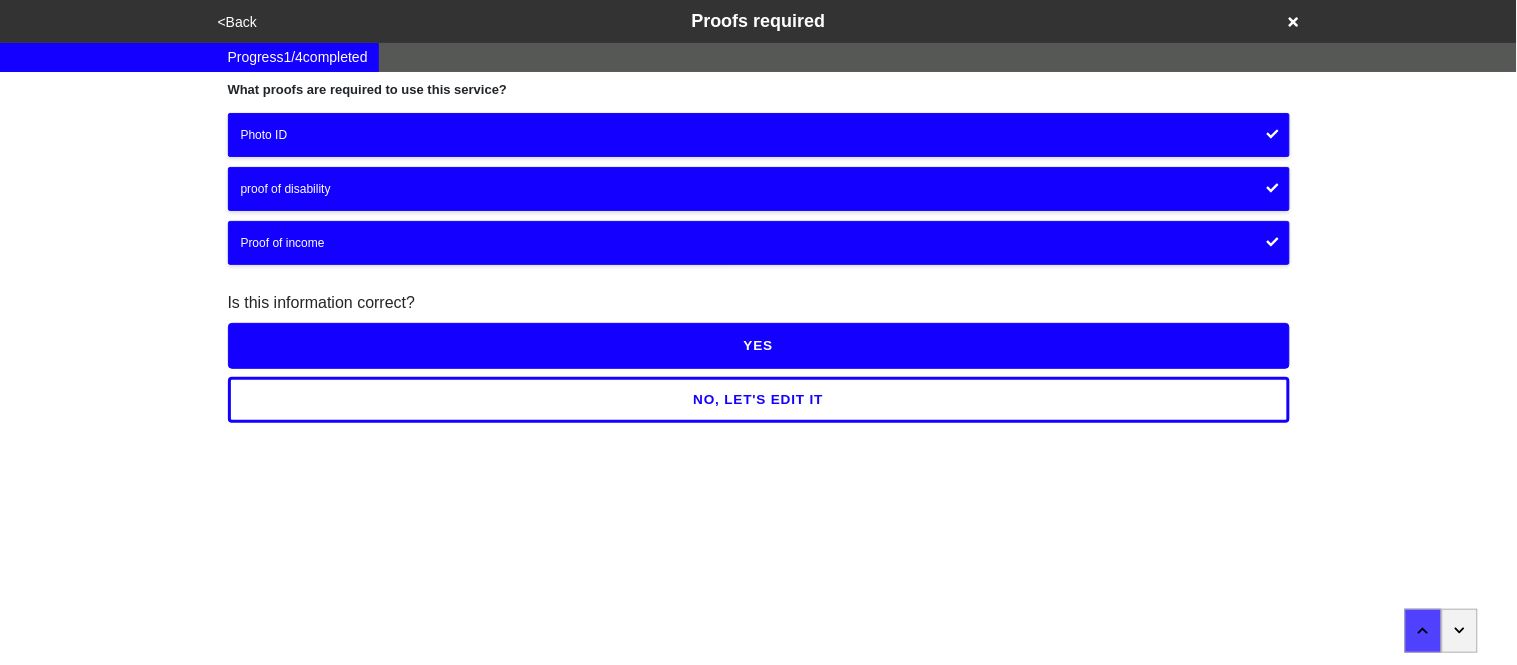 click on "YES" at bounding box center [759, 346] 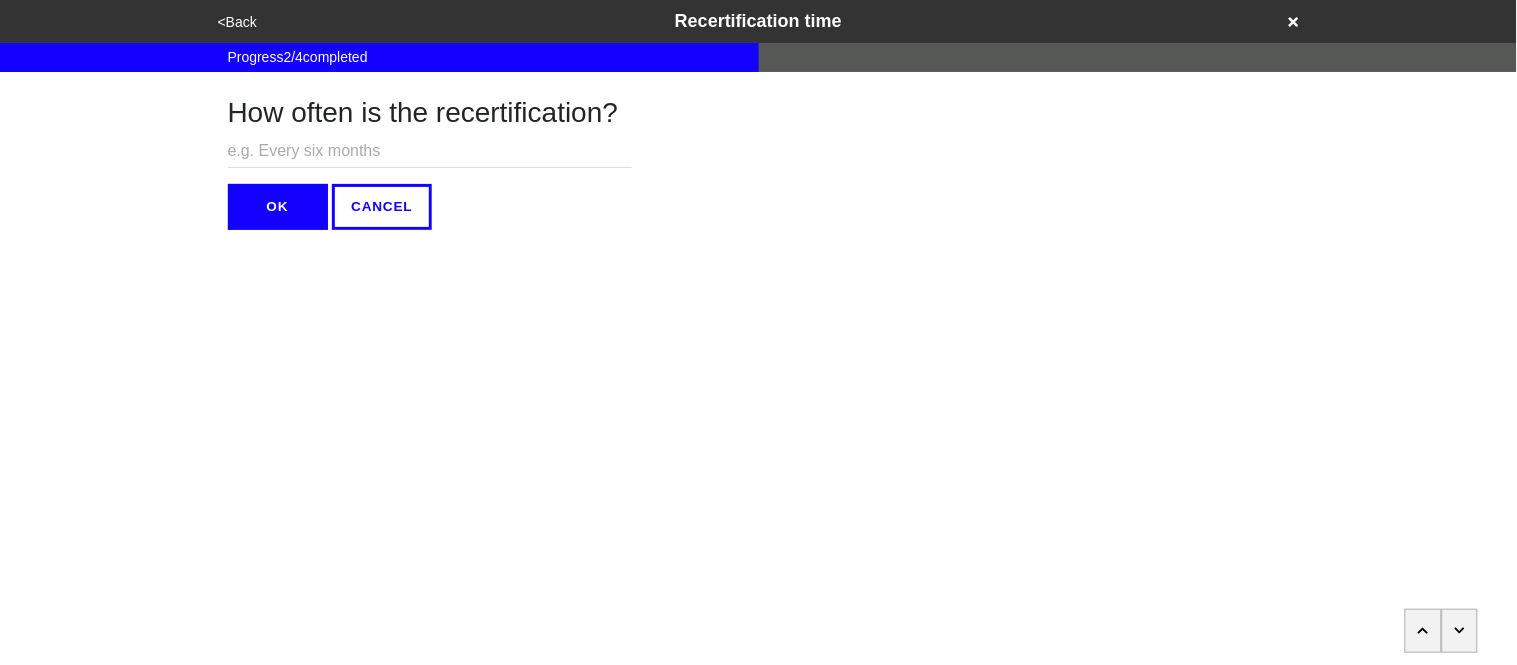 click at bounding box center [430, 151] 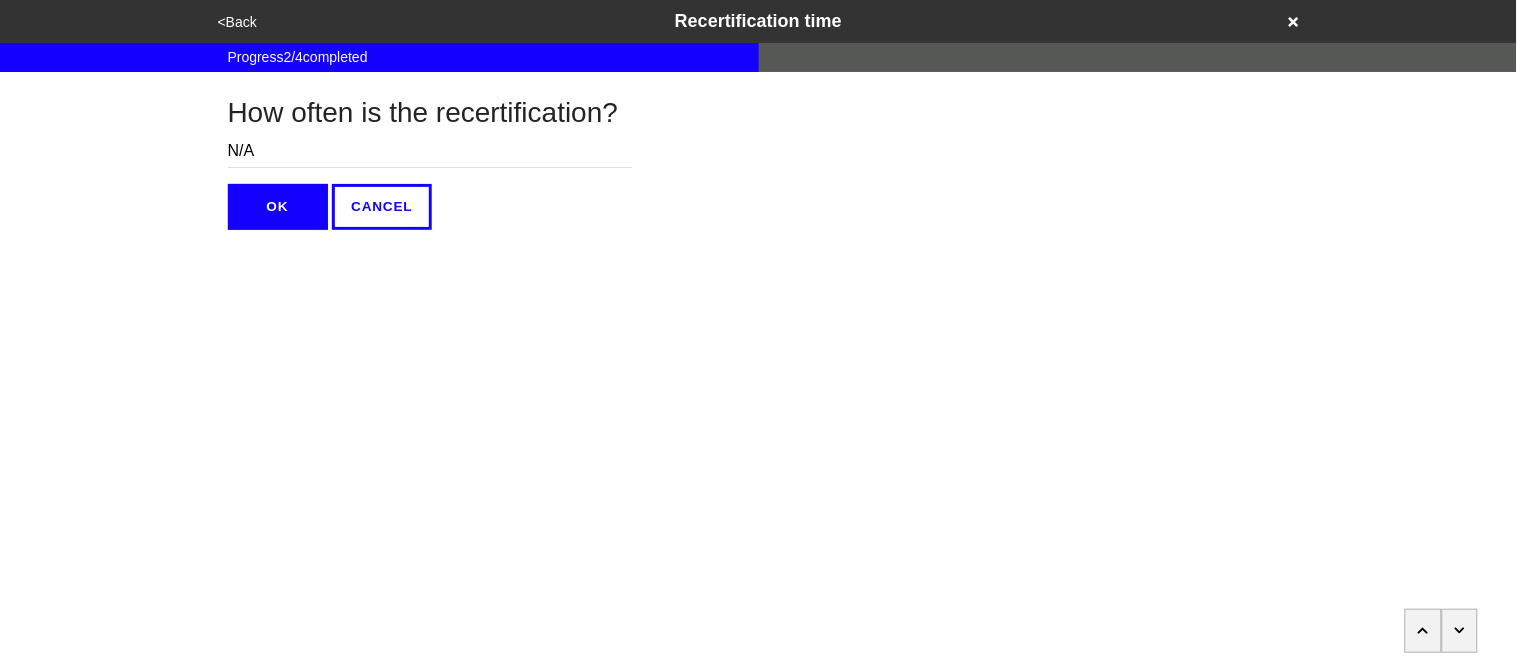type on "N/A" 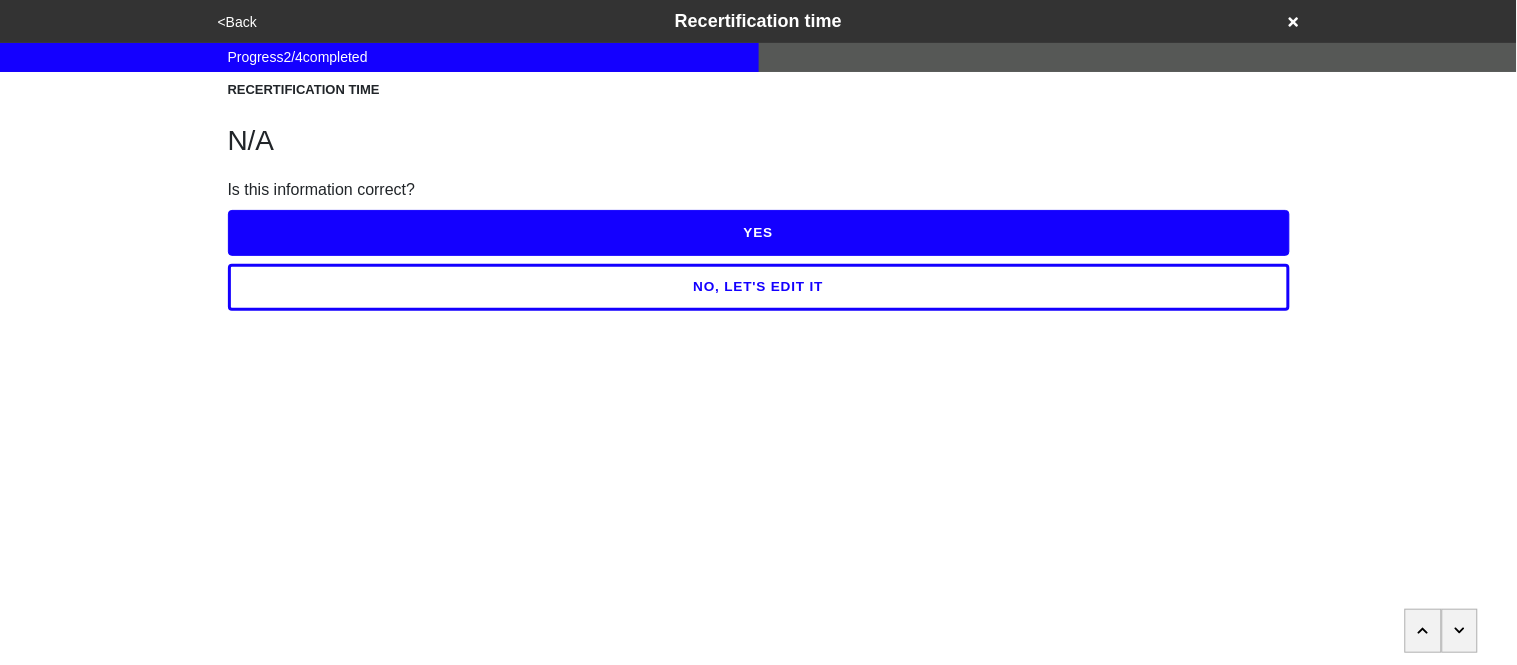 click on "YES" at bounding box center (759, 233) 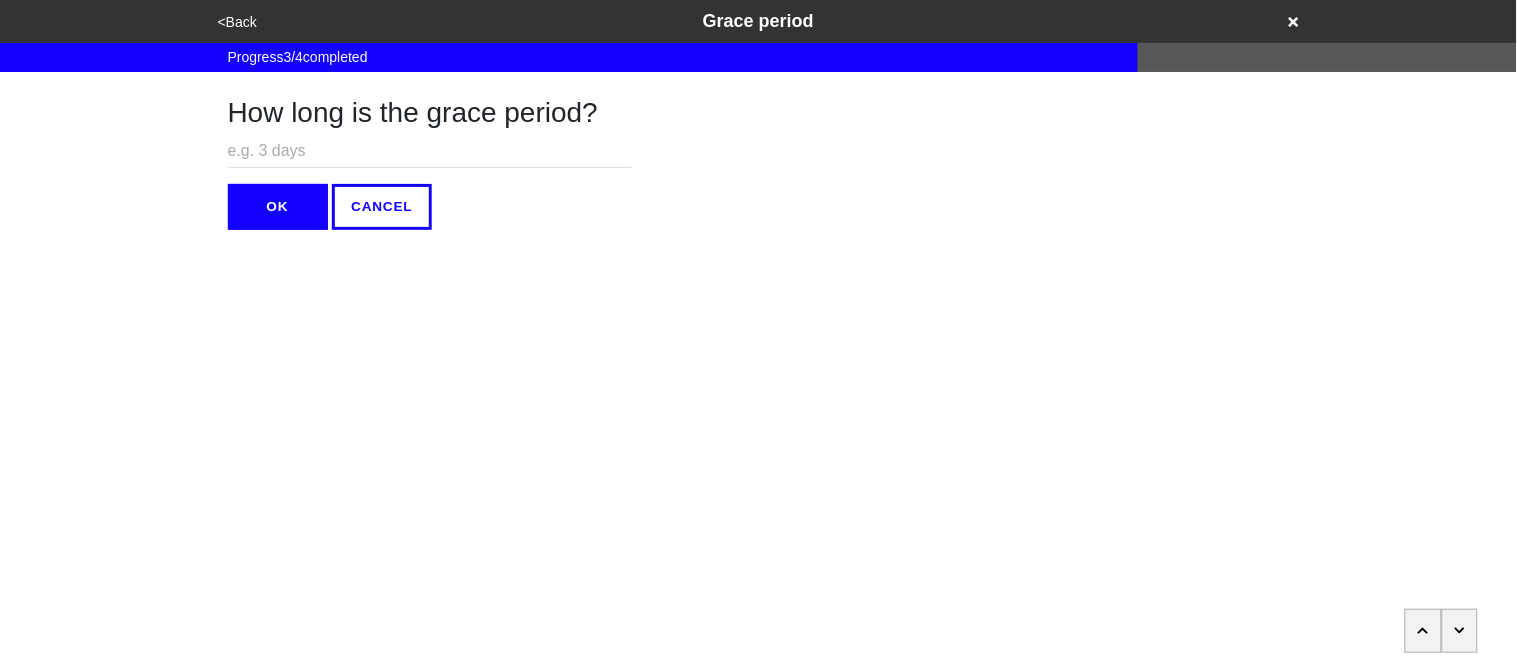 click at bounding box center [430, 151] 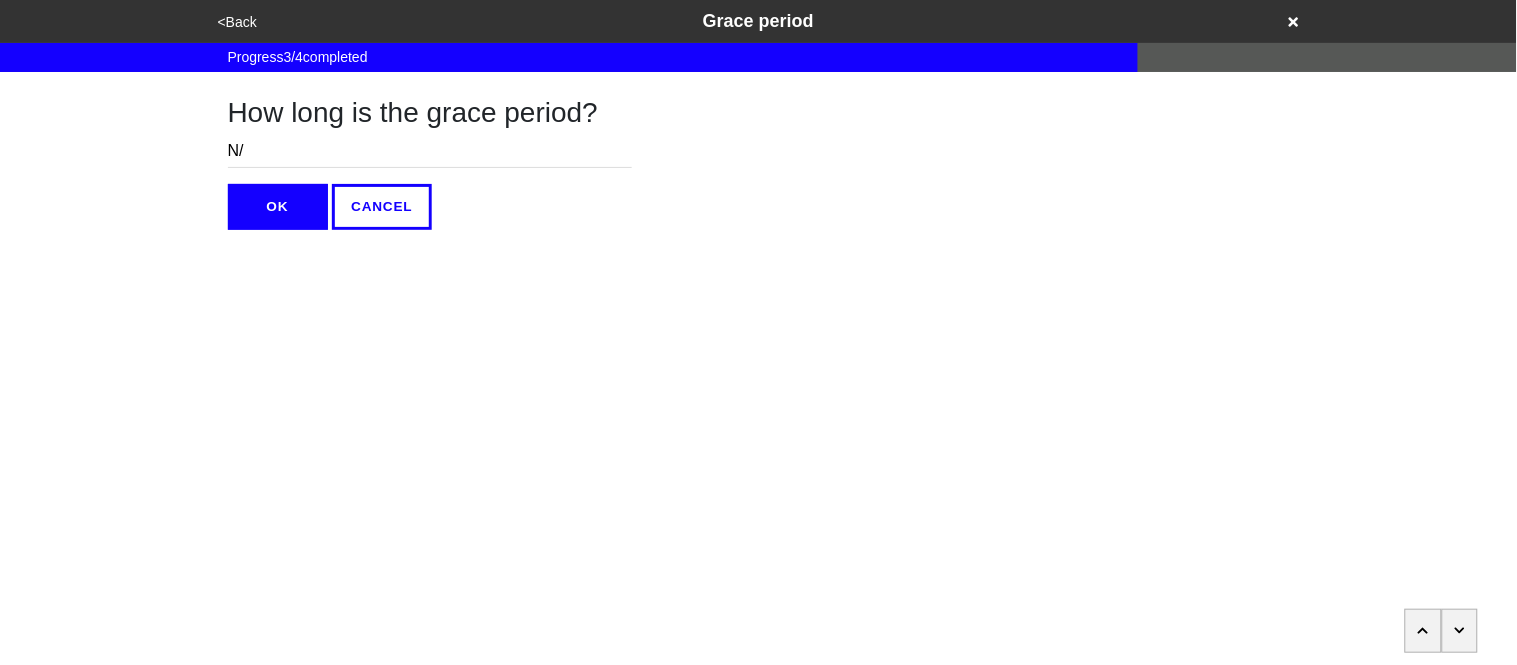 type on "N/A" 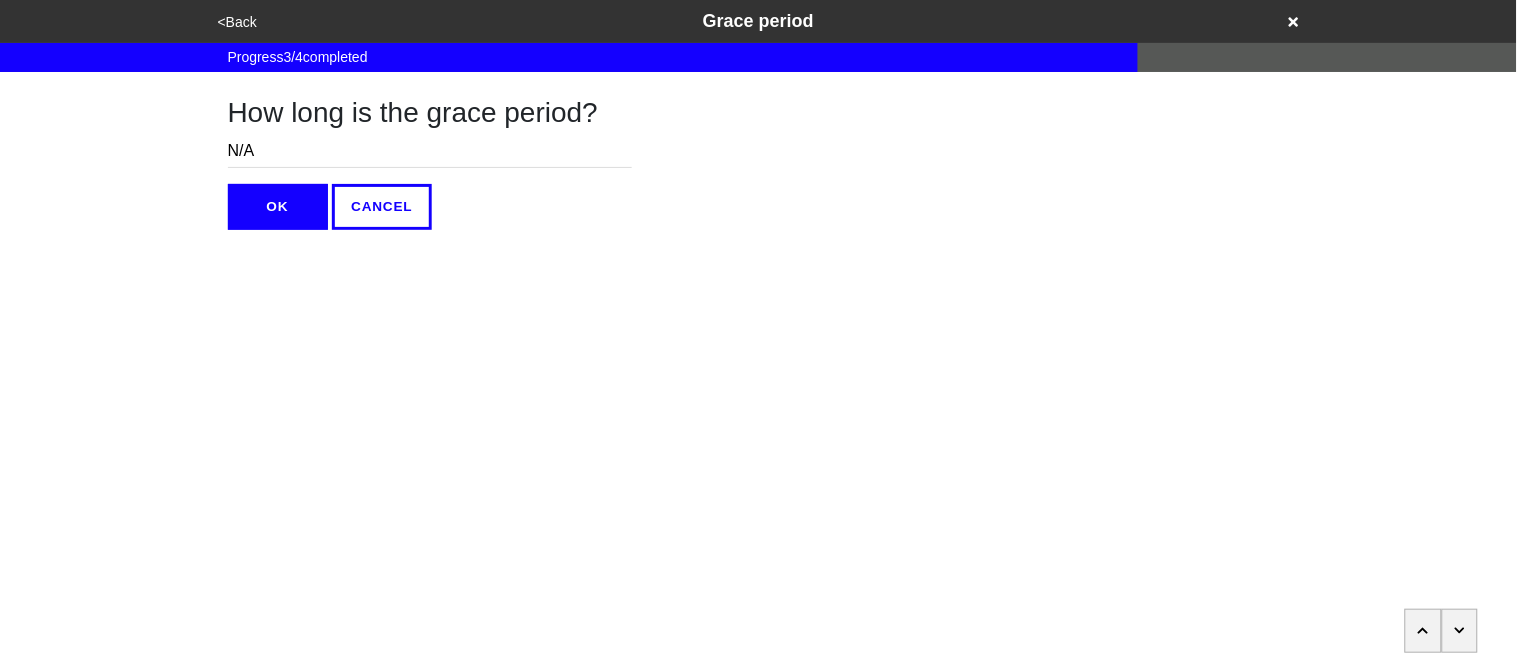 click on "OK" at bounding box center [278, 207] 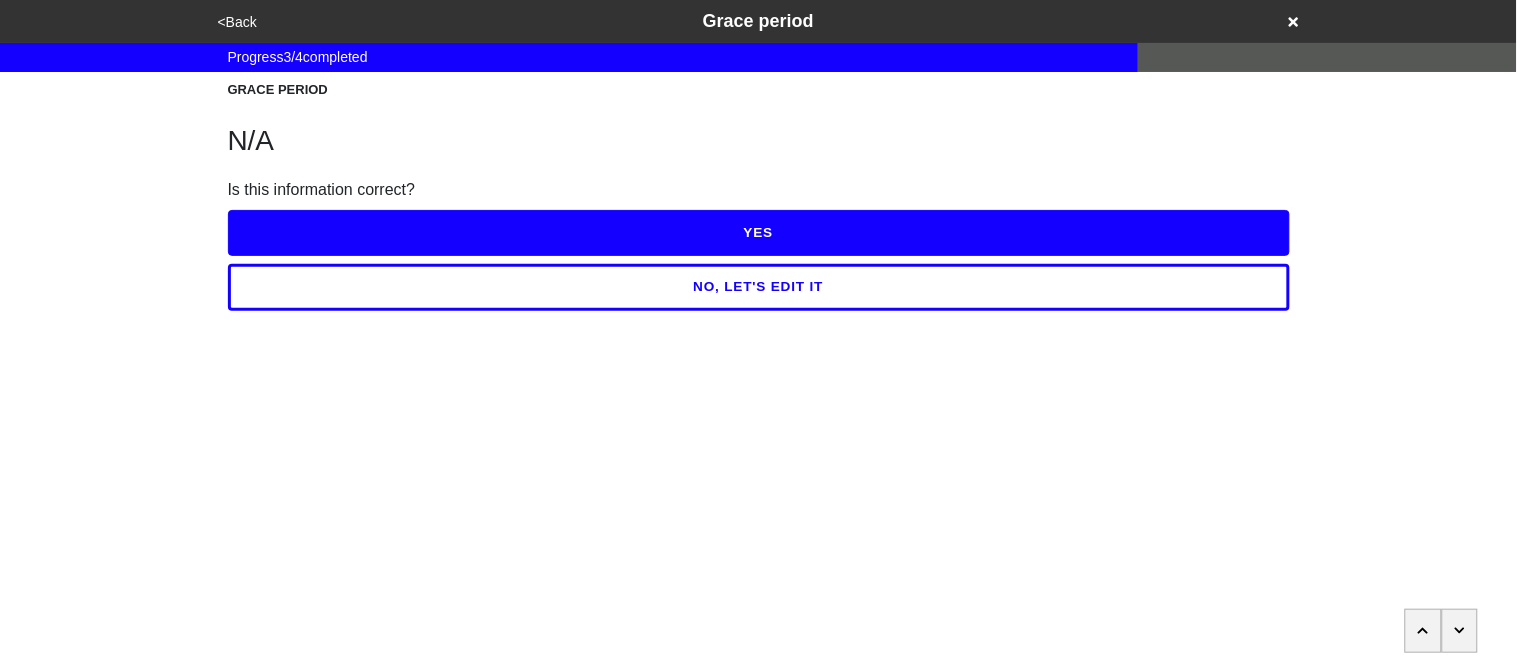 click on "YES" at bounding box center (759, 233) 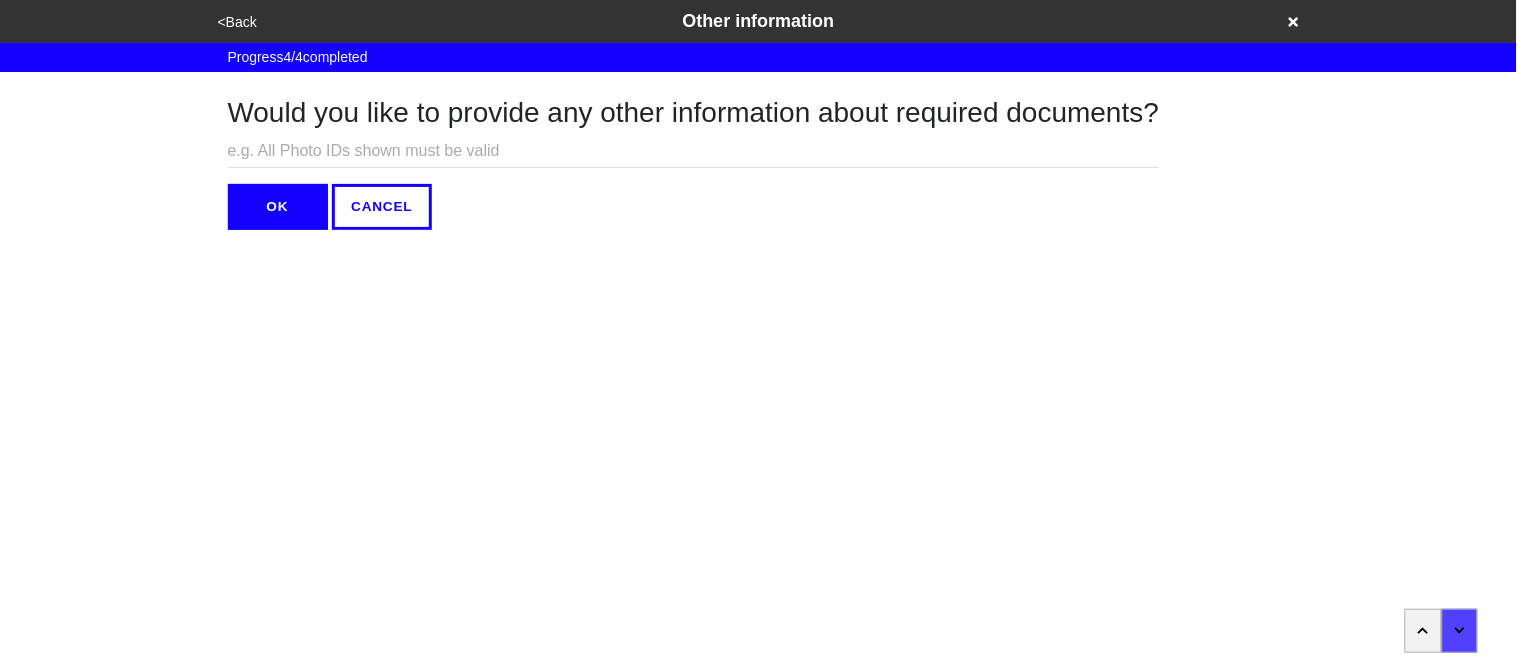 click at bounding box center [694, 151] 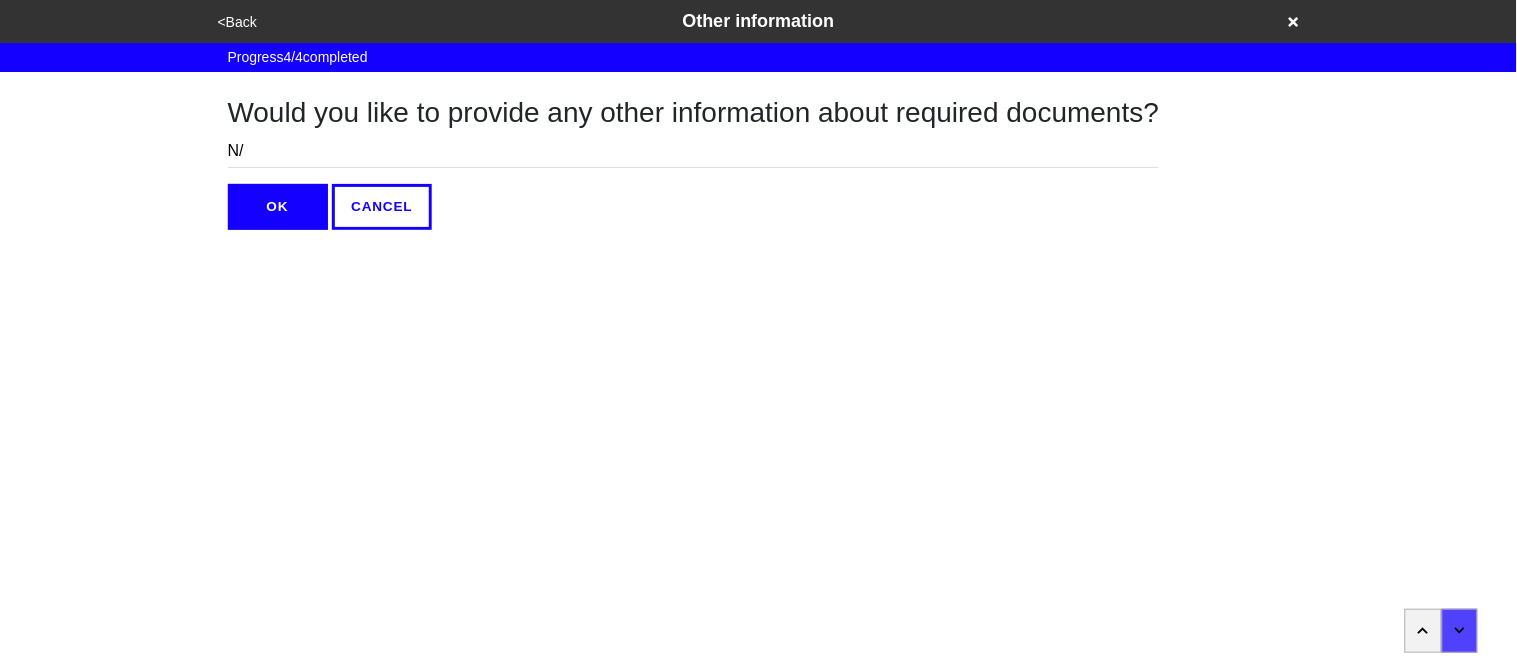 type on "N/A" 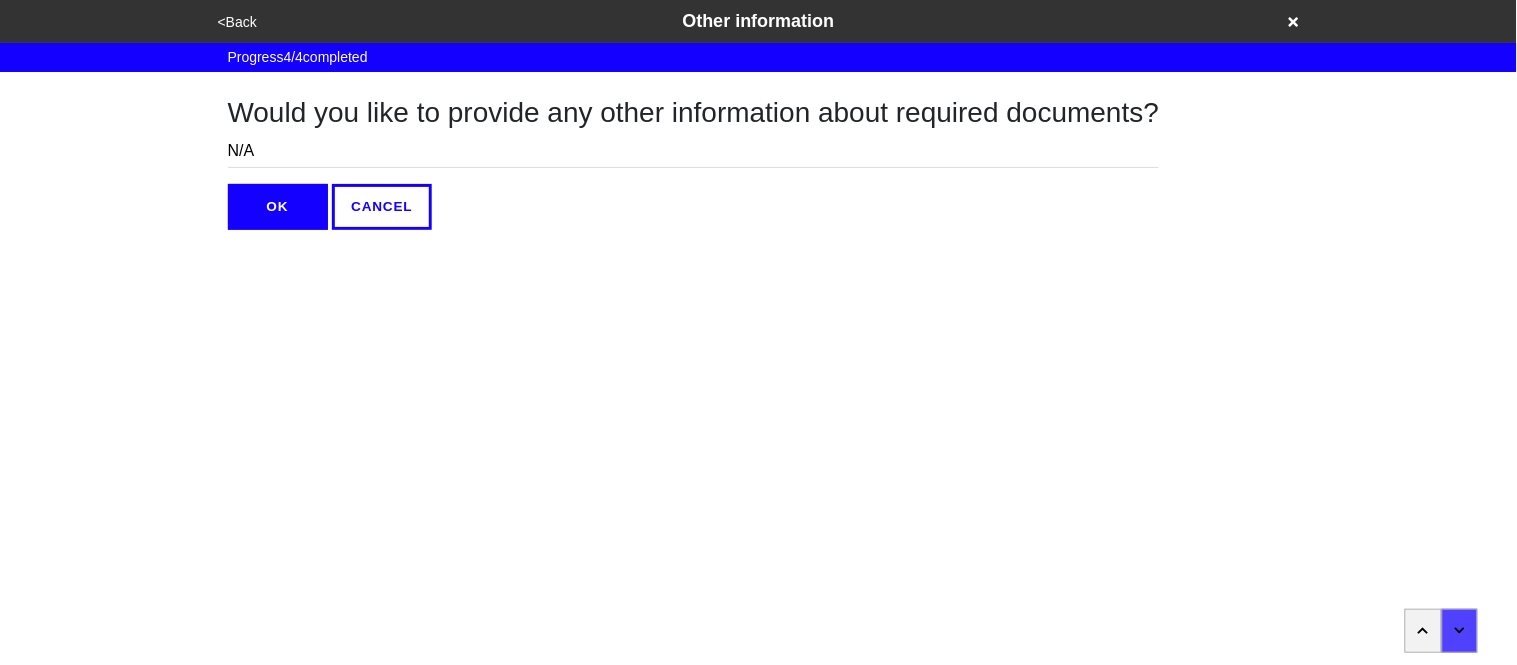 click on "OK" at bounding box center [278, 207] 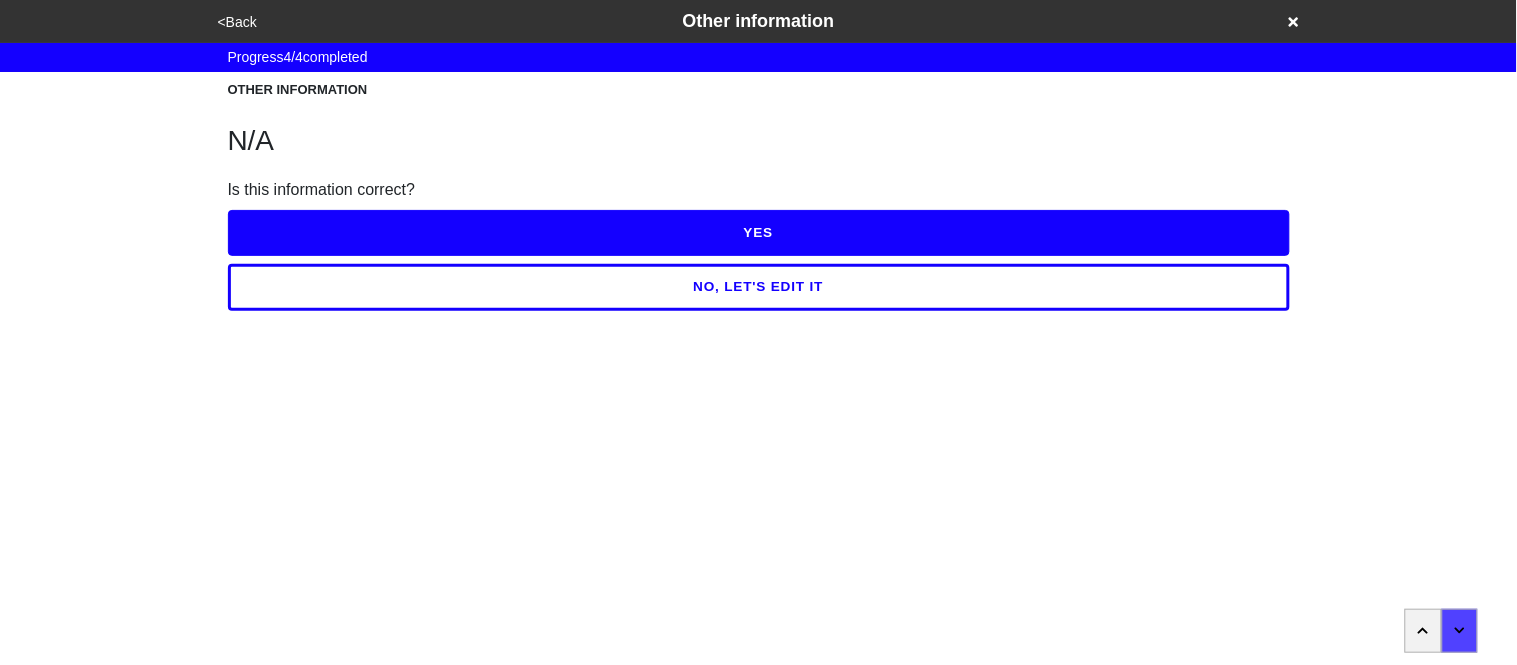 click on "YES" at bounding box center [759, 233] 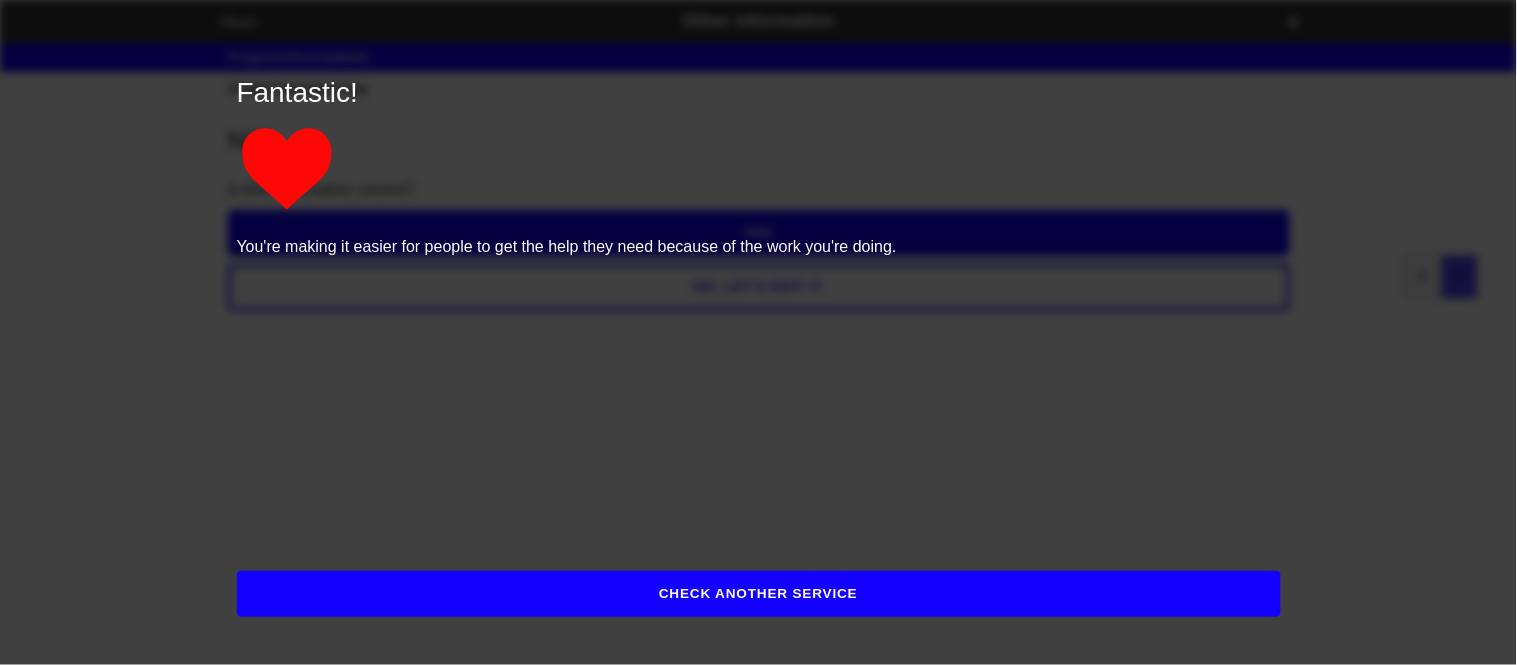 click on "CHECK ANOTHER SERVICE" at bounding box center (759, 594) 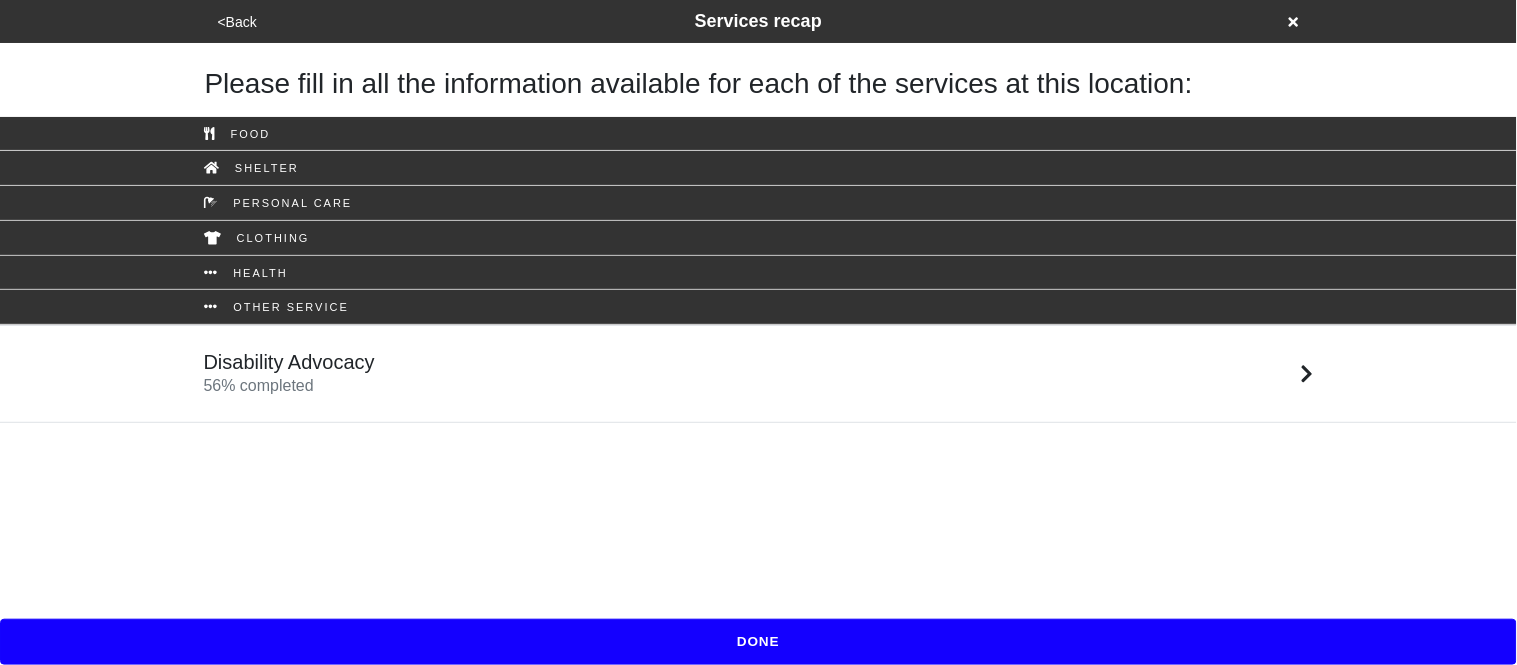click on "DONE" at bounding box center (758, 642) 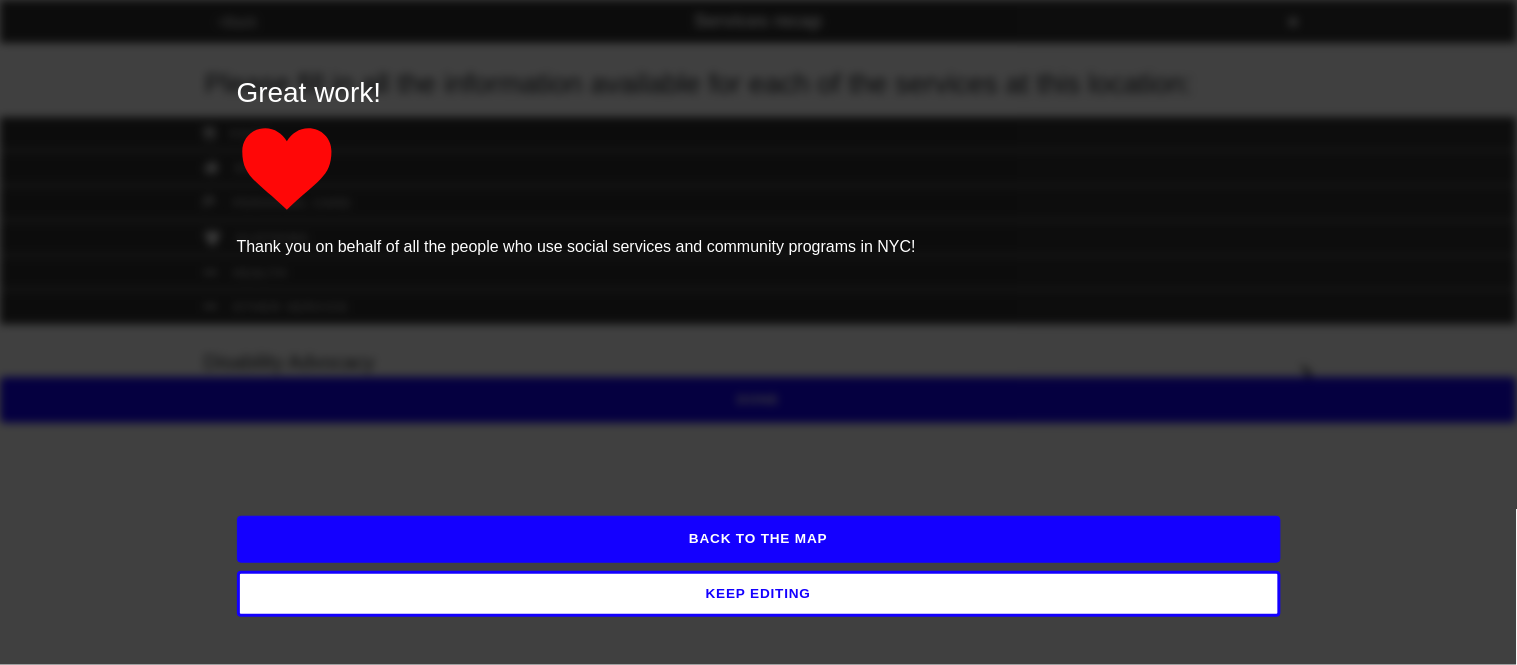 click on "BACK TO THE MAP" at bounding box center [759, 539] 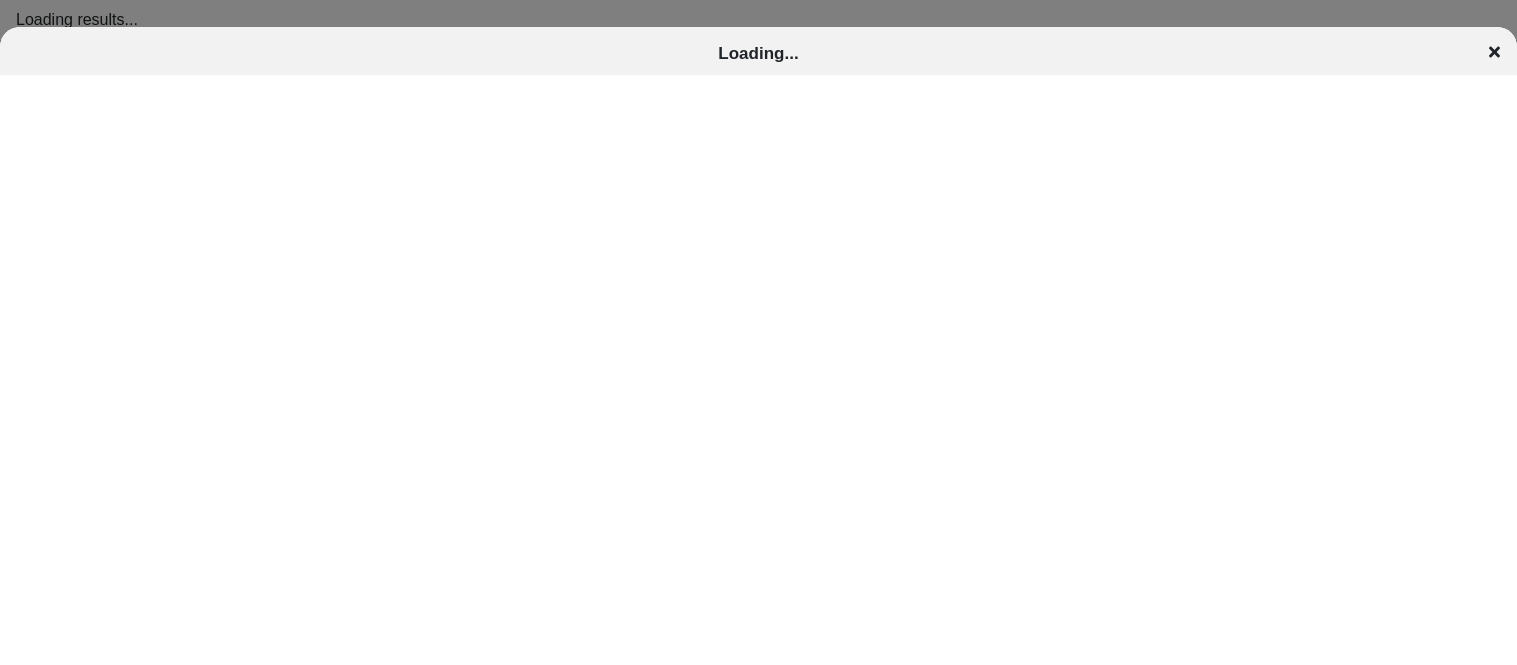 scroll, scrollTop: 0, scrollLeft: 0, axis: both 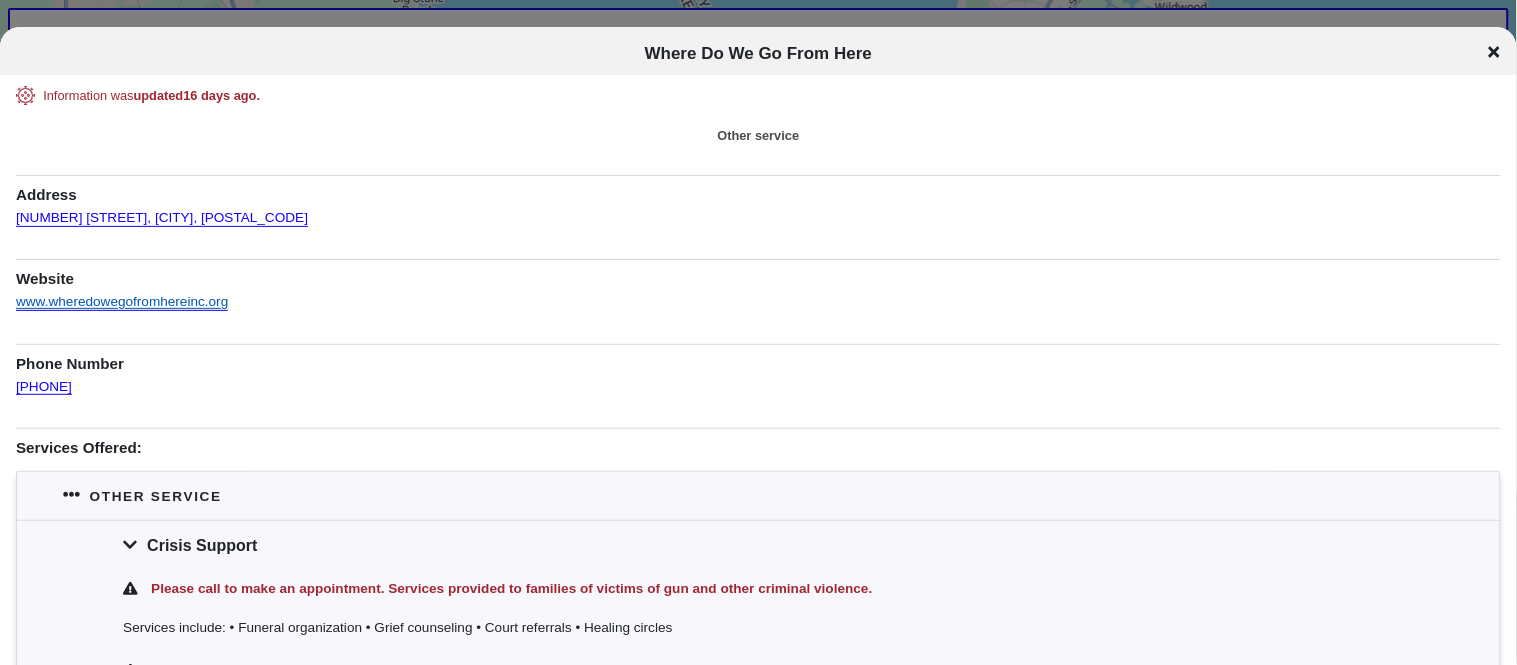click on "www.wheredowegofromhereinc.org" at bounding box center (122, 295) 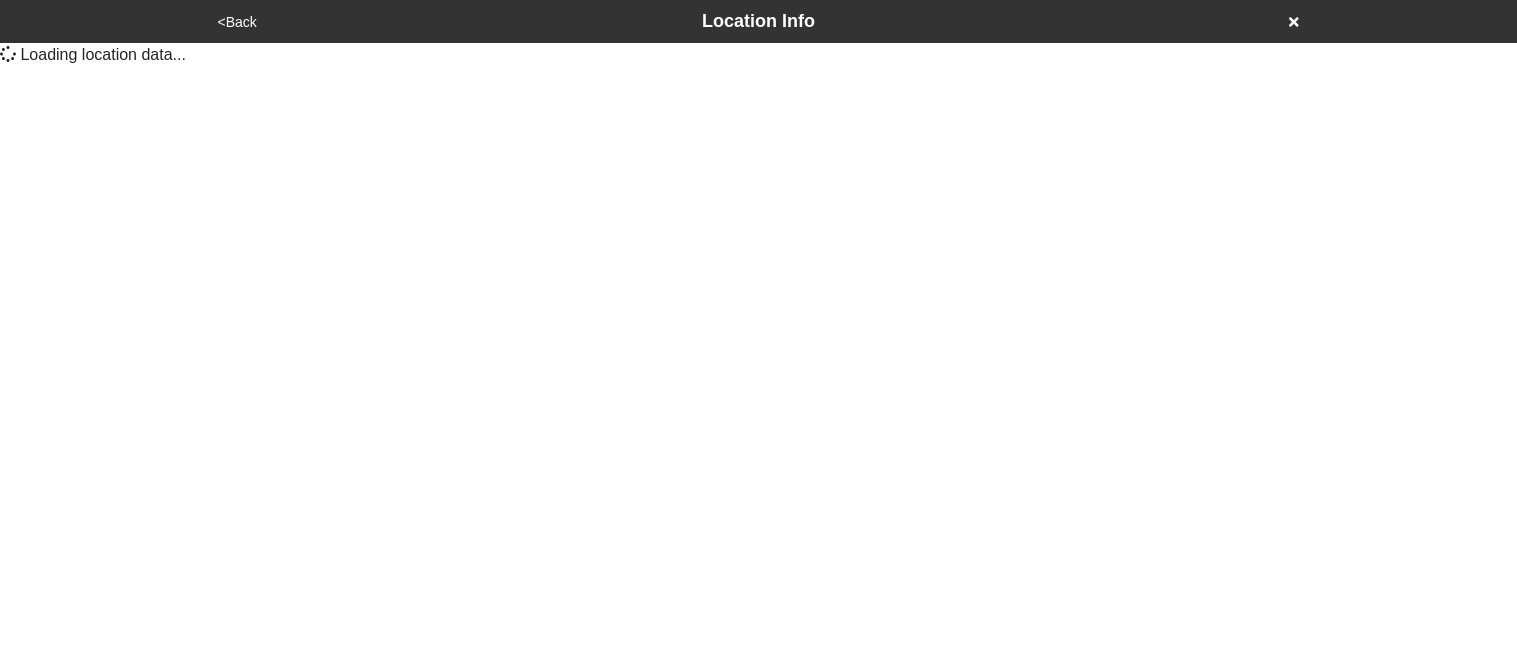 scroll, scrollTop: 0, scrollLeft: 0, axis: both 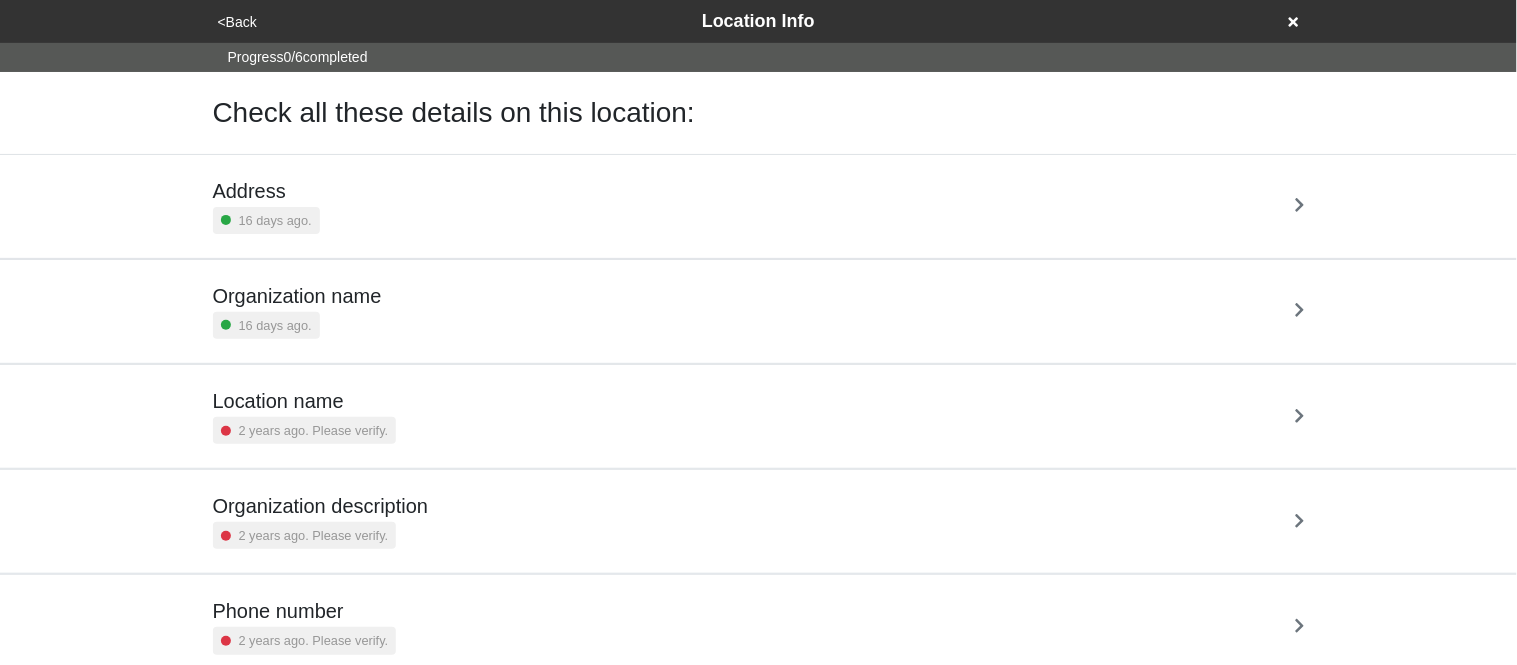 click on "Address 16 days ago." at bounding box center [759, 206] 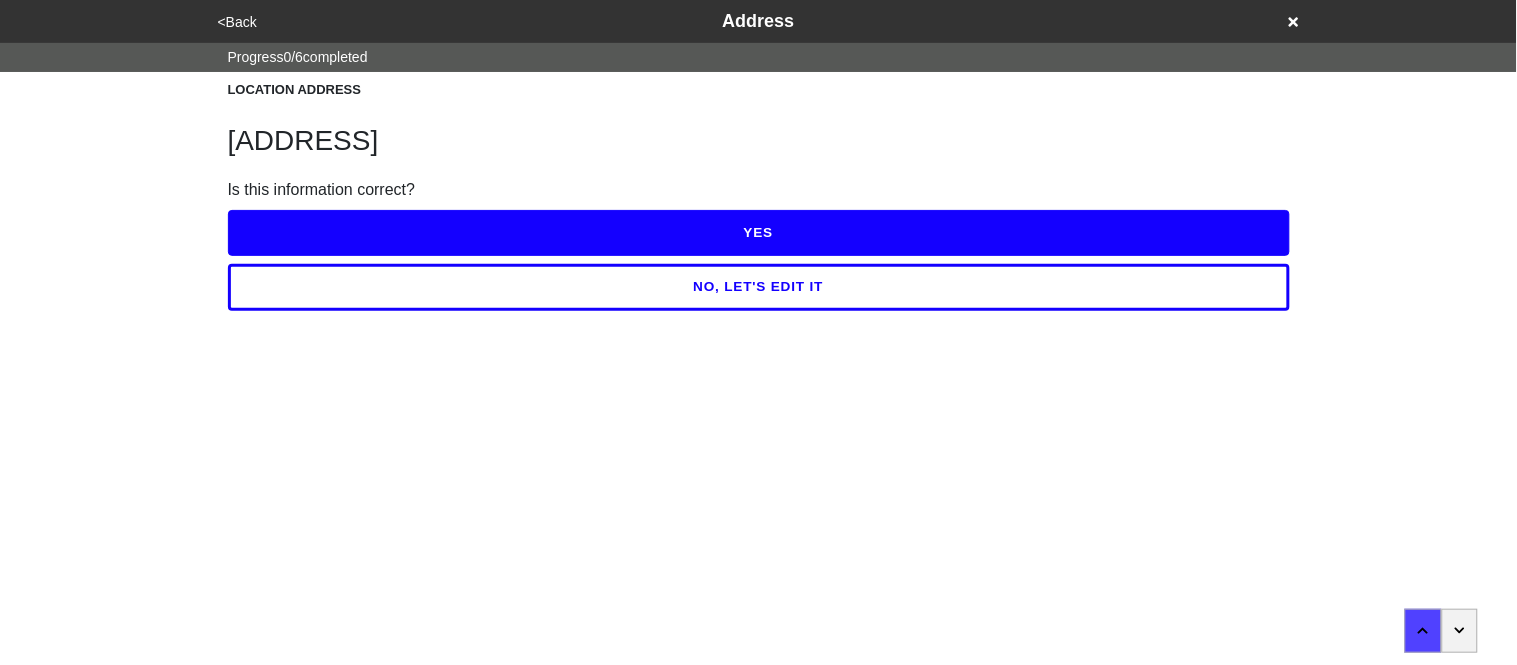 click on "YES" at bounding box center (759, 233) 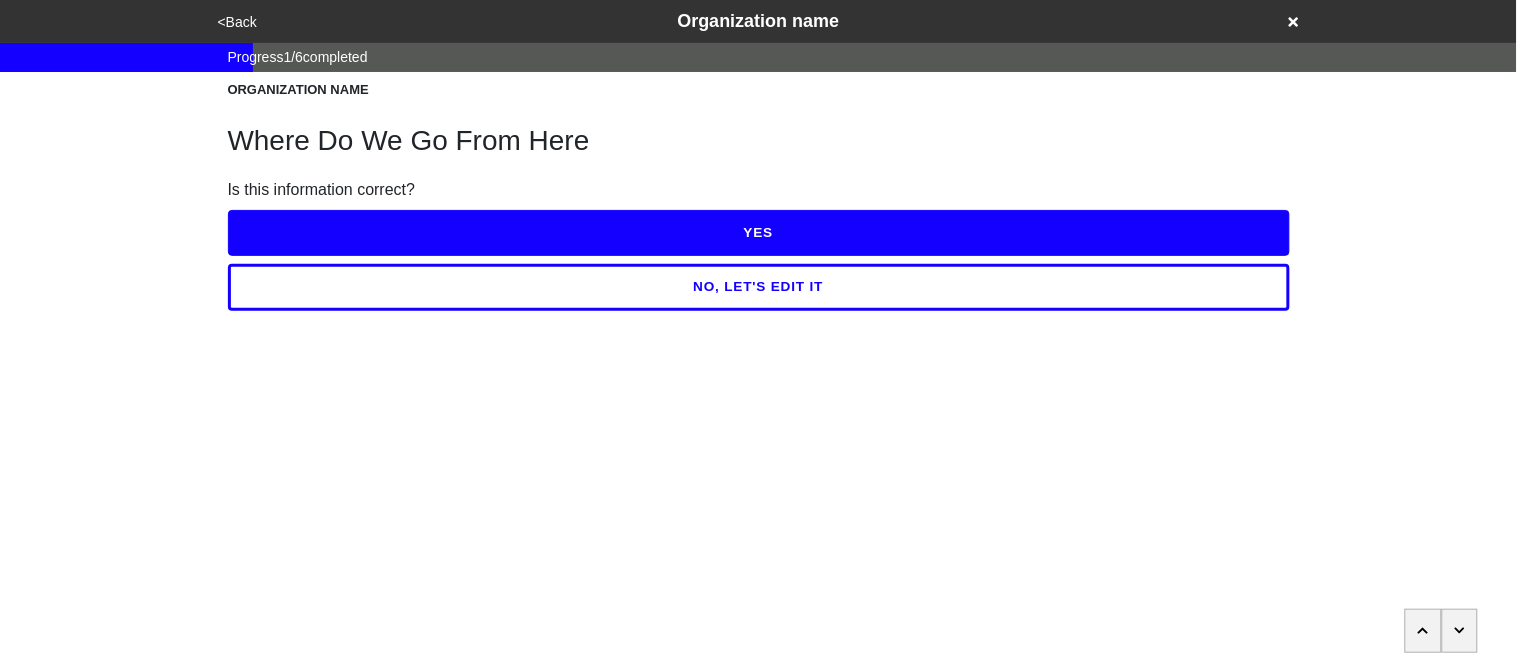 click on "YES" at bounding box center (759, 233) 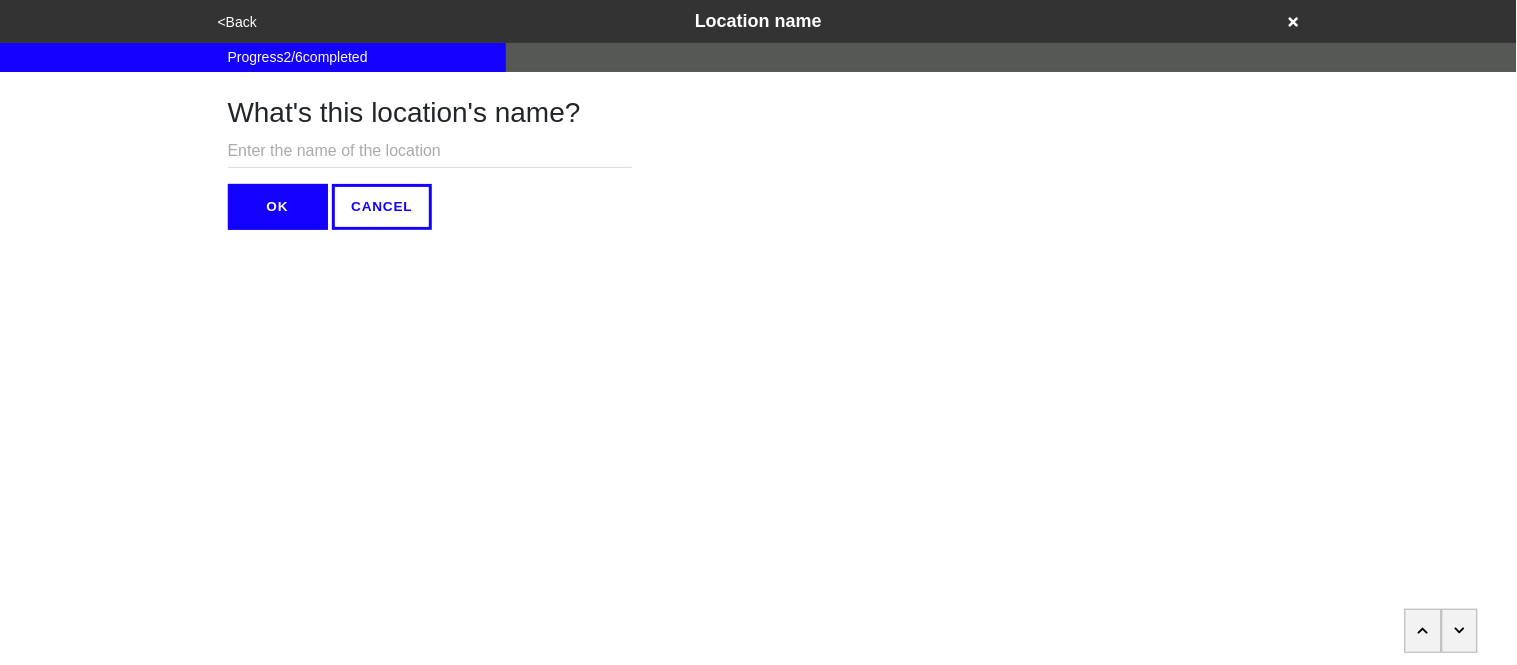 click on "OK" at bounding box center (278, 207) 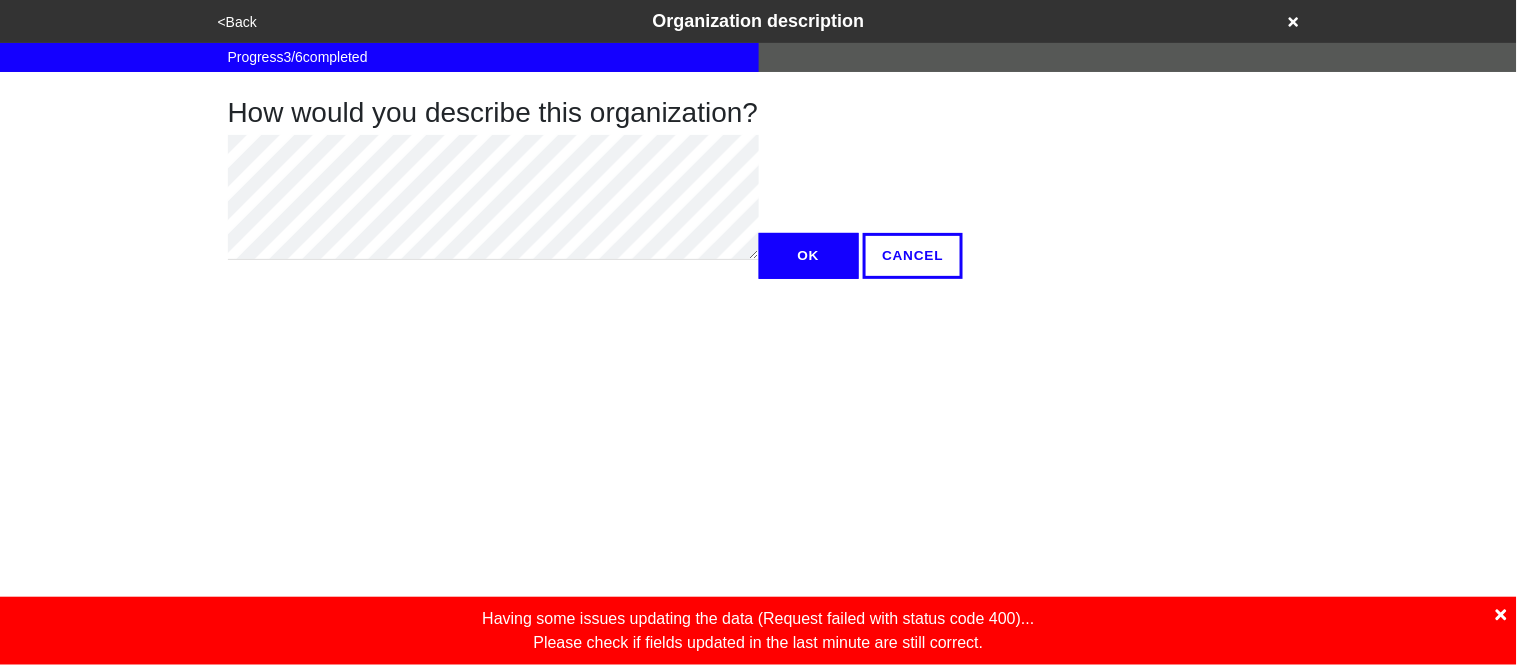 click 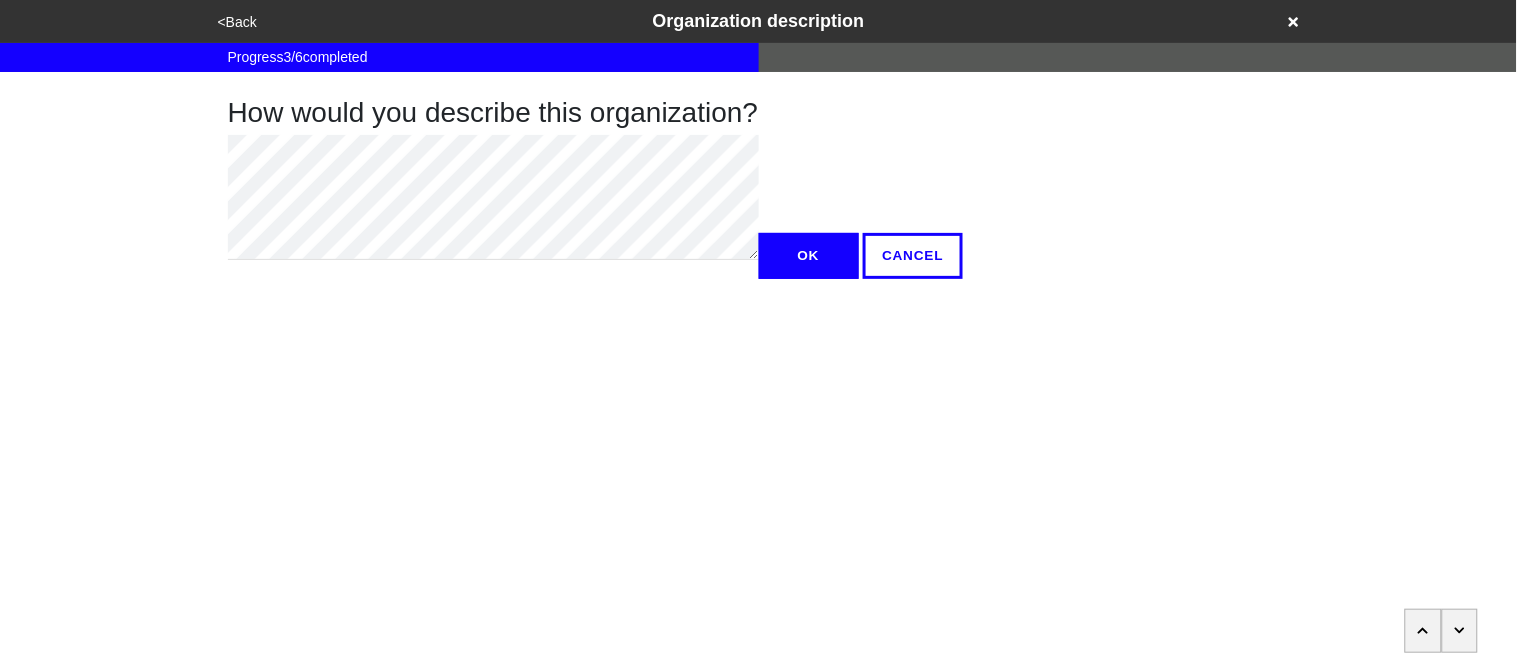 click on "OK" at bounding box center [809, 256] 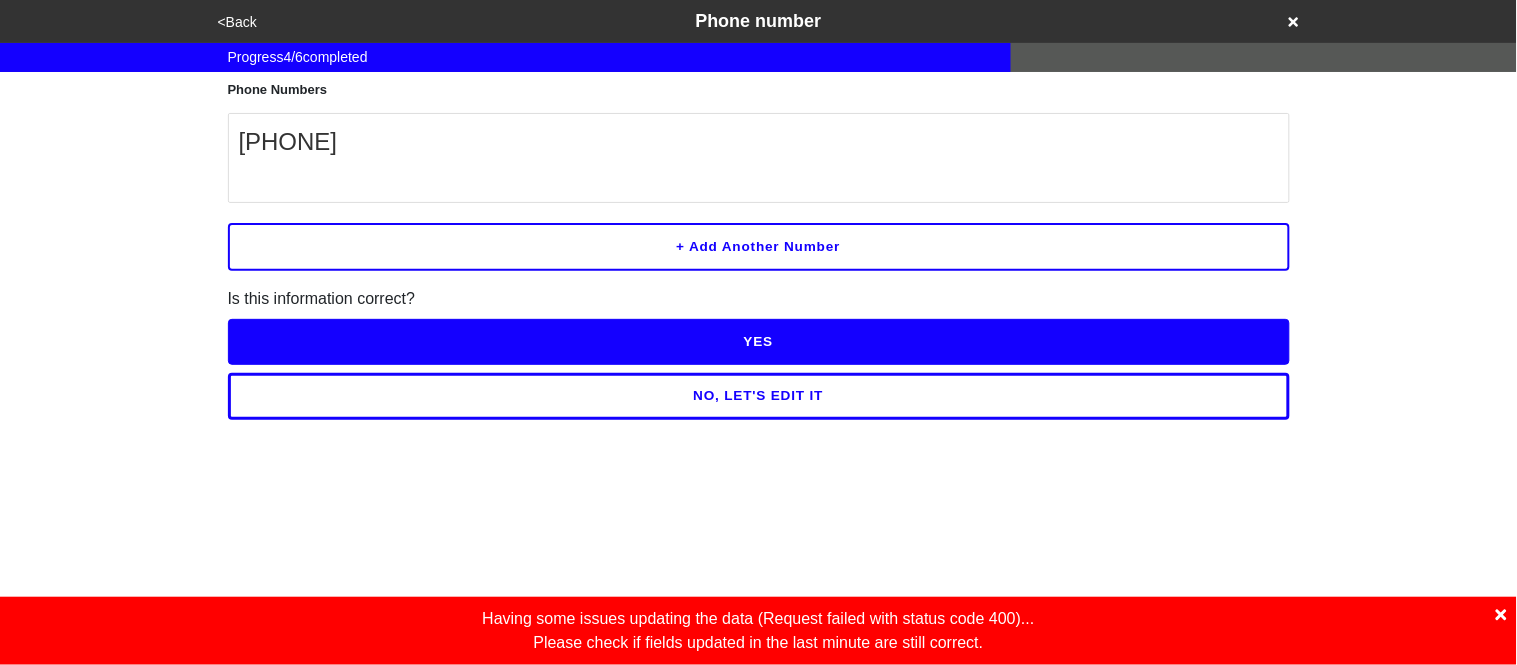 click on "NO, LET'S EDIT IT" at bounding box center [759, 396] 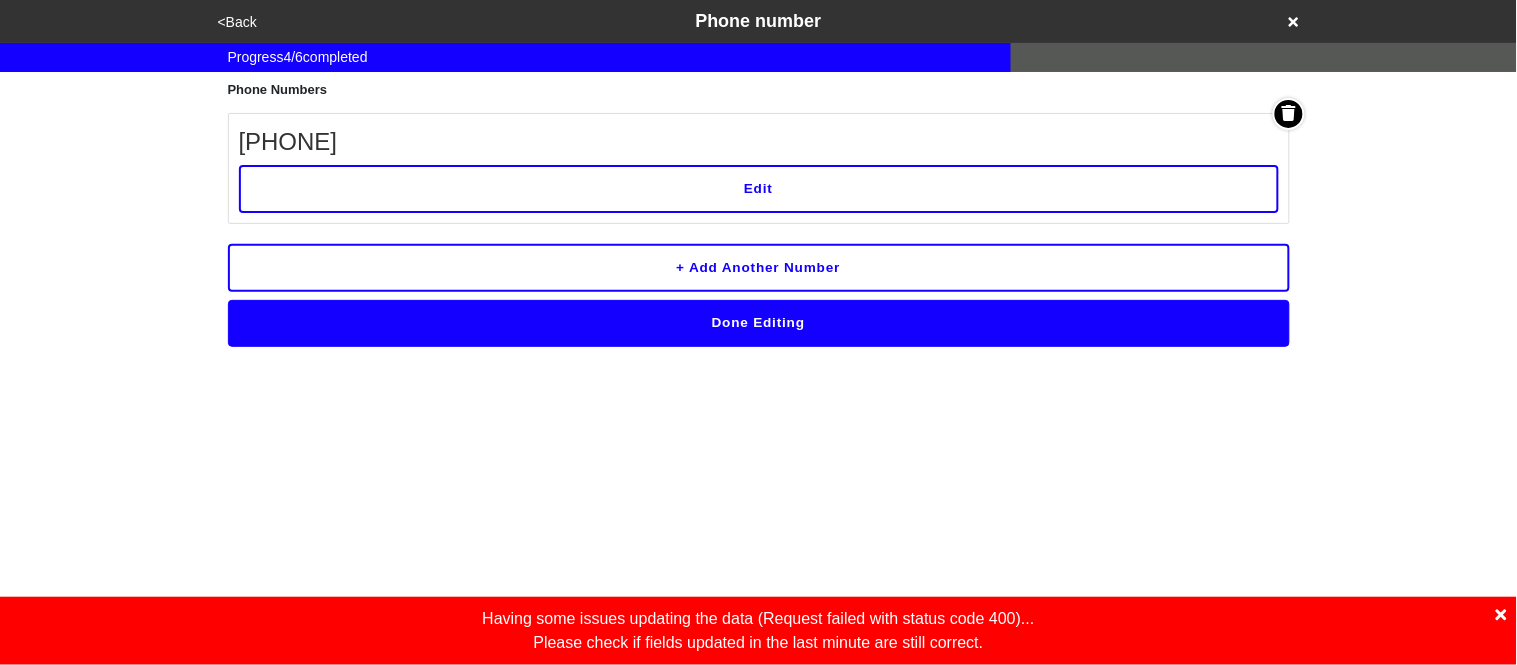 click on "Done Editing" at bounding box center [759, 323] 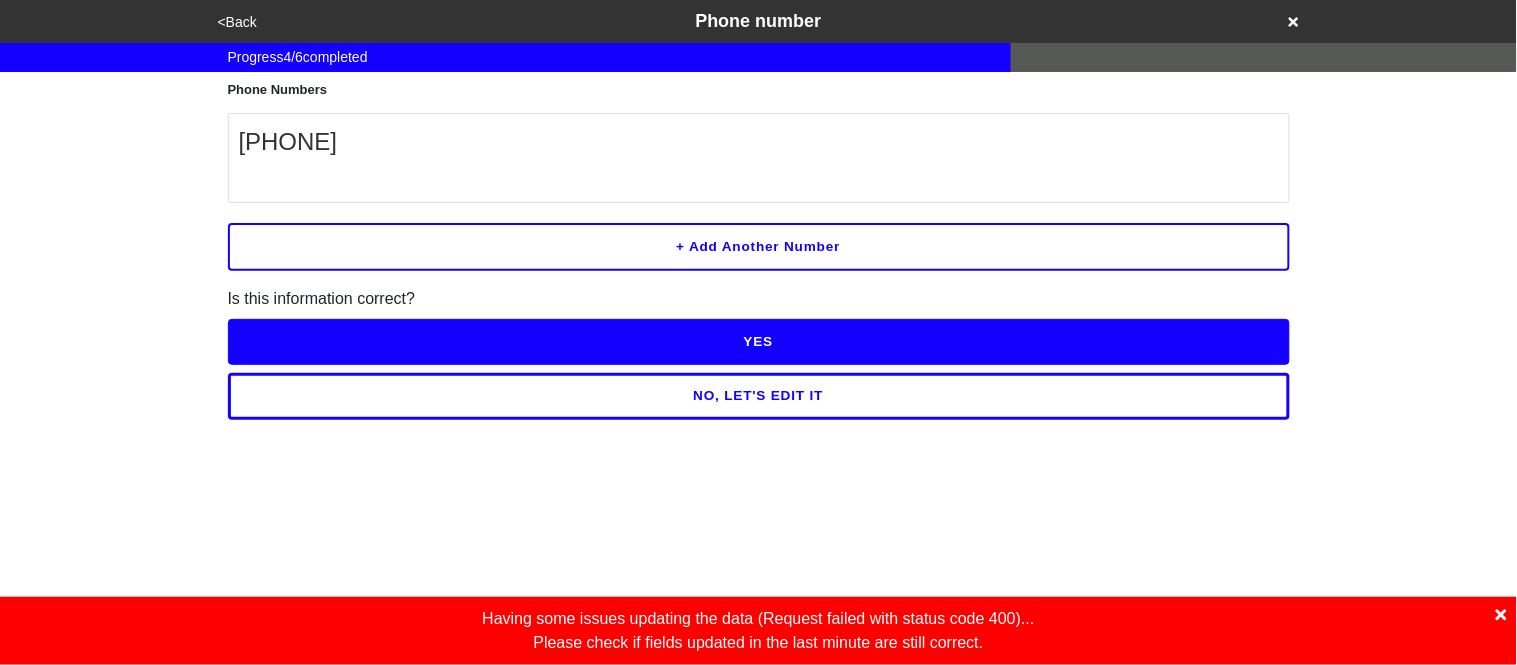 click on "NO, LET'S EDIT IT" at bounding box center (759, 396) 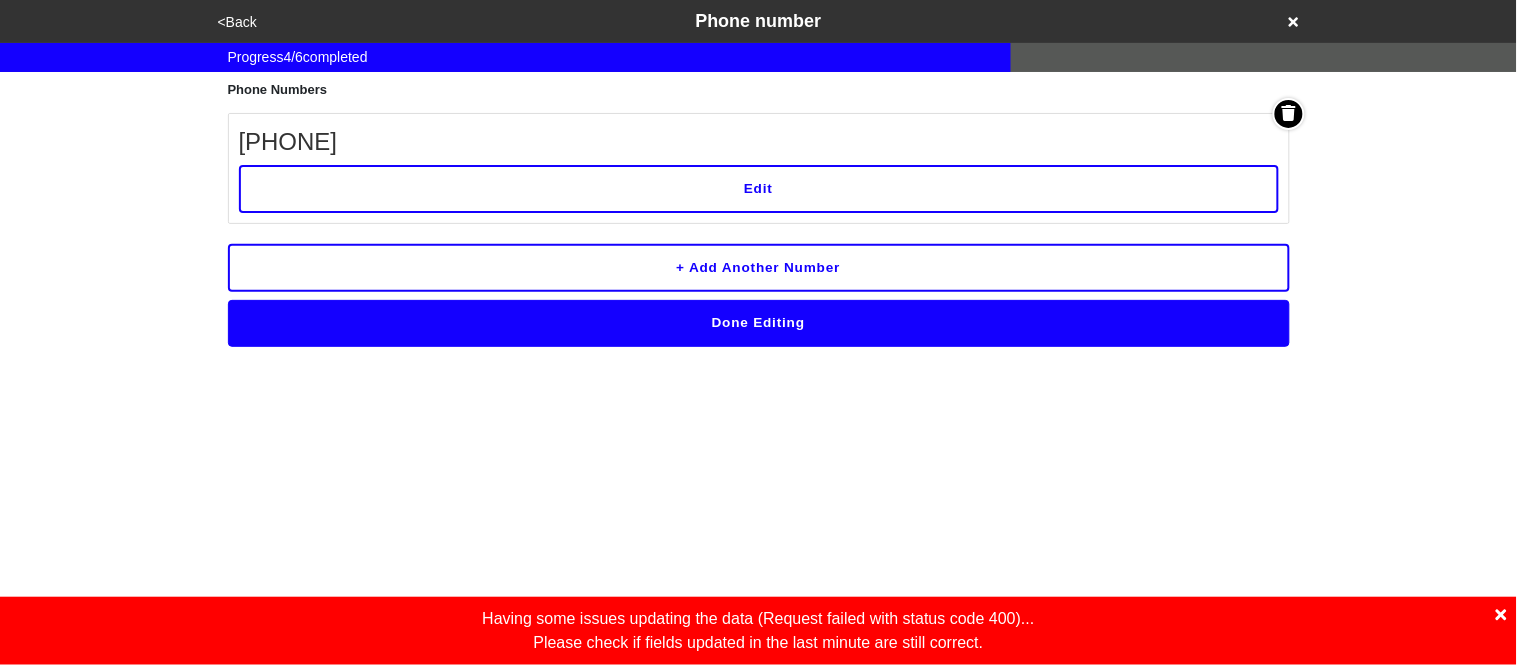 click on "Edit" at bounding box center [759, 189] 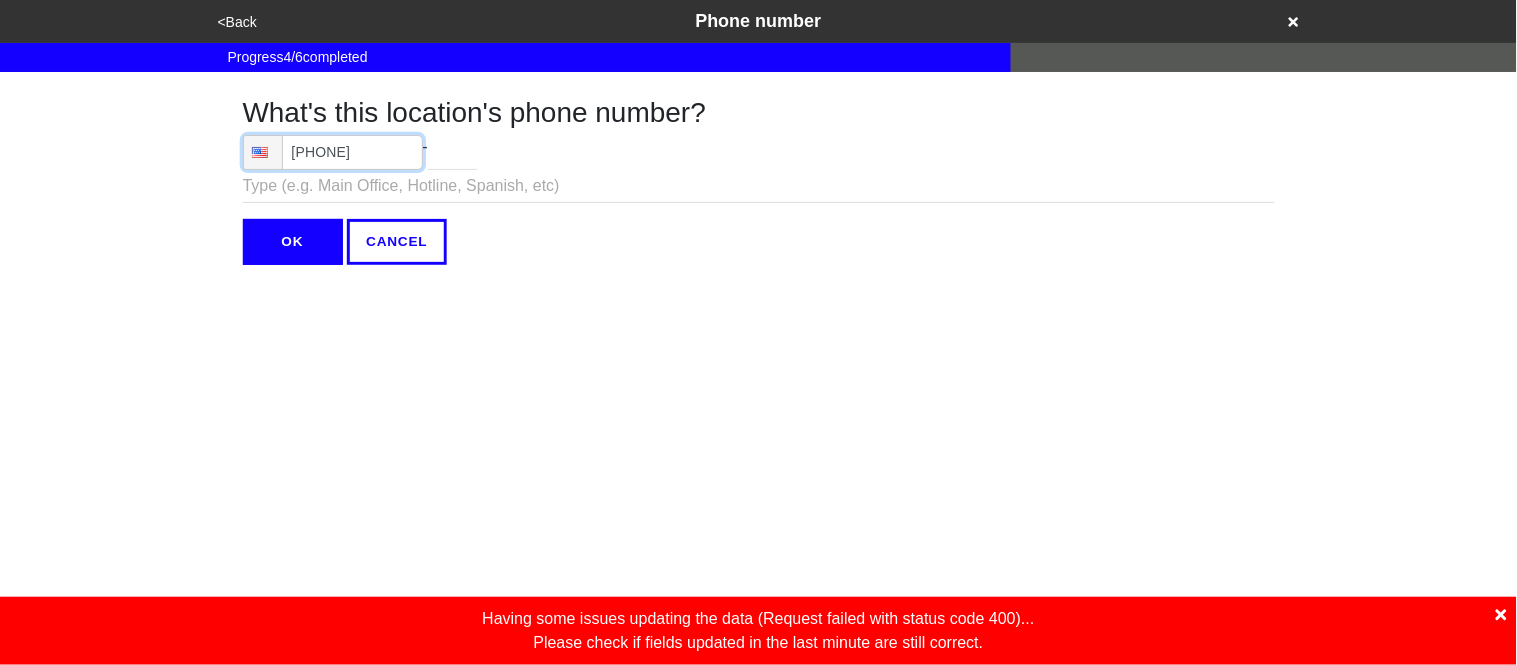 click on "(917) 935-5646" at bounding box center [333, 152] 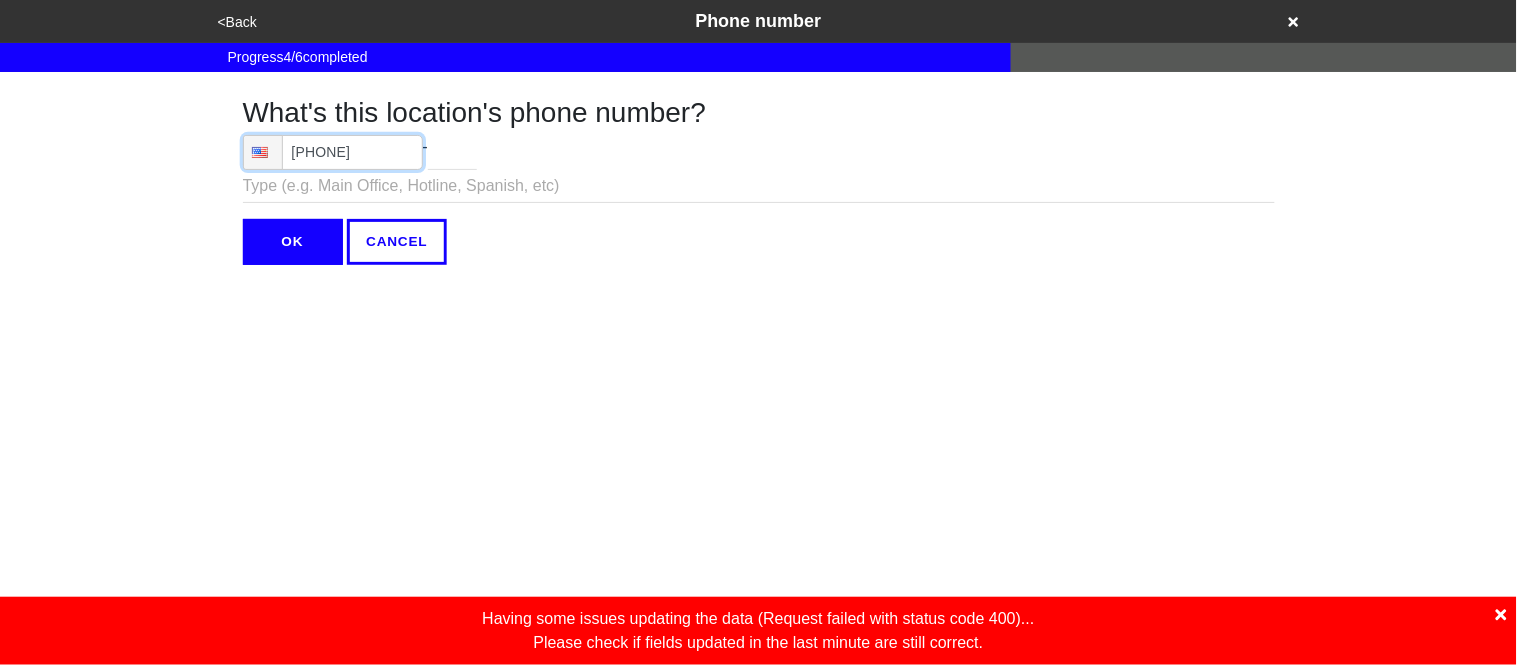 type on "(917) 935-5646" 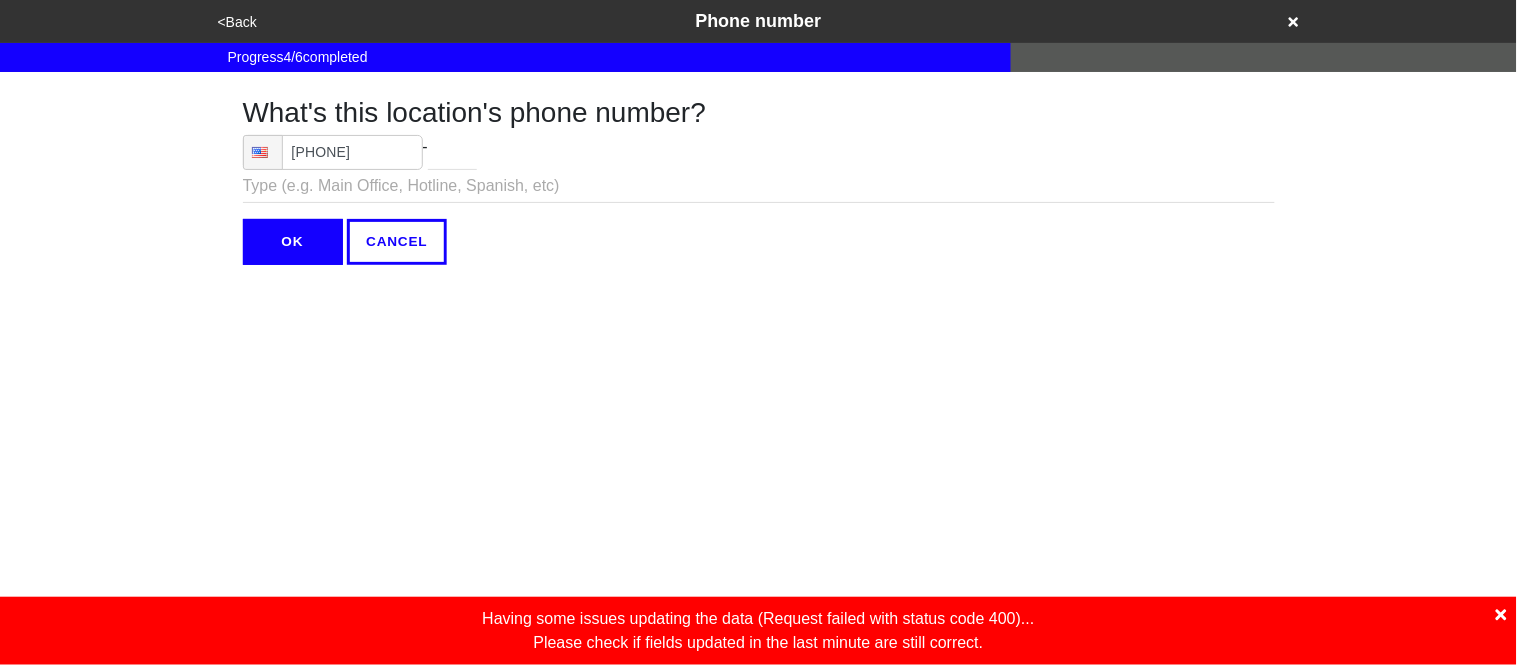 click on "OK" at bounding box center (293, 242) 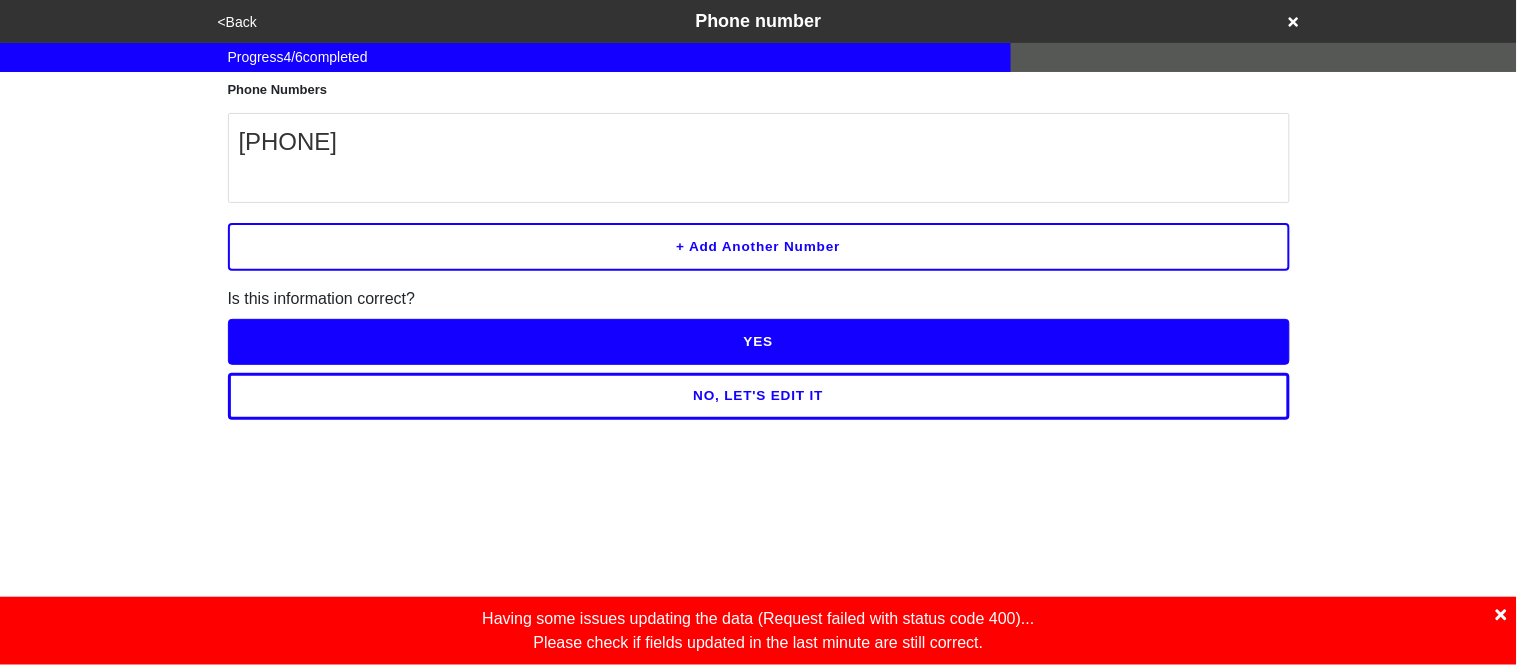 click on "YES" at bounding box center (759, 342) 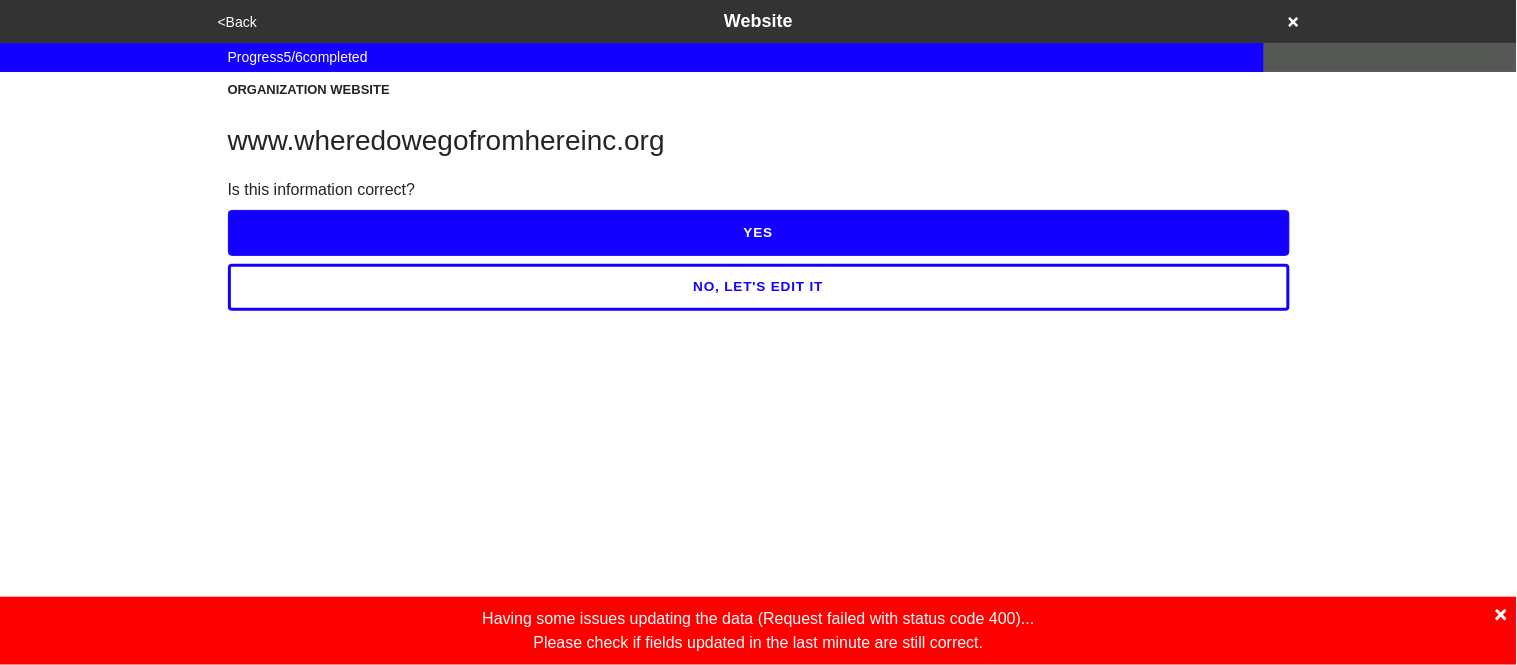 click 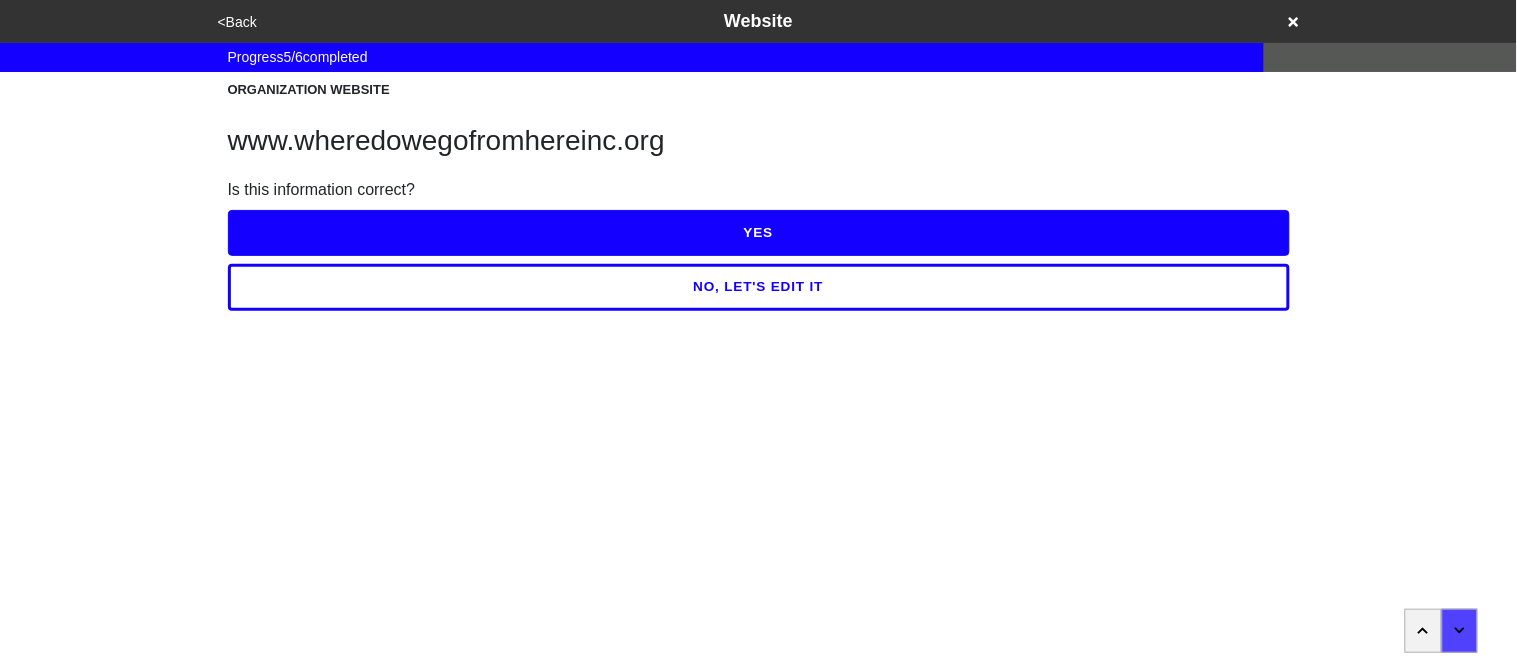 click on "YES" at bounding box center (759, 233) 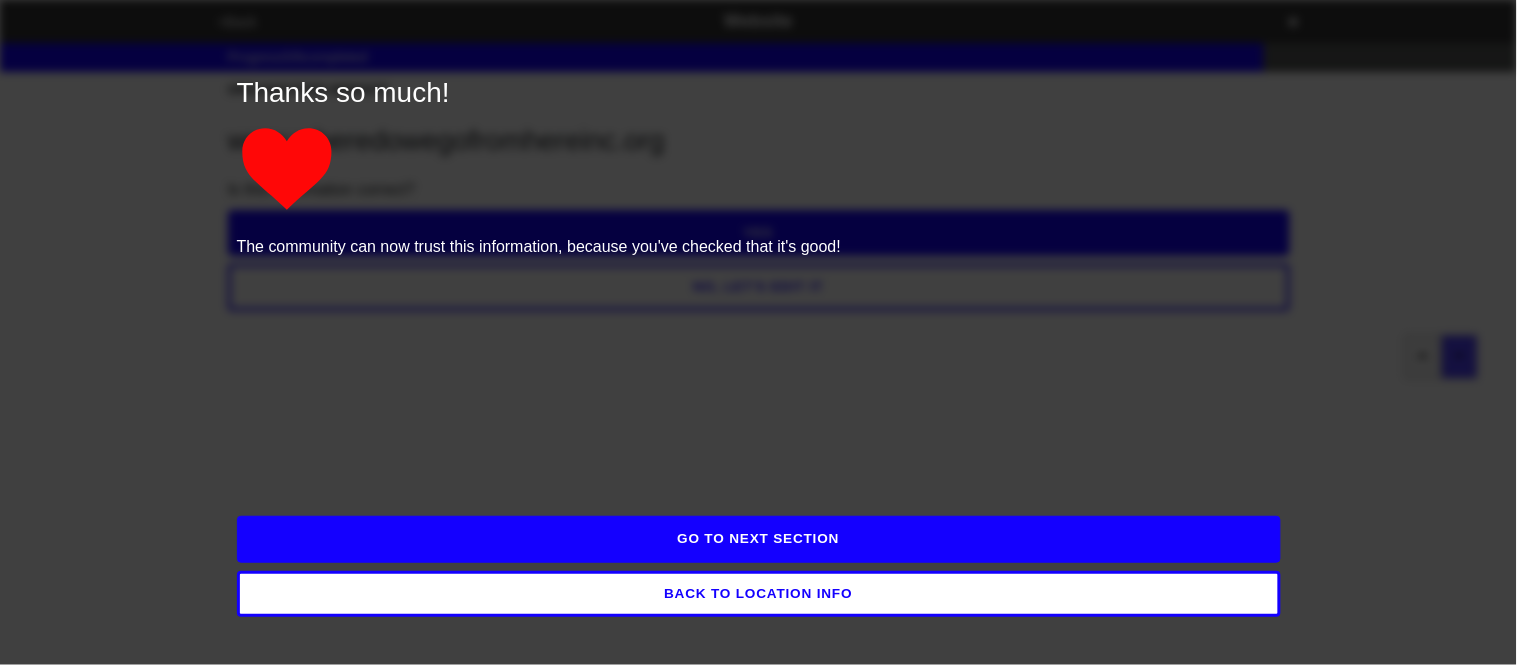 click on "GO TO NEXT SECTION" at bounding box center (759, 539) 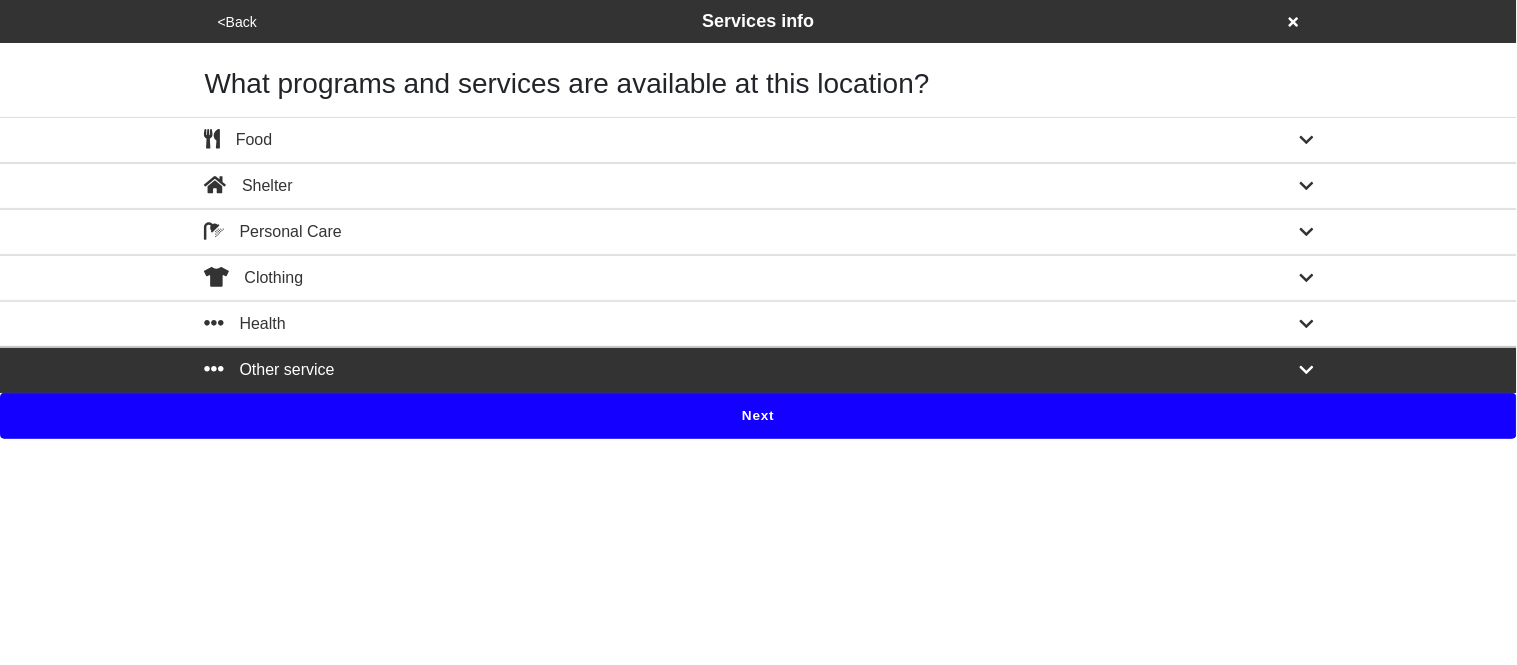 click on "Next" at bounding box center [758, 416] 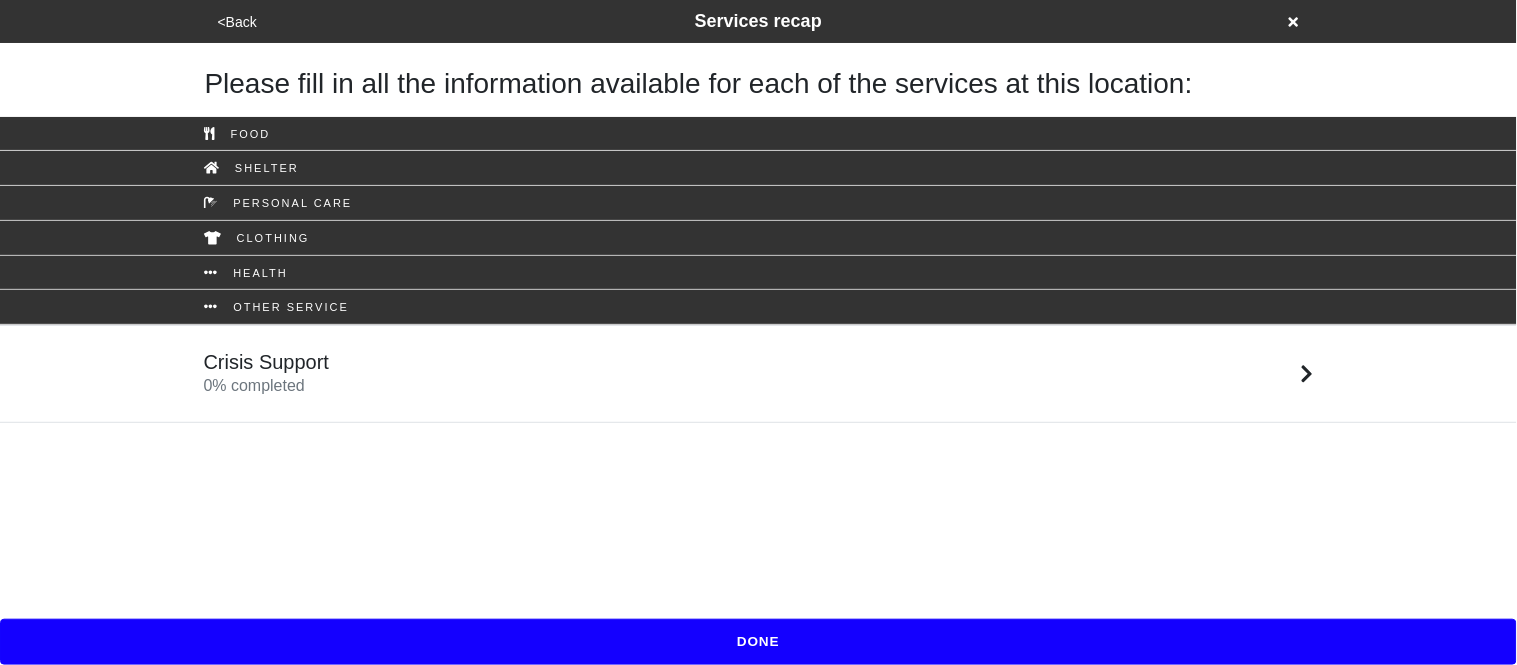 click on "Crisis Support 0 % completed" at bounding box center (759, 374) 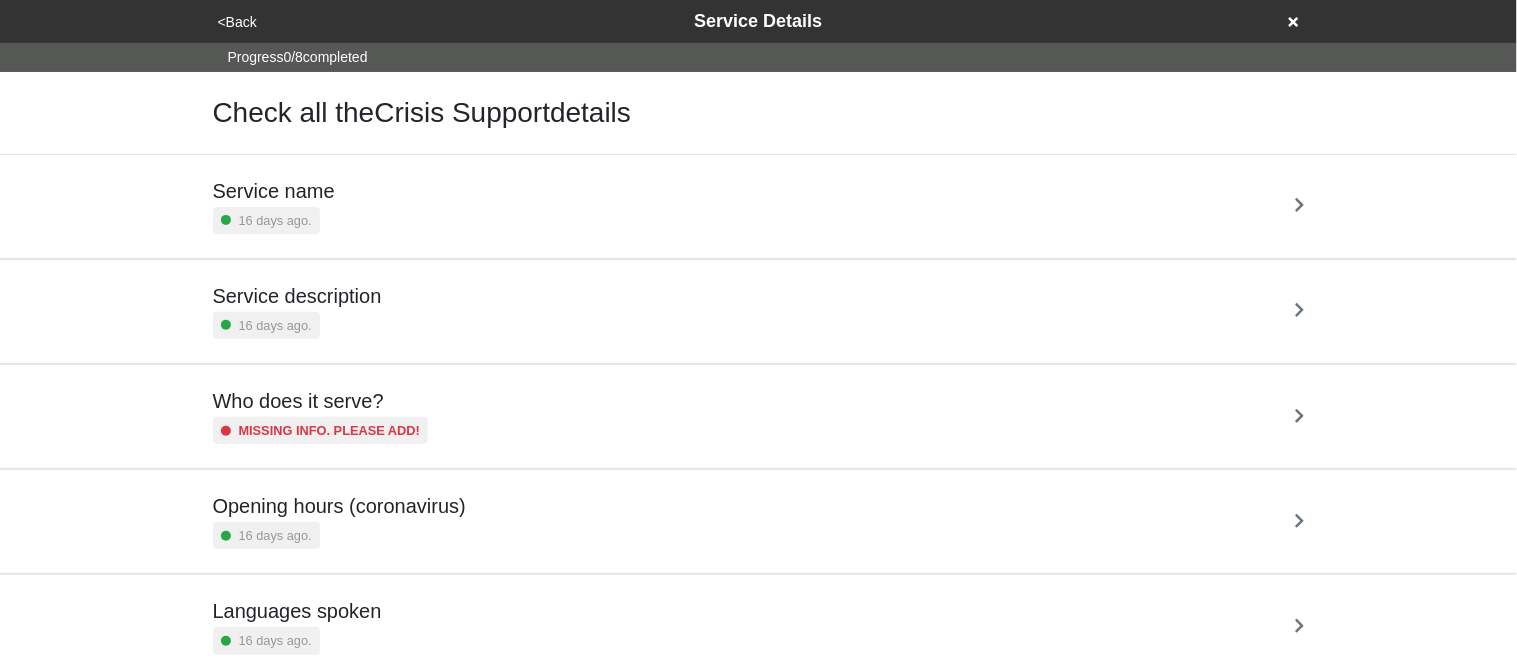 click on "Service name 16 days ago." at bounding box center (759, 206) 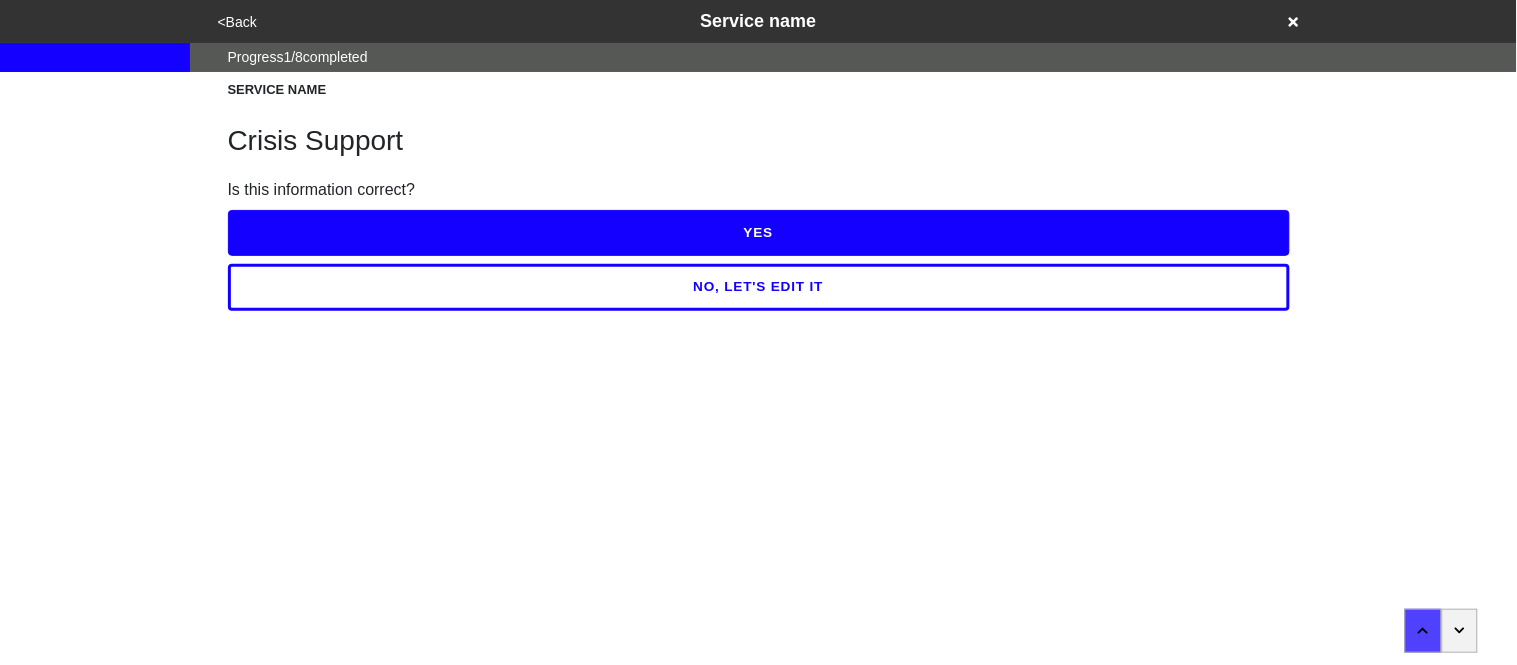 click on "YES" at bounding box center [759, 233] 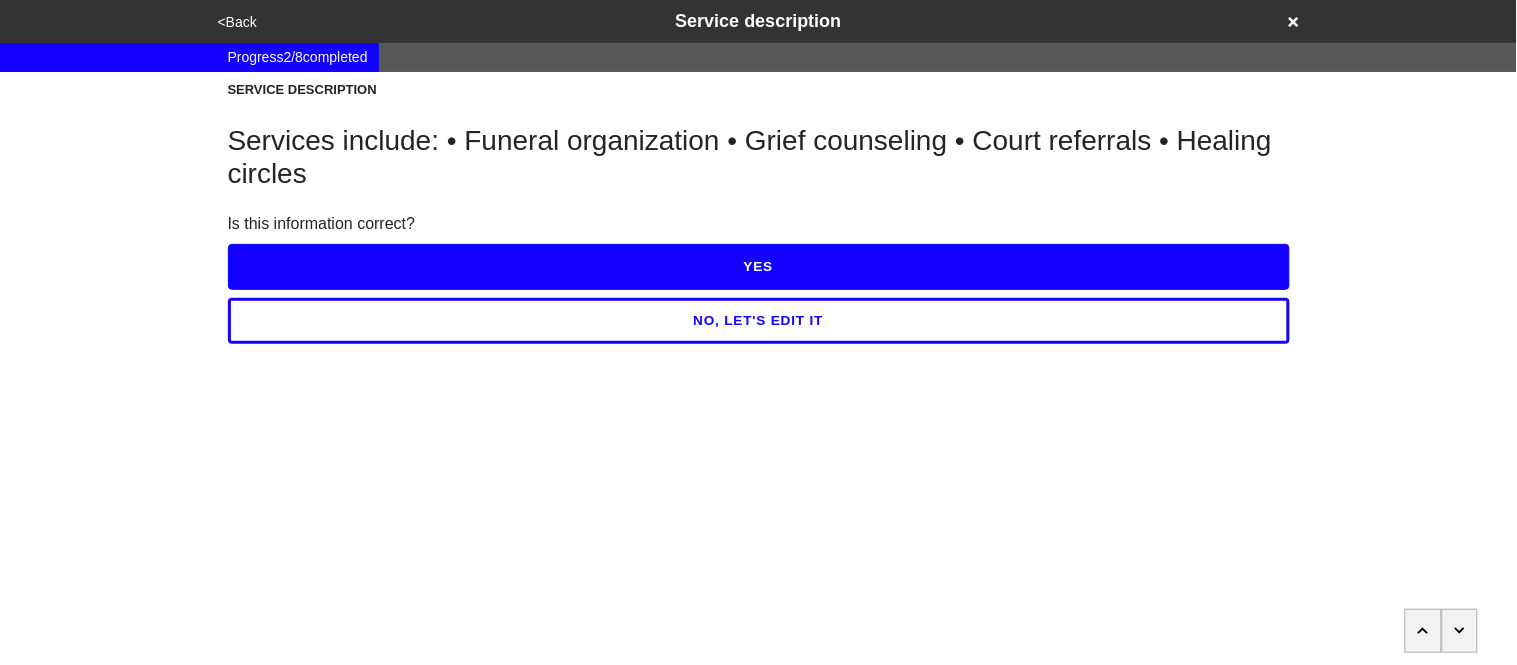 click on "NO, LET'S EDIT IT" at bounding box center [759, 321] 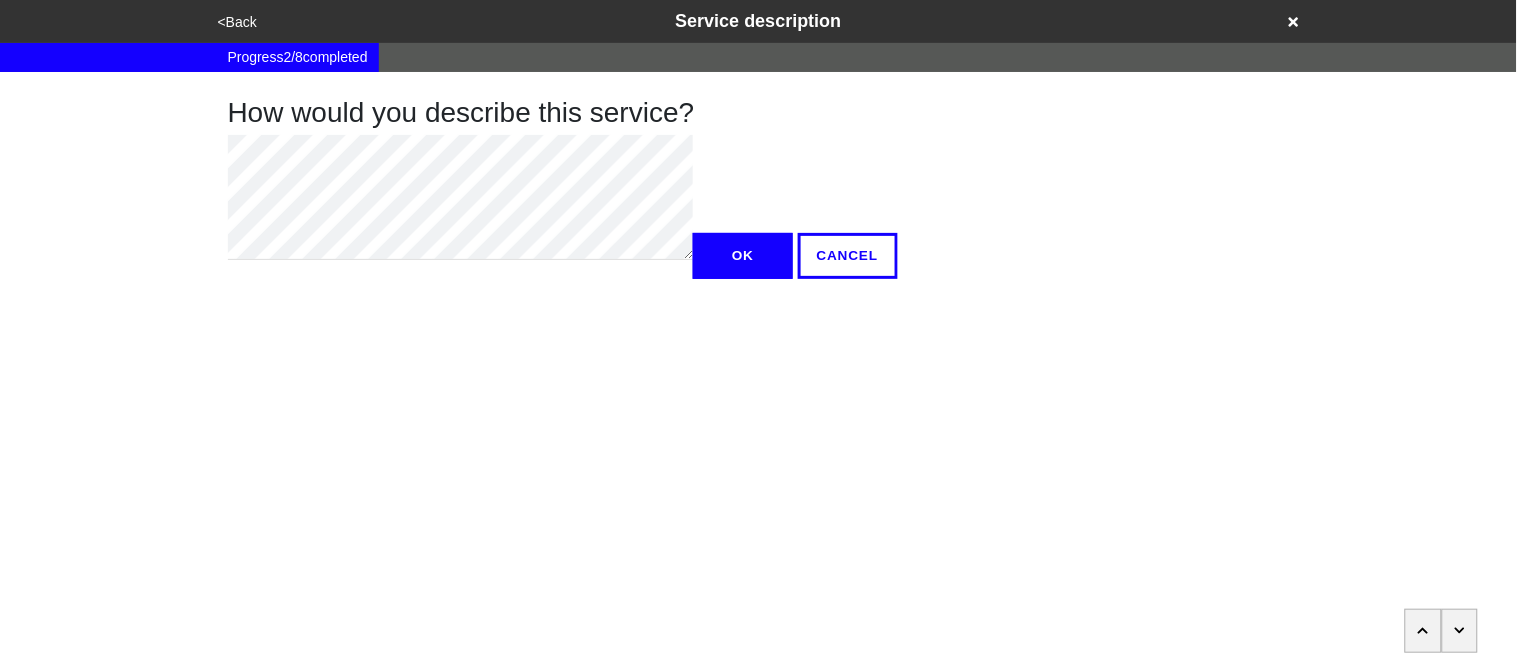 click on "How would you describe this service? OK   CANCEL" at bounding box center (759, 175) 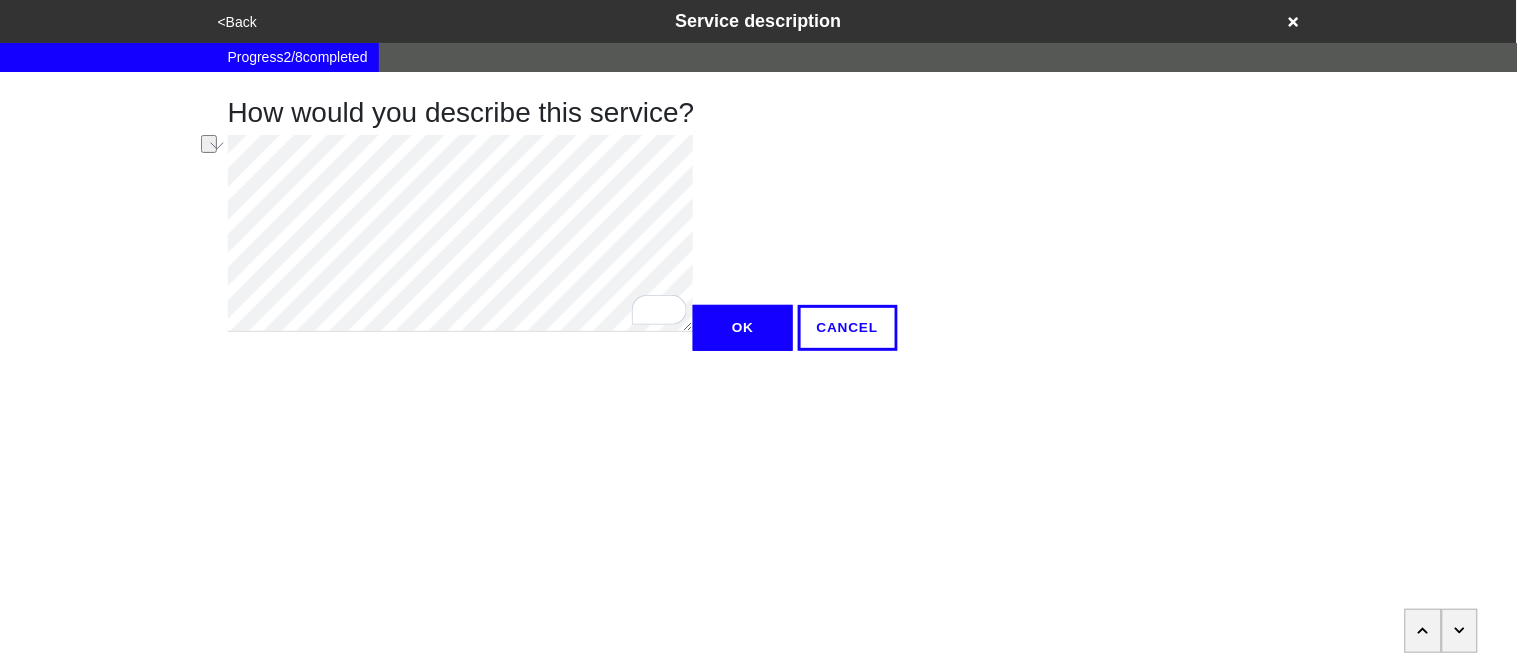 click on "<Back Service description Progress  2 / 8  completed How would you describe this service? OK   CANCEL" at bounding box center [758, 175] 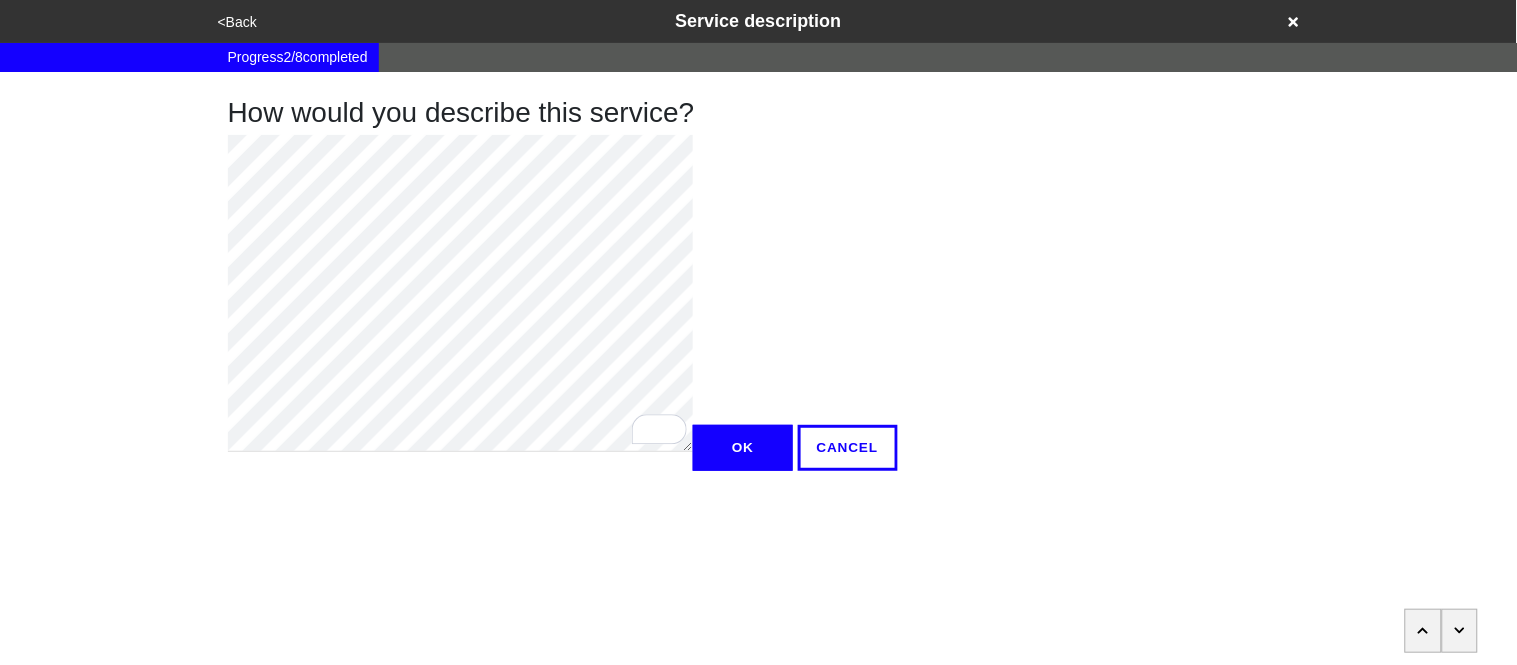 click on "OK" at bounding box center (743, 448) 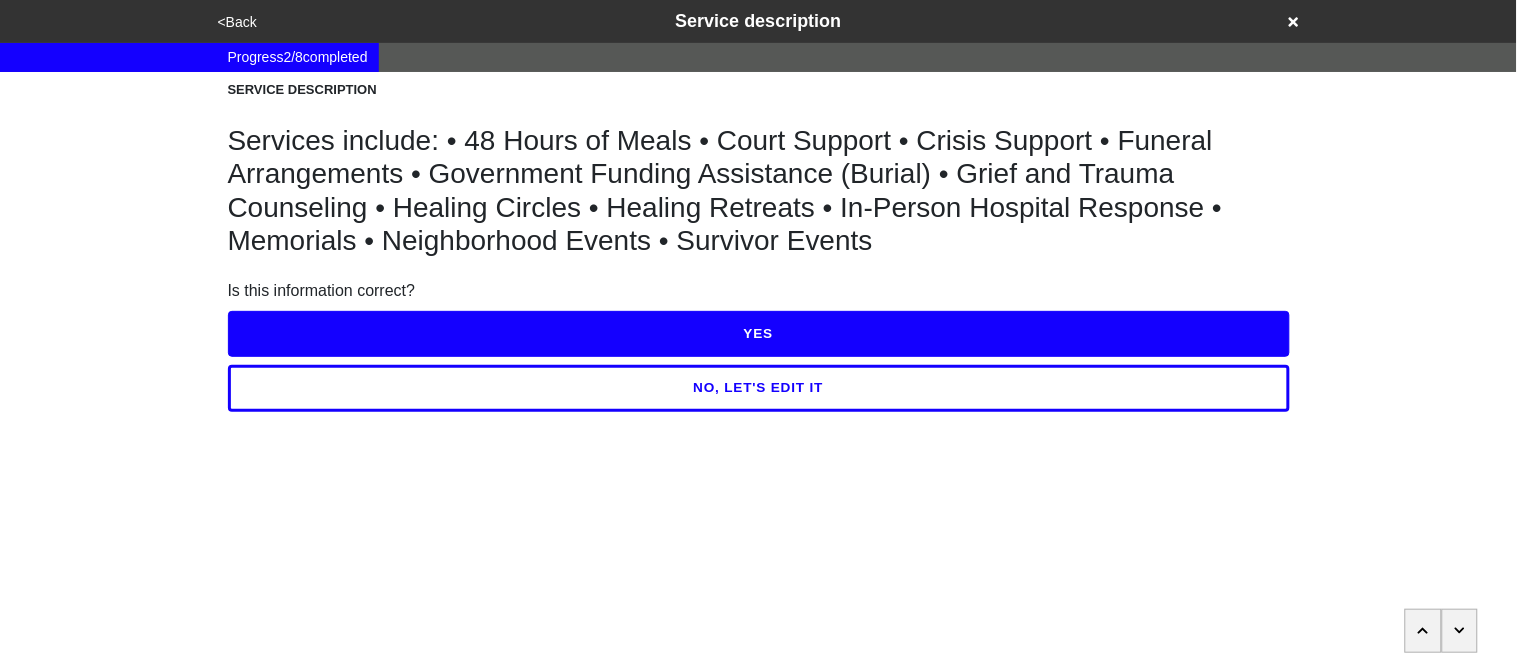 click on "YES" at bounding box center (759, 334) 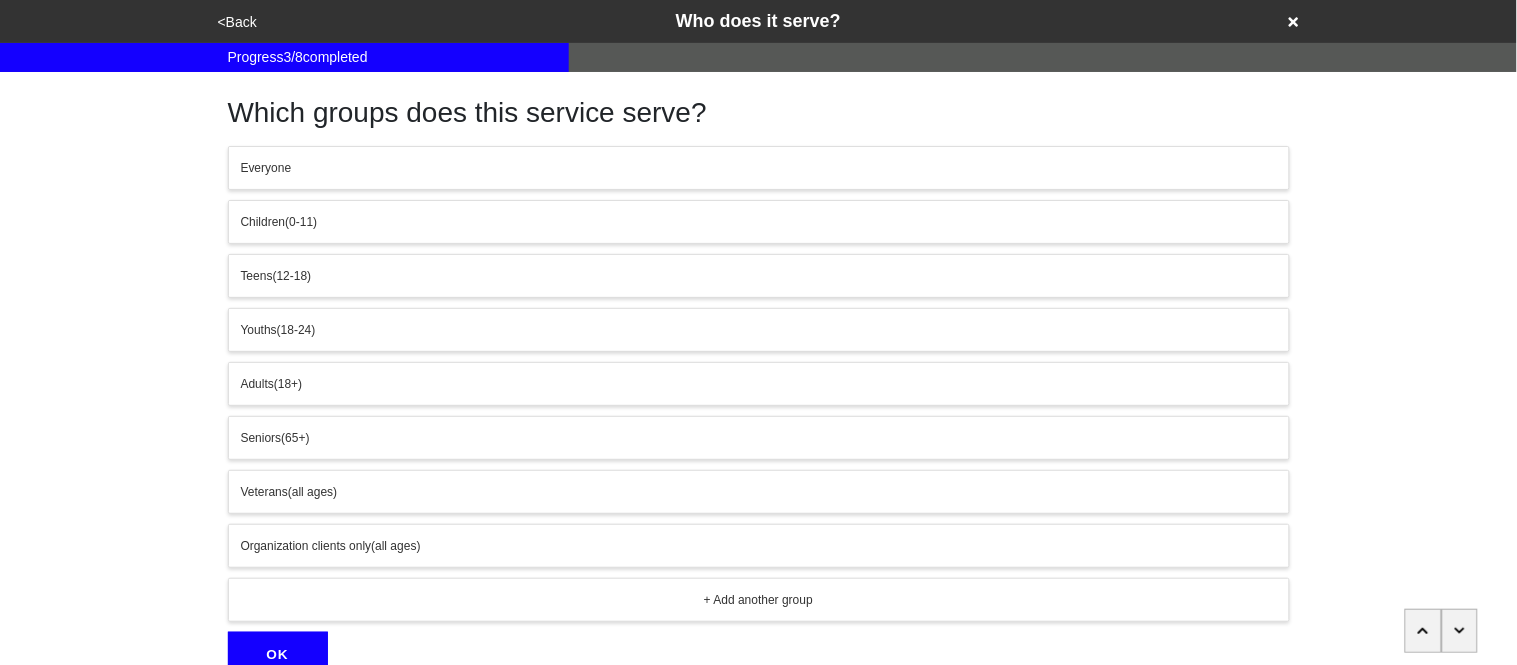 click on "Everyone" at bounding box center [759, 168] 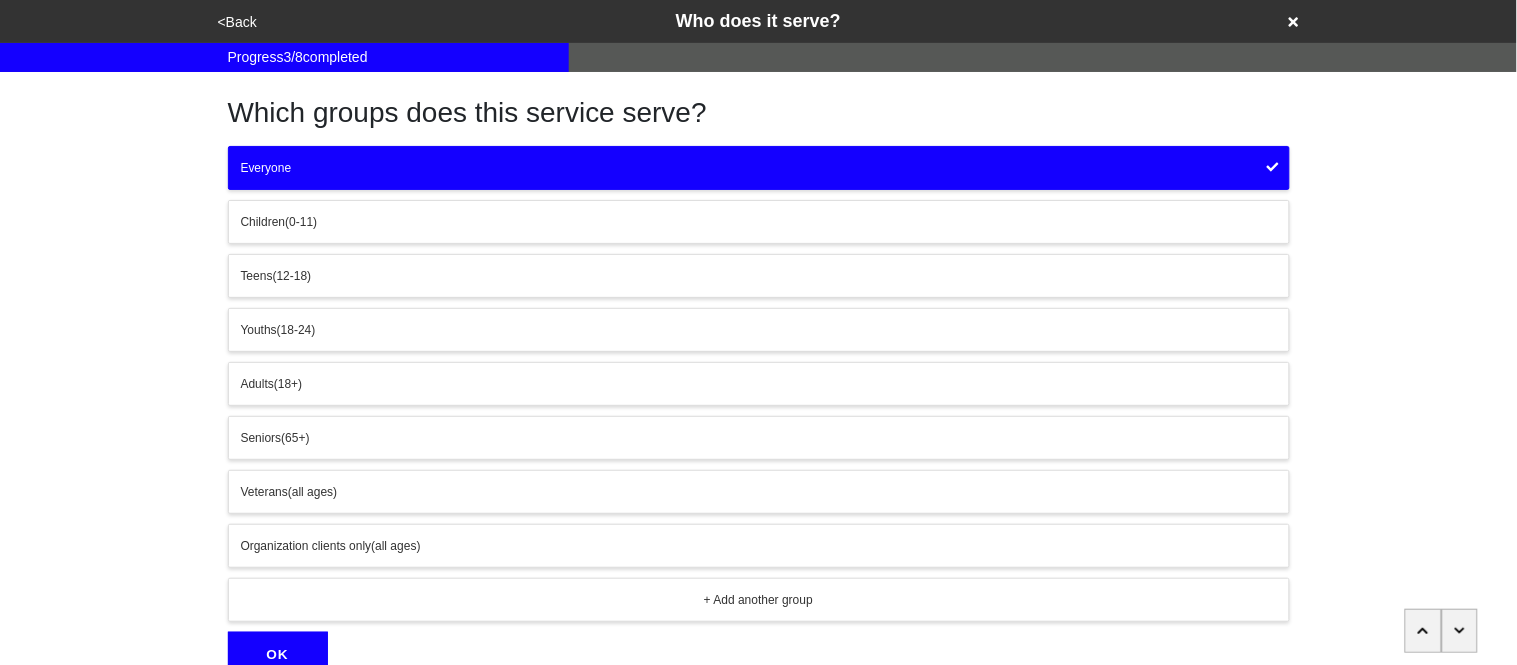 click on "OK" at bounding box center [278, 655] 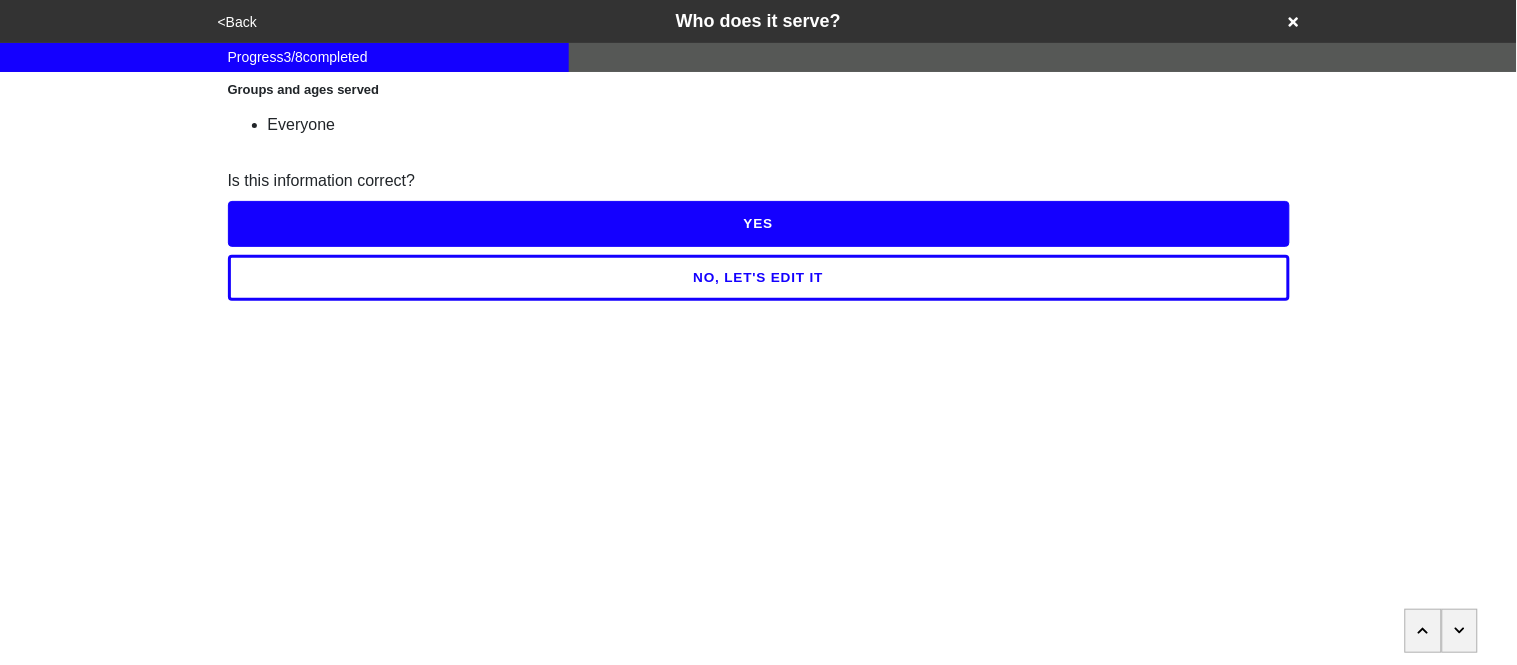 click on "YES" at bounding box center (759, 224) 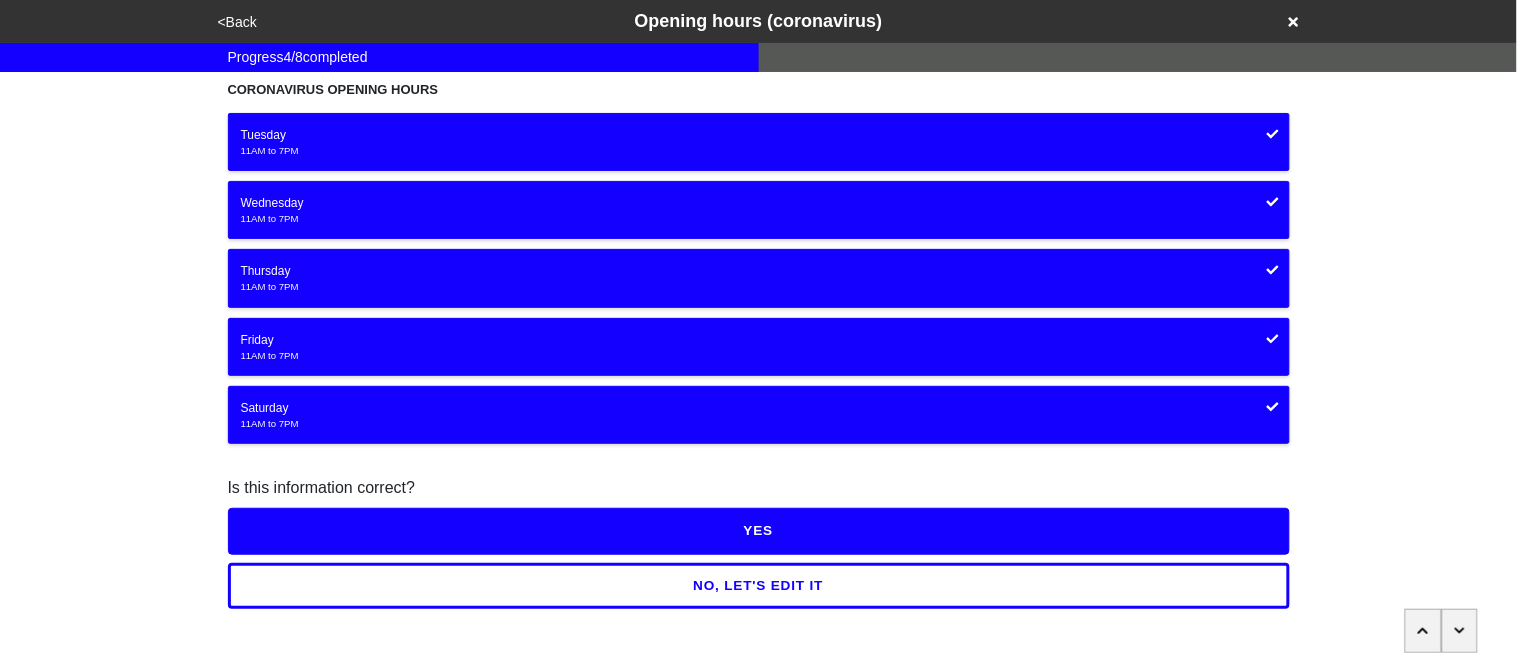 click on "YES" at bounding box center [759, 531] 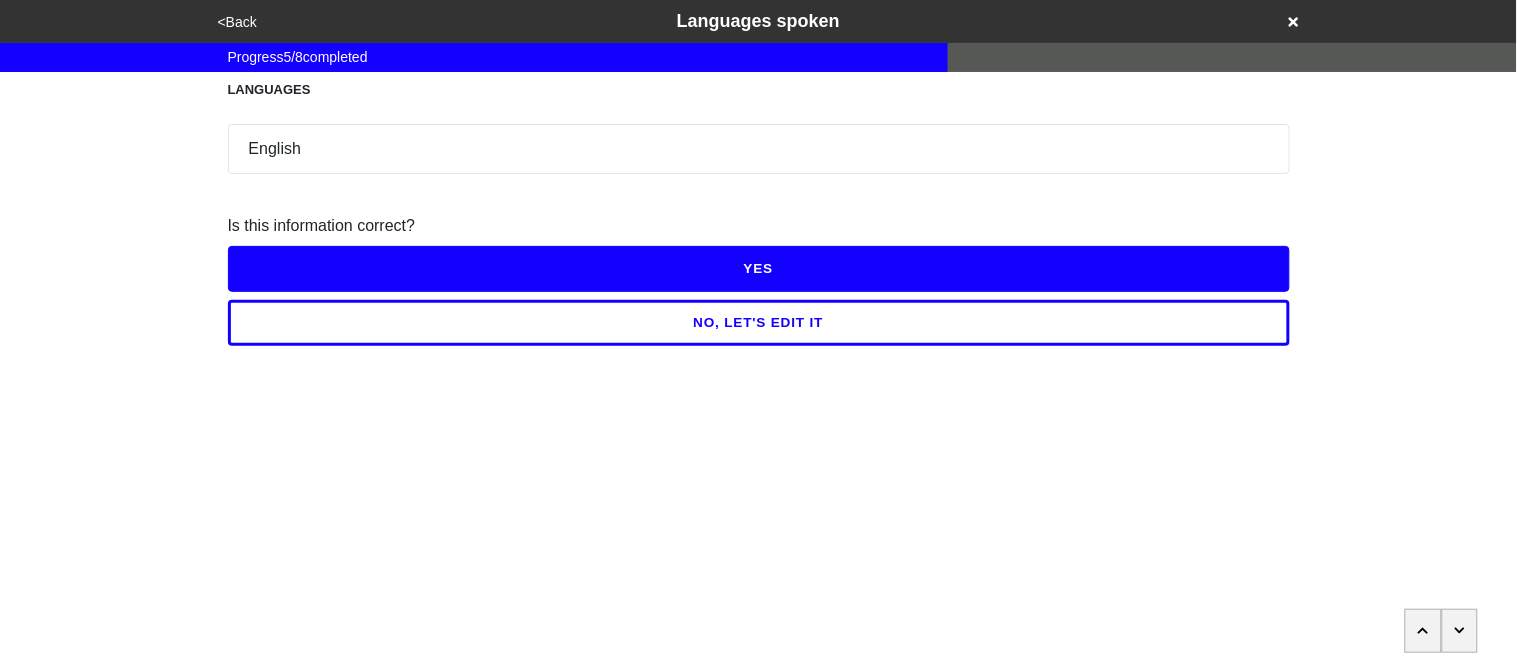 click on "YES" at bounding box center (759, 269) 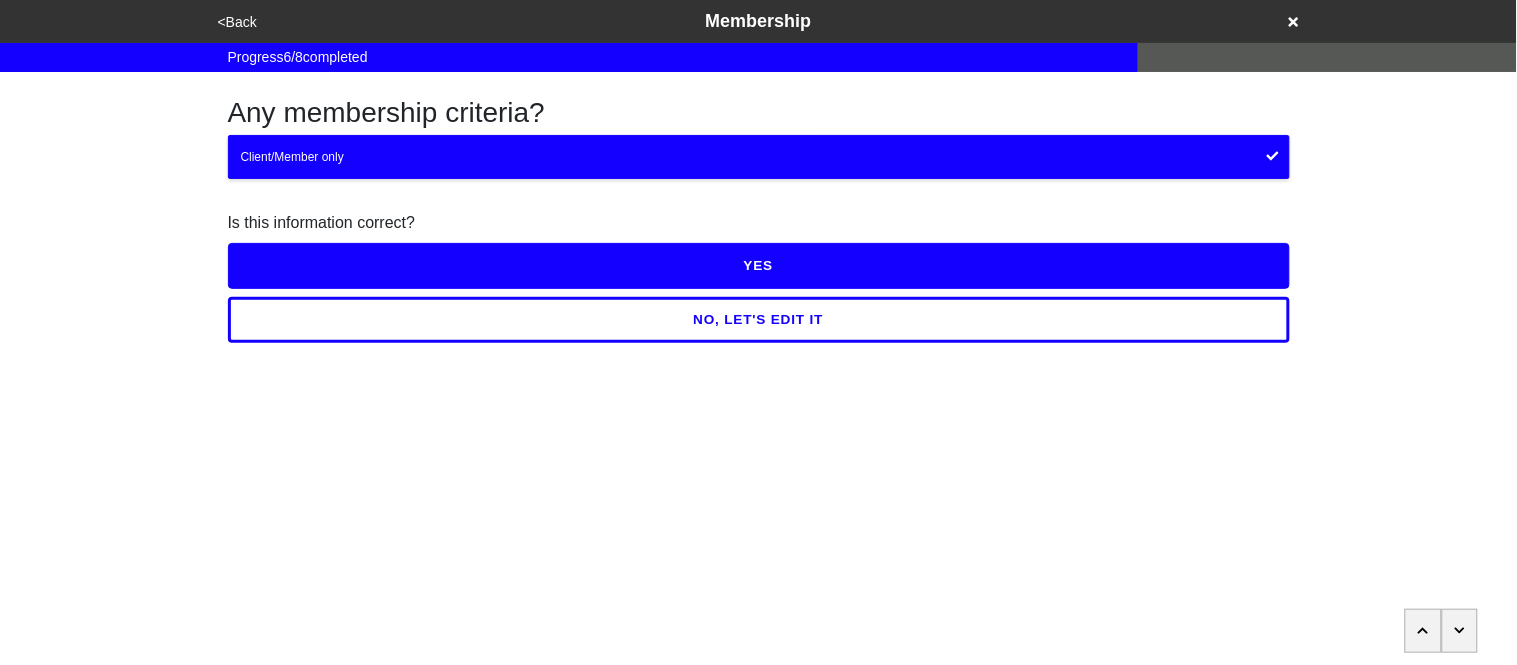 click on "YES" at bounding box center (759, 266) 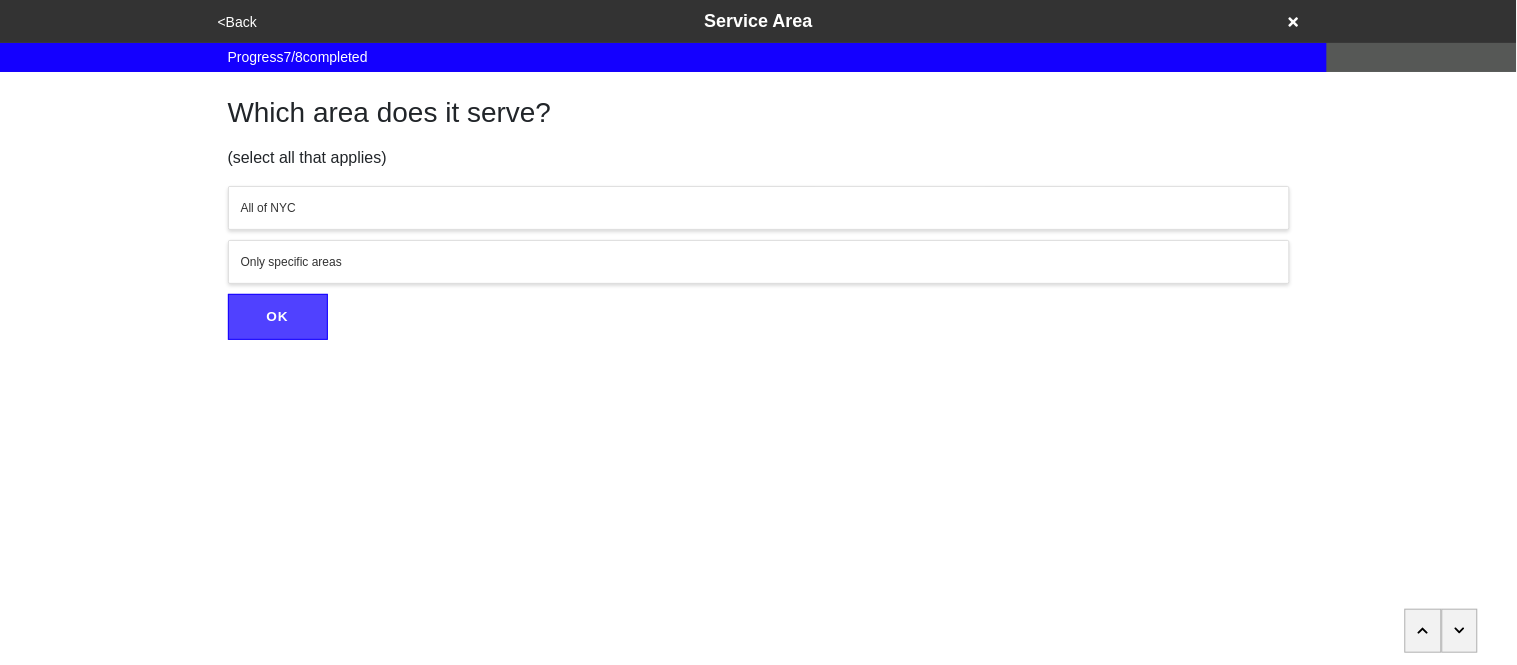 click on "All of NYC" at bounding box center [759, 208] 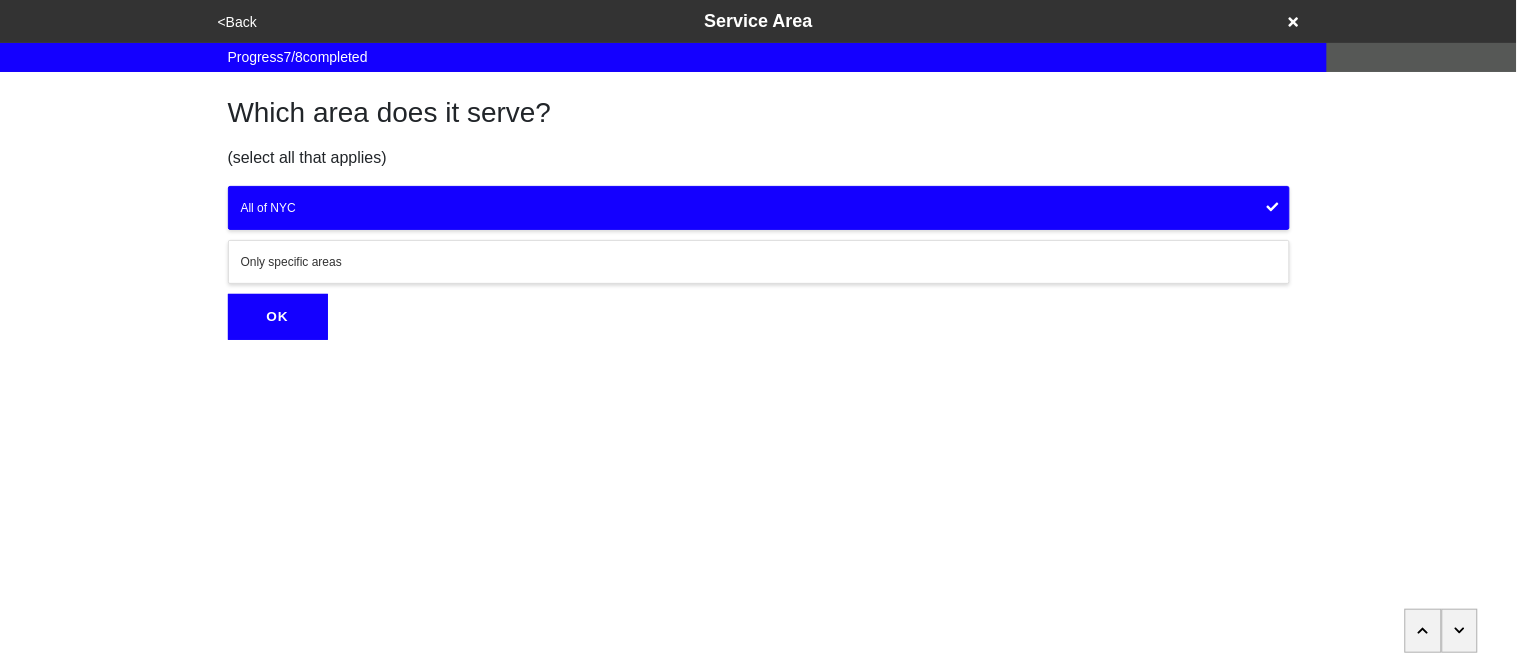 click on "OK" at bounding box center [278, 317] 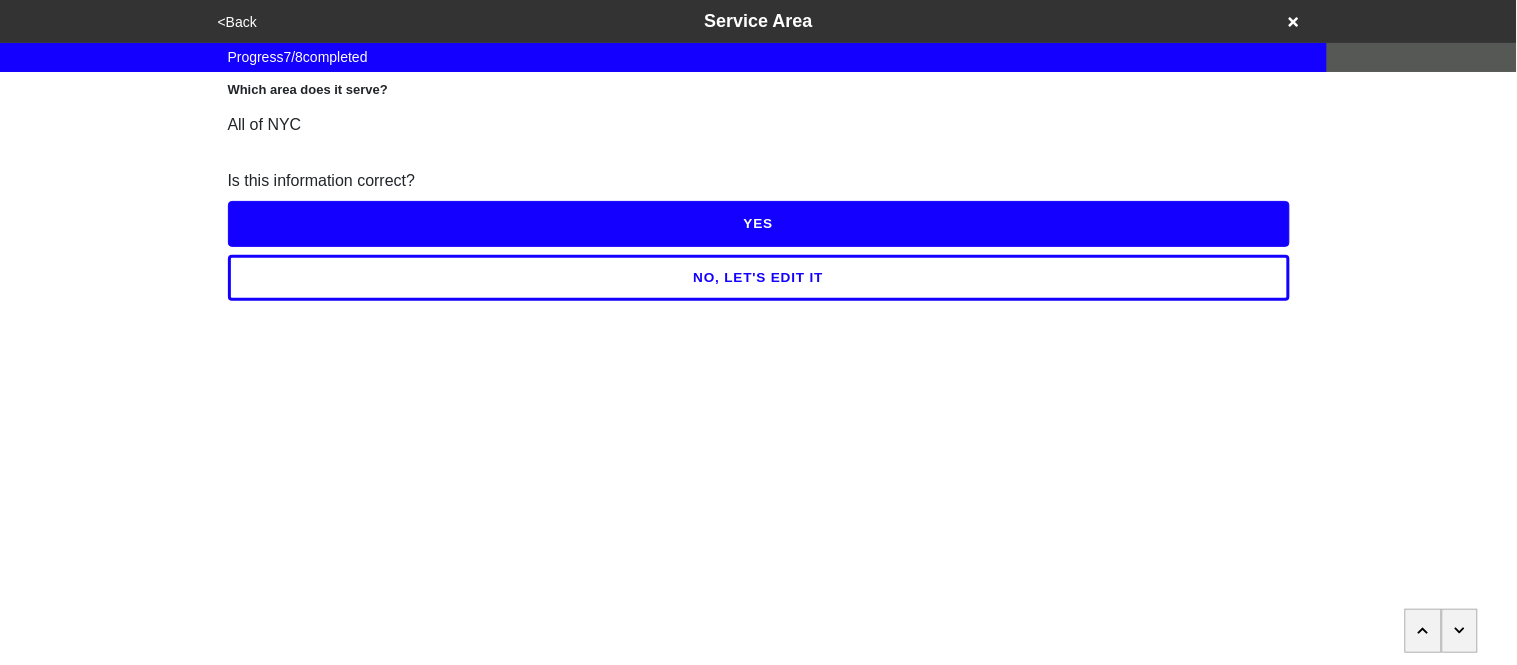 click on "YES" at bounding box center [759, 224] 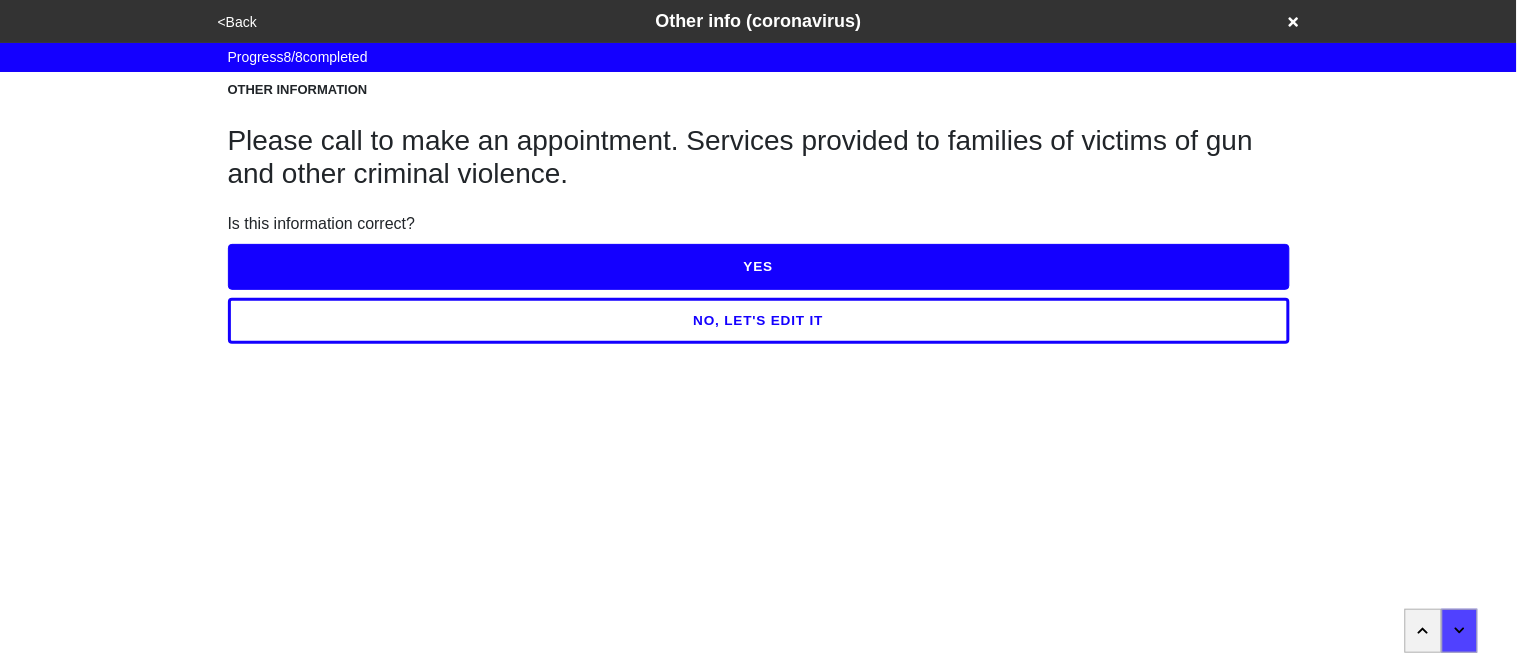 click on "NO, LET'S EDIT IT" at bounding box center (759, 321) 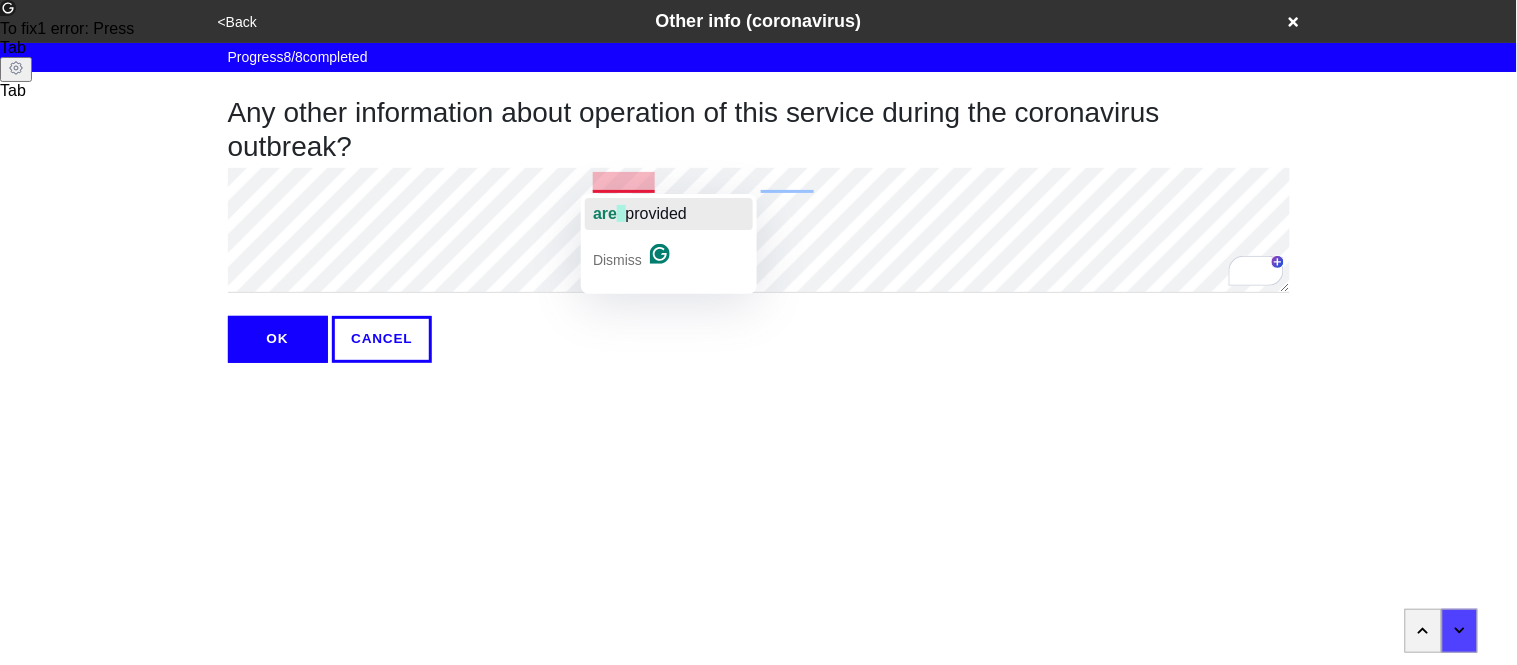 click 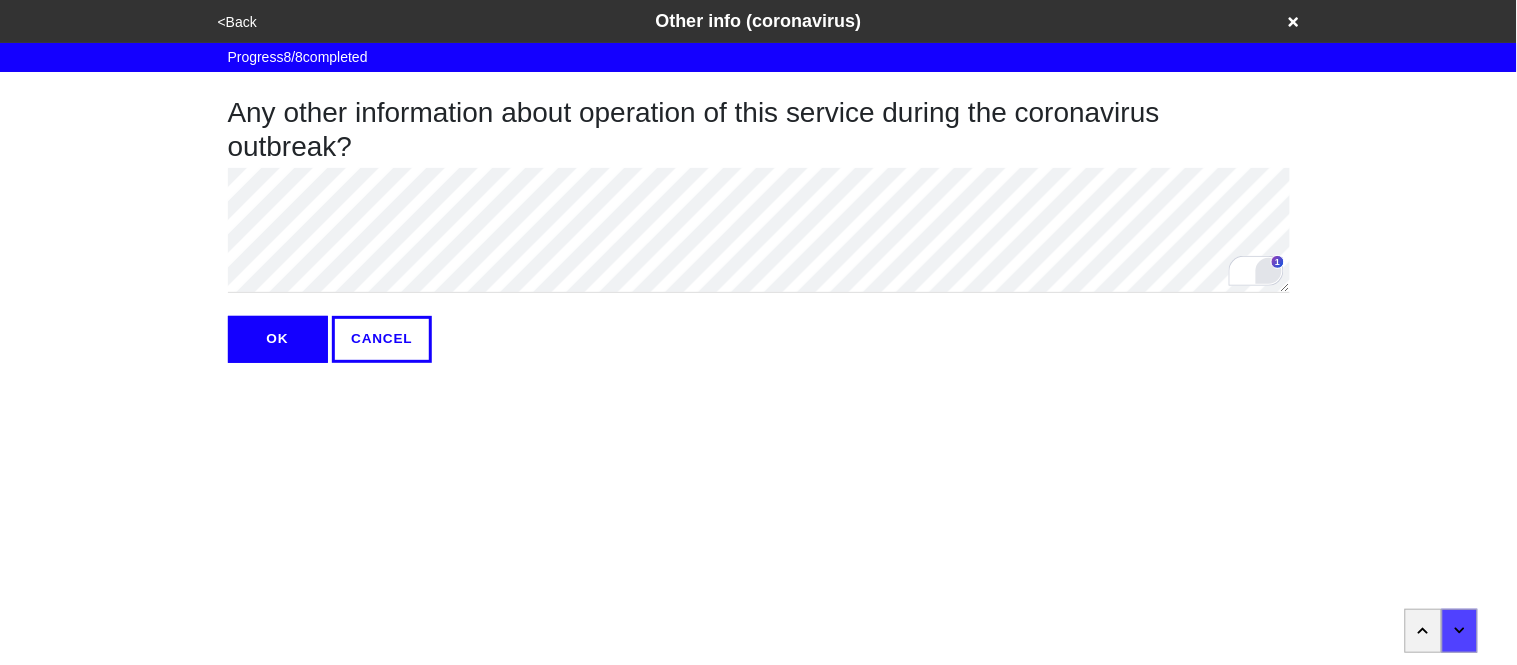 click on "<Back Other info (coronavirus) Progress  8 / 8  completed Any other information about operation of this service during the coronavirus outbreak? OK   CANCEL x" at bounding box center (758, 221) 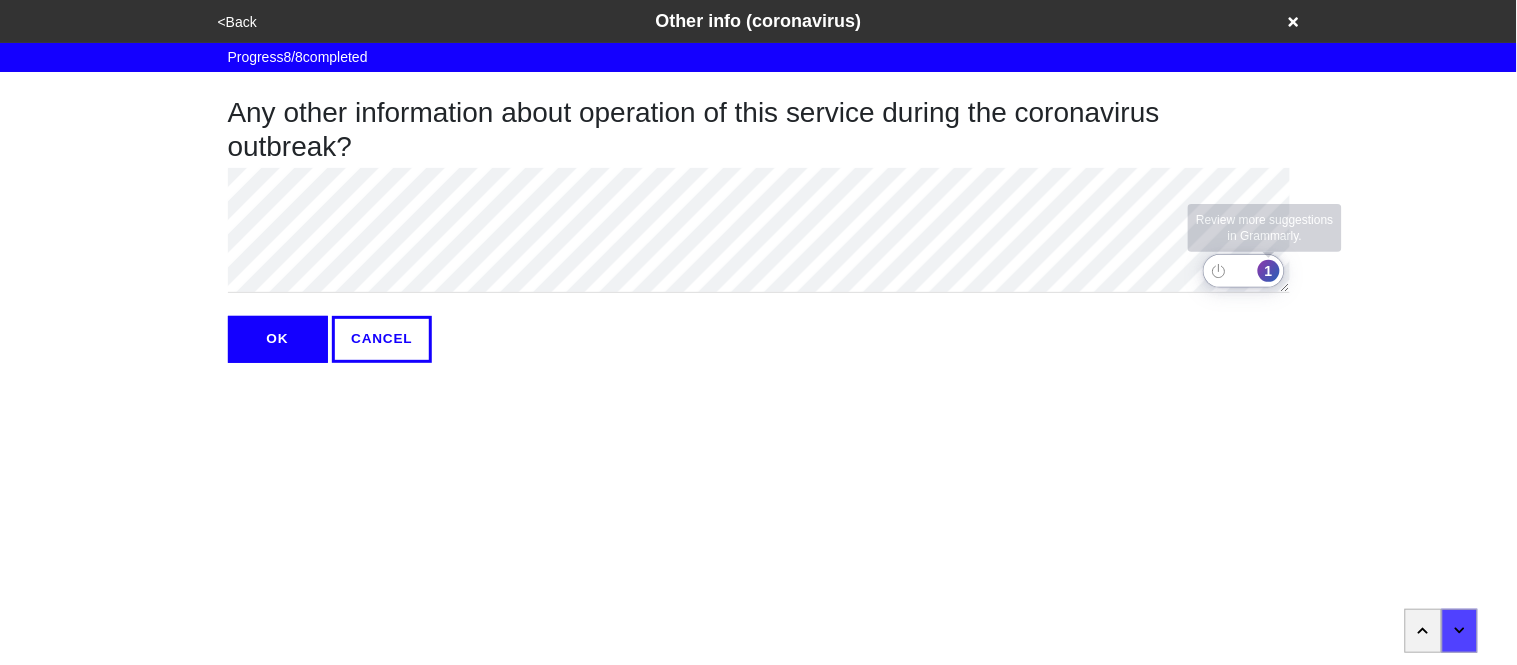 click on "1" 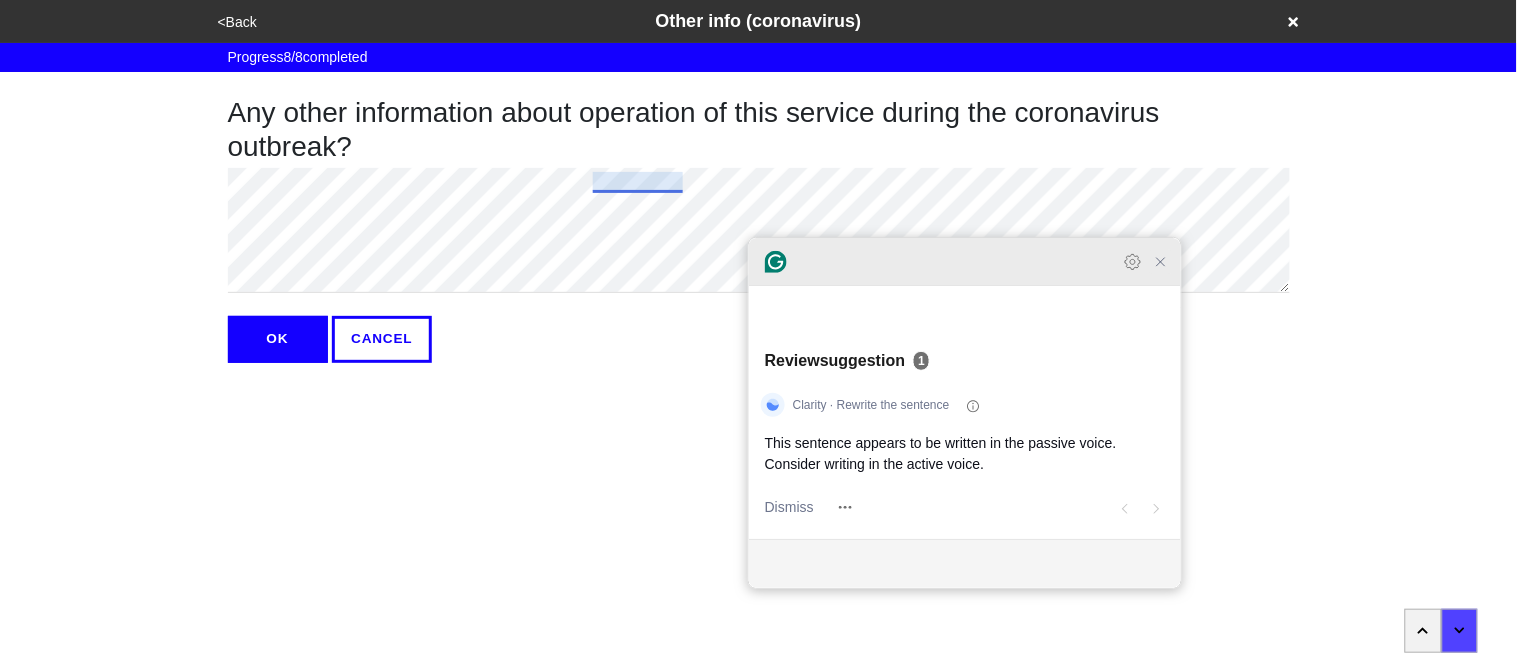 click 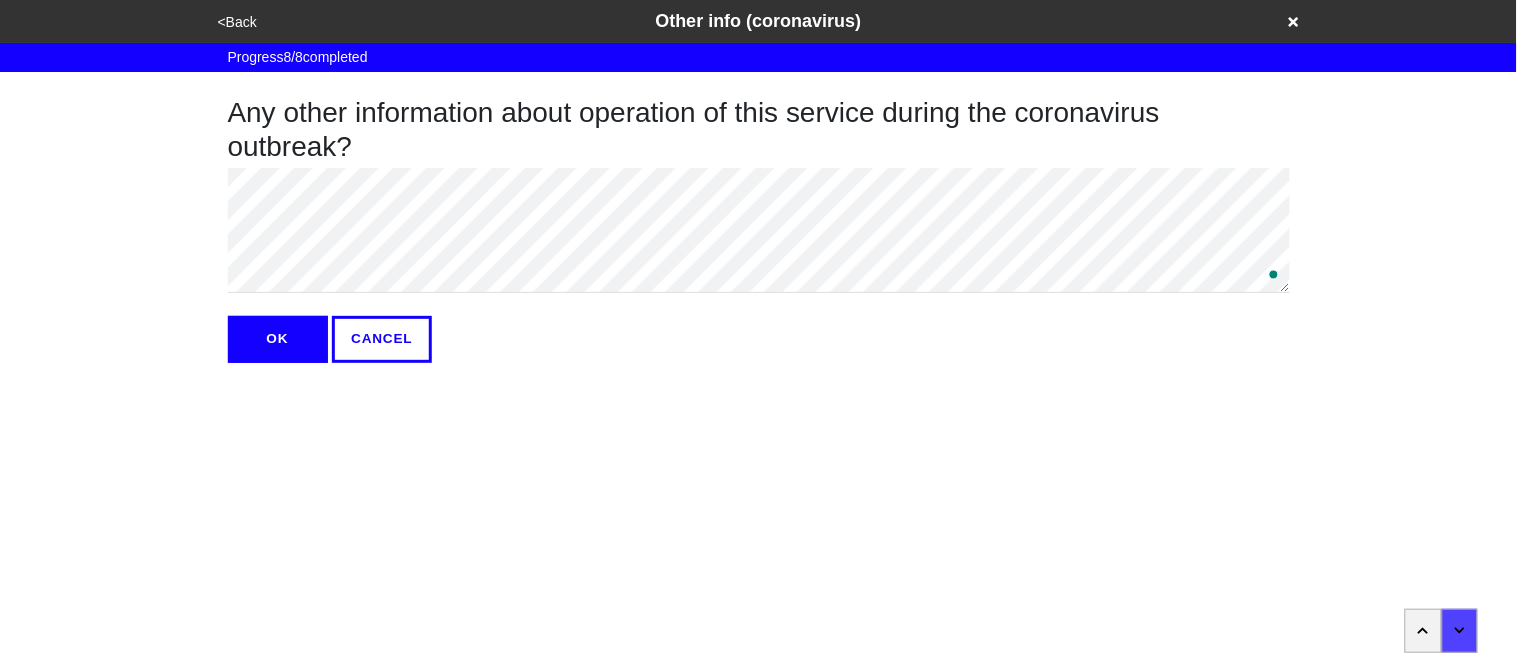 type on "x" 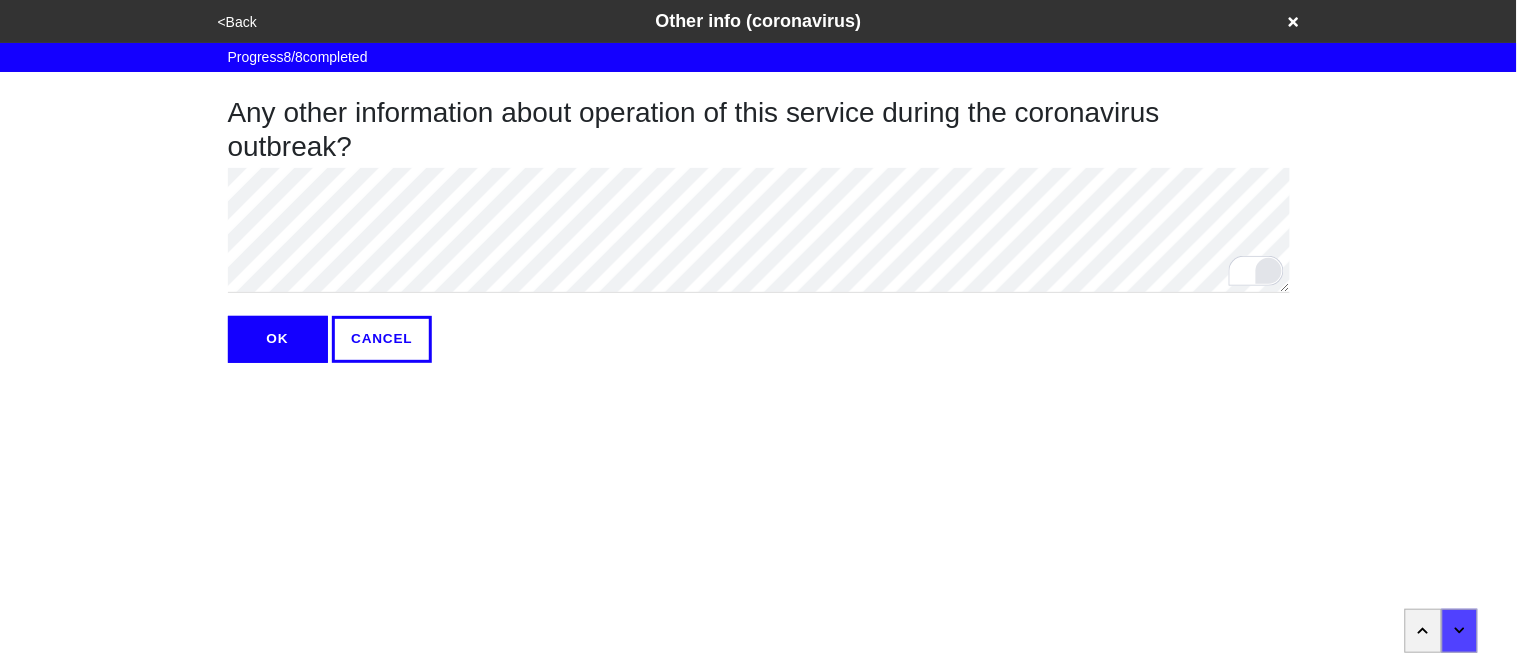click on "OK" at bounding box center [278, 339] 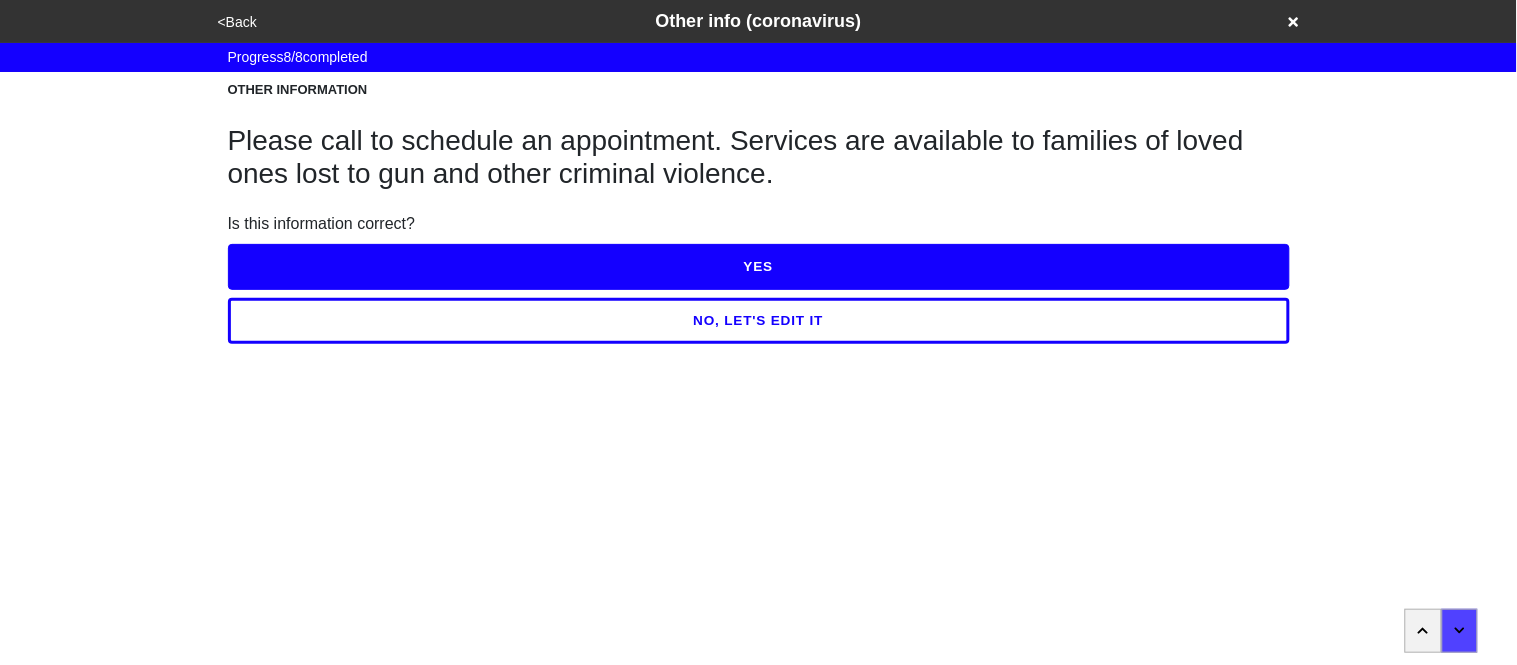 click on "YES" at bounding box center [759, 267] 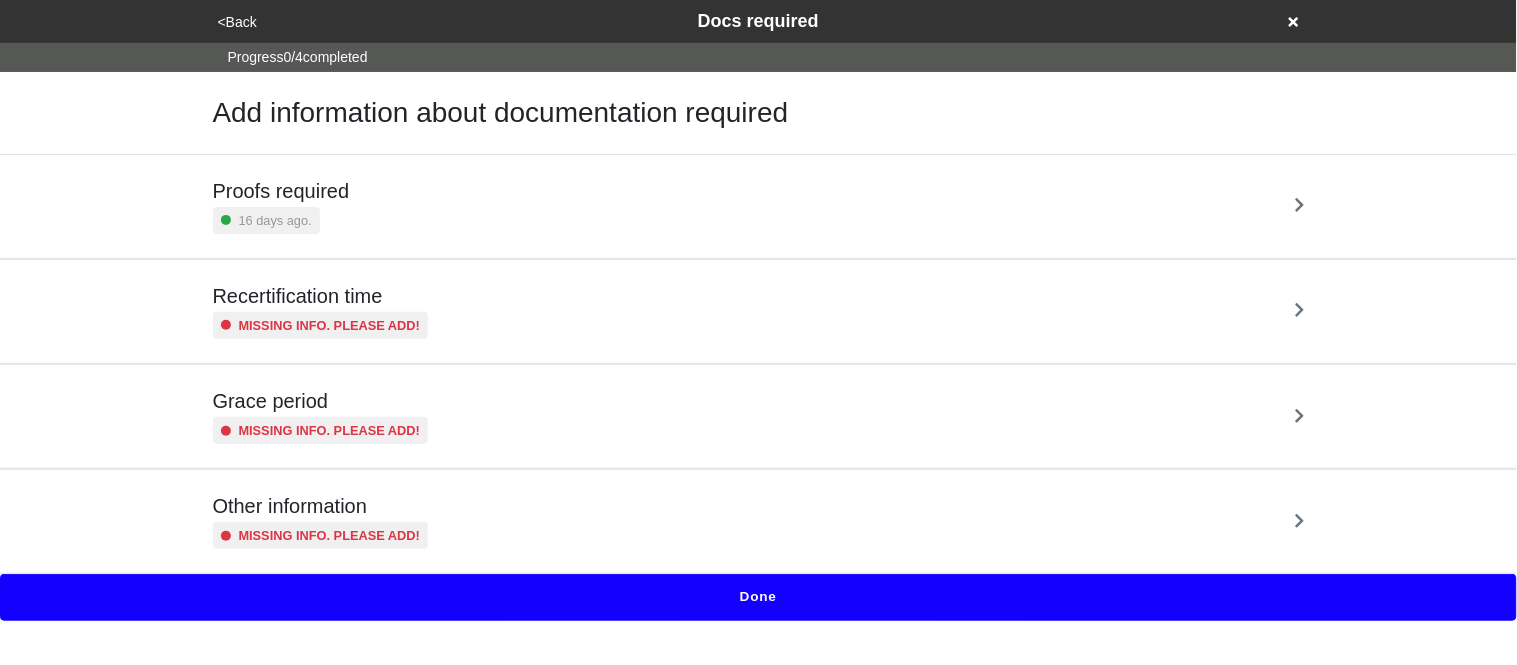 click on "16 days ago." at bounding box center [281, 220] 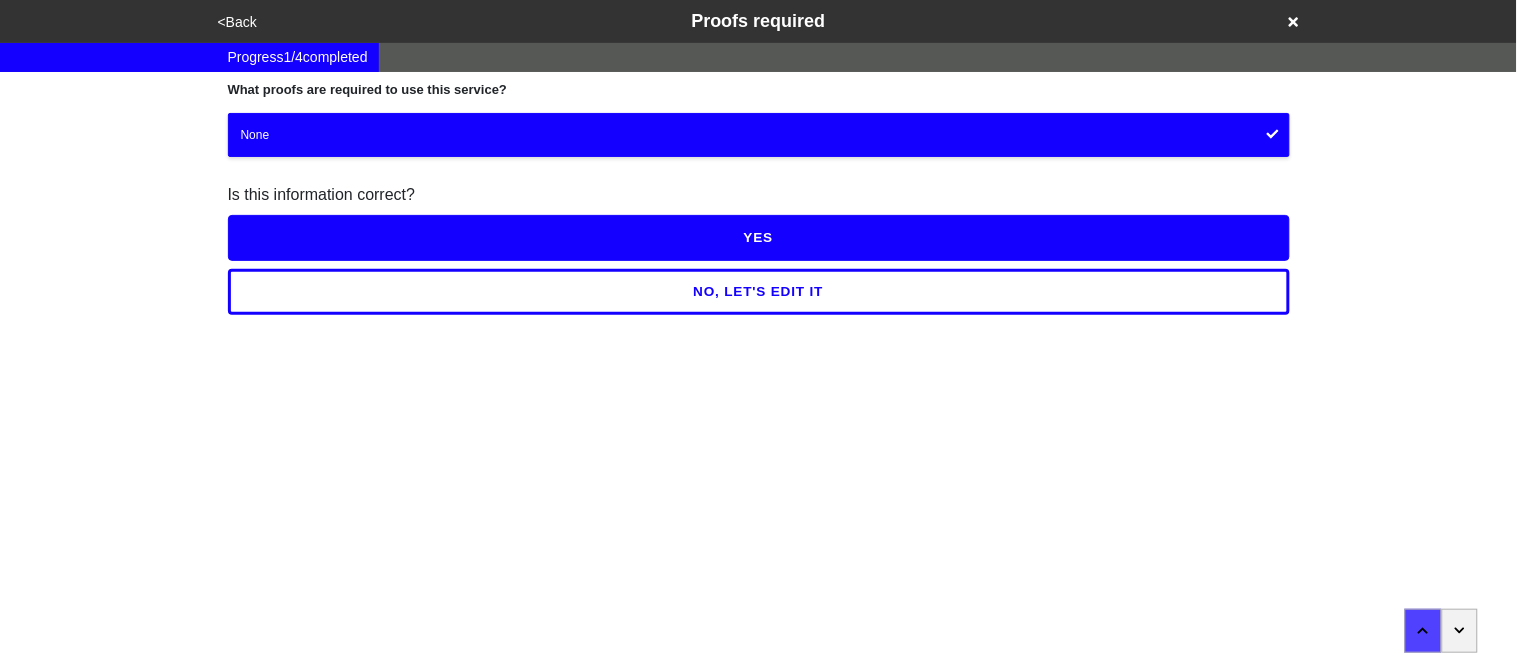 click on "YES" at bounding box center (759, 238) 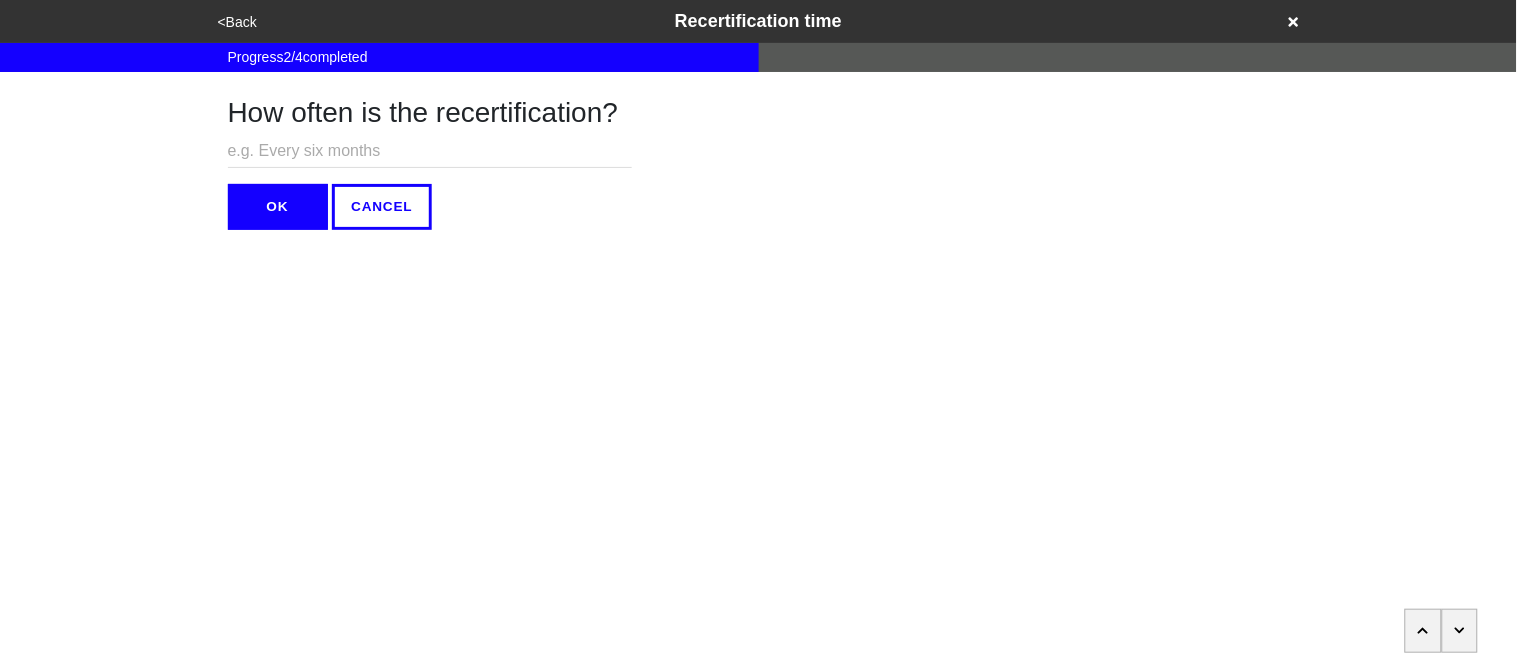click at bounding box center (430, 151) 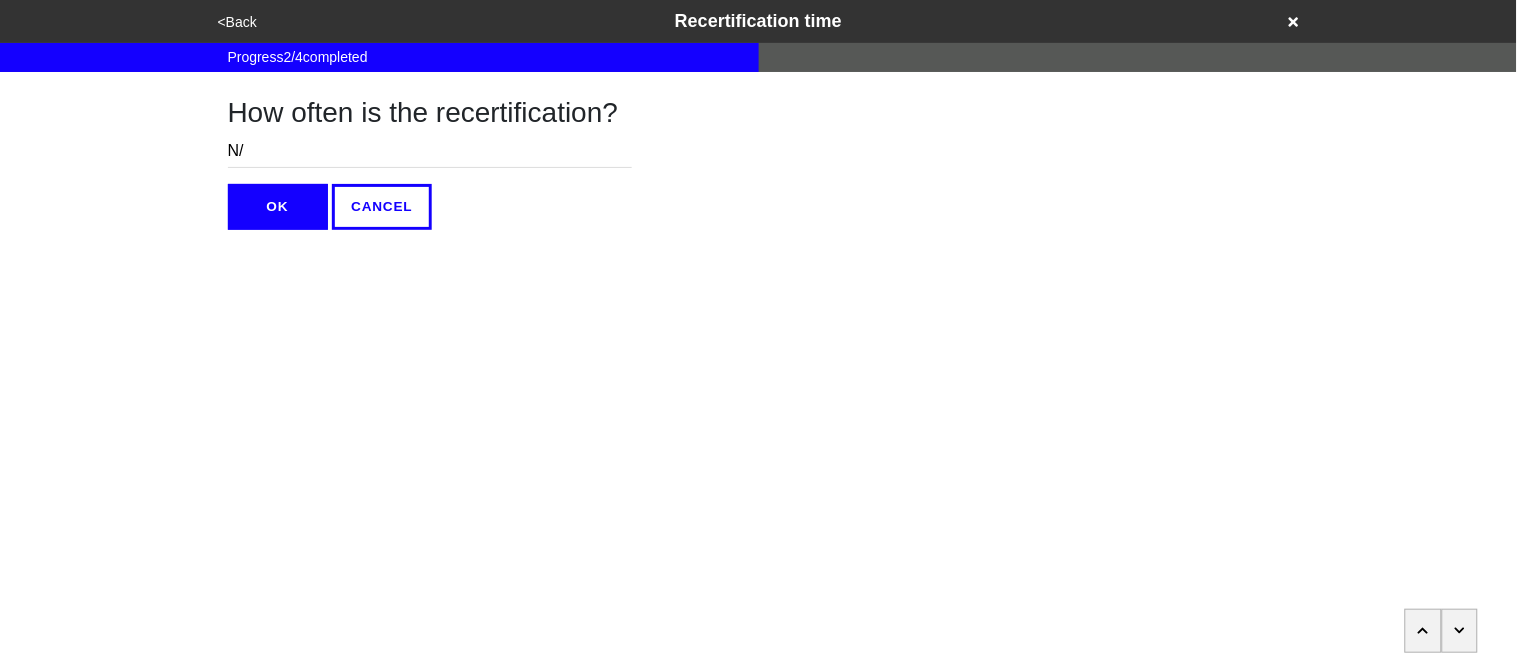 type on "N/A" 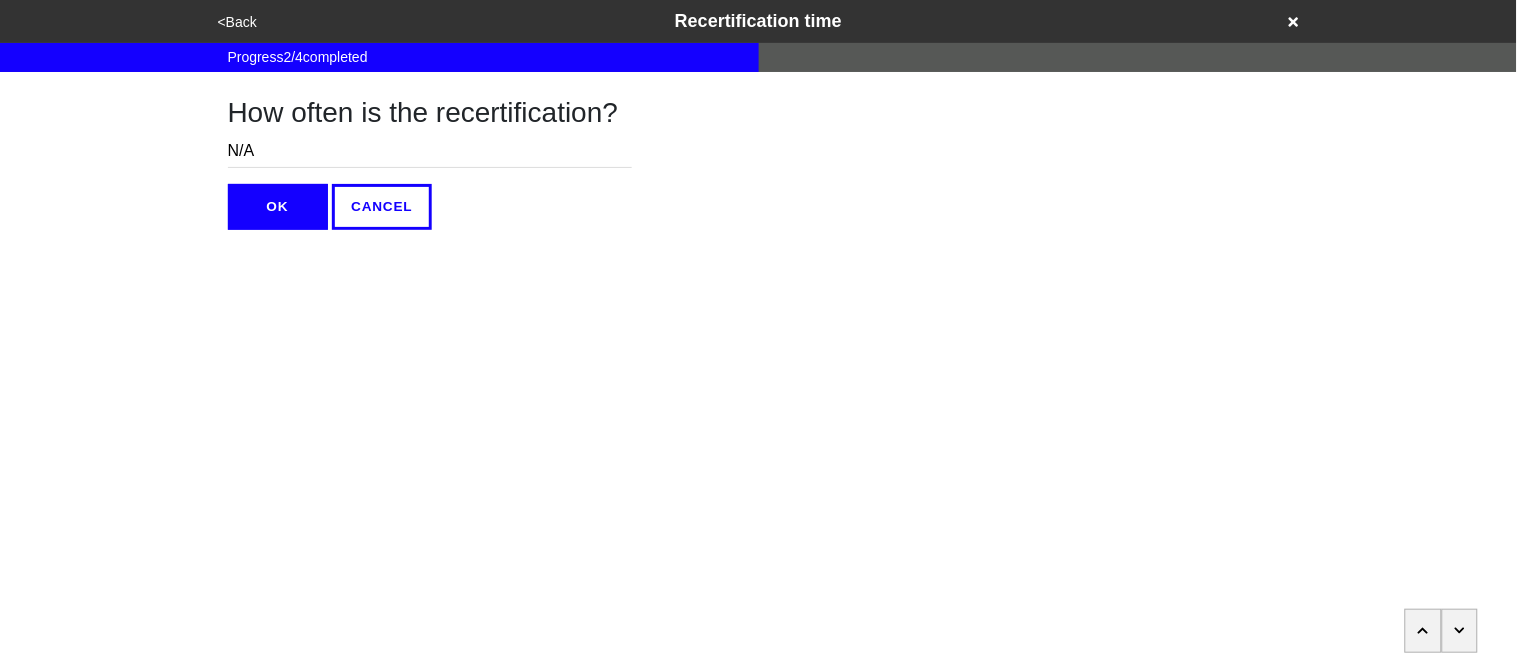 click on "OK" at bounding box center [278, 207] 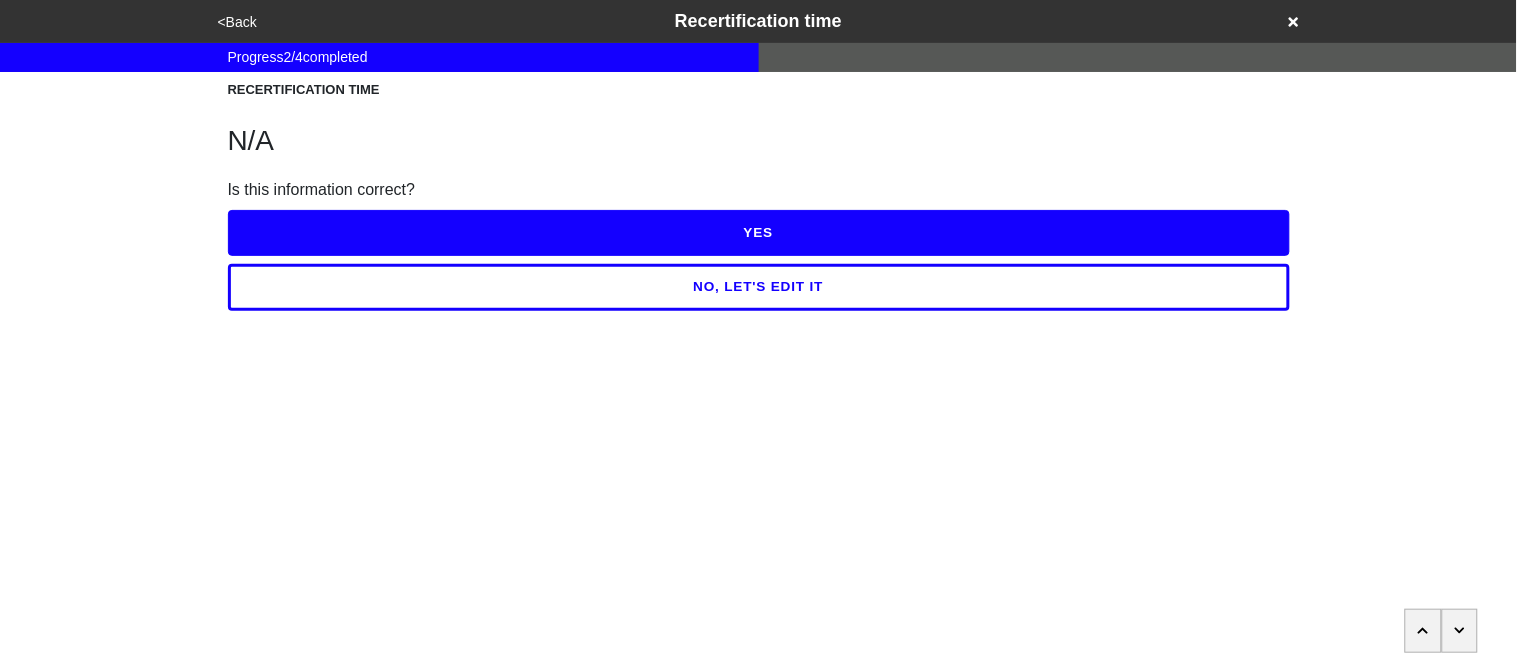 click on "YES" at bounding box center (759, 229) 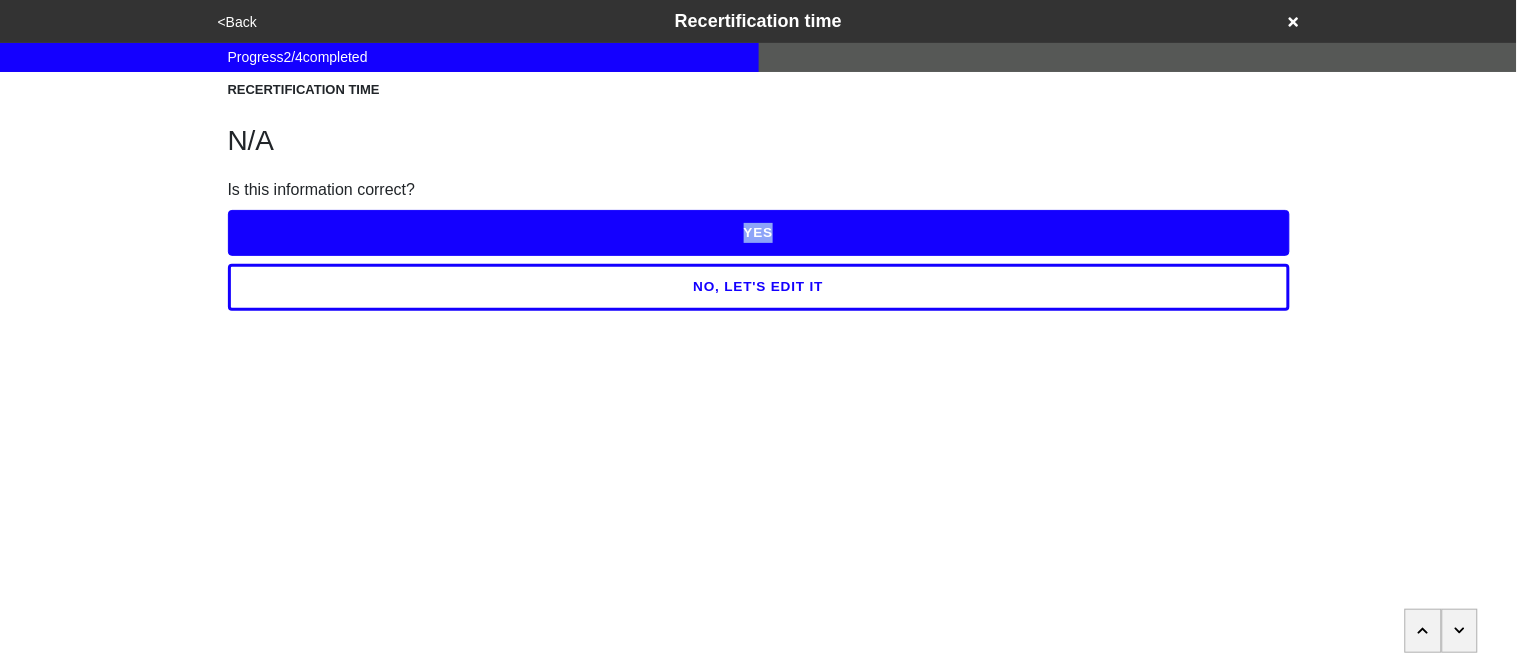 click on "YES" at bounding box center [759, 233] 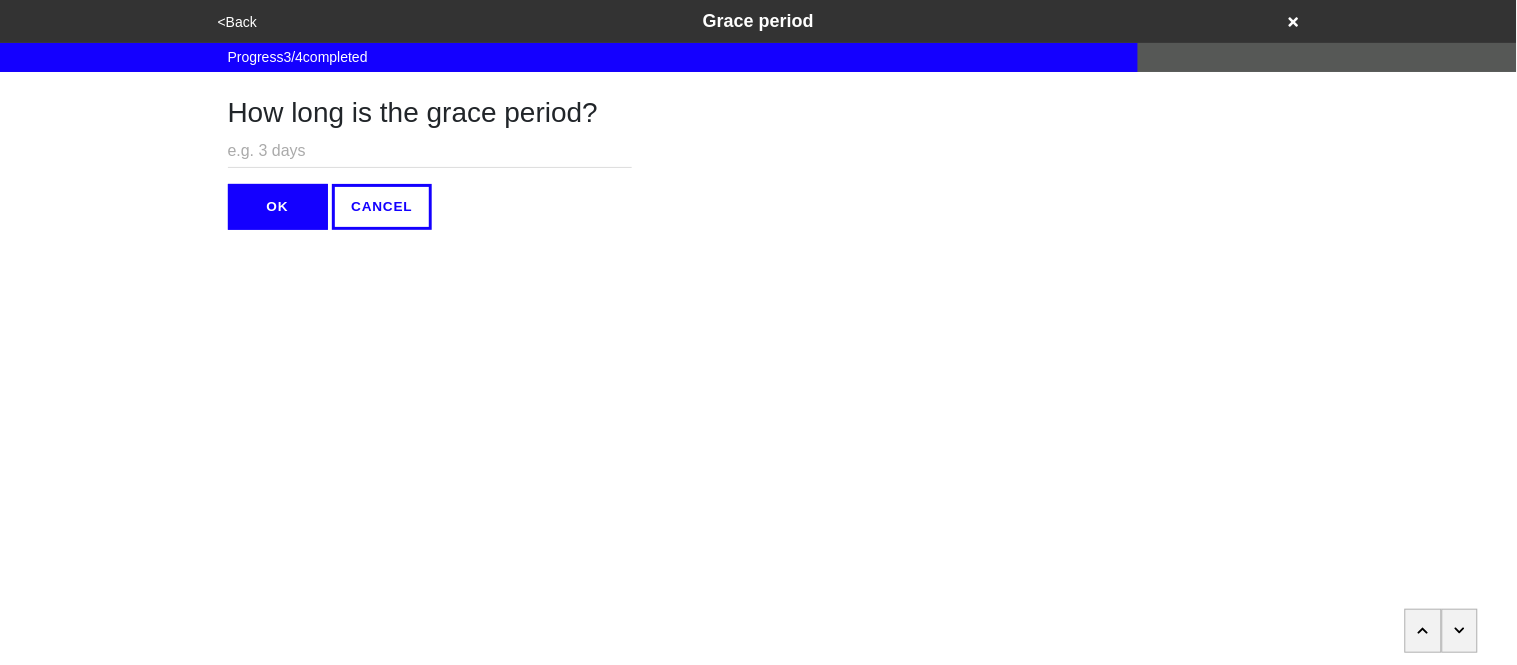 click at bounding box center [430, 151] 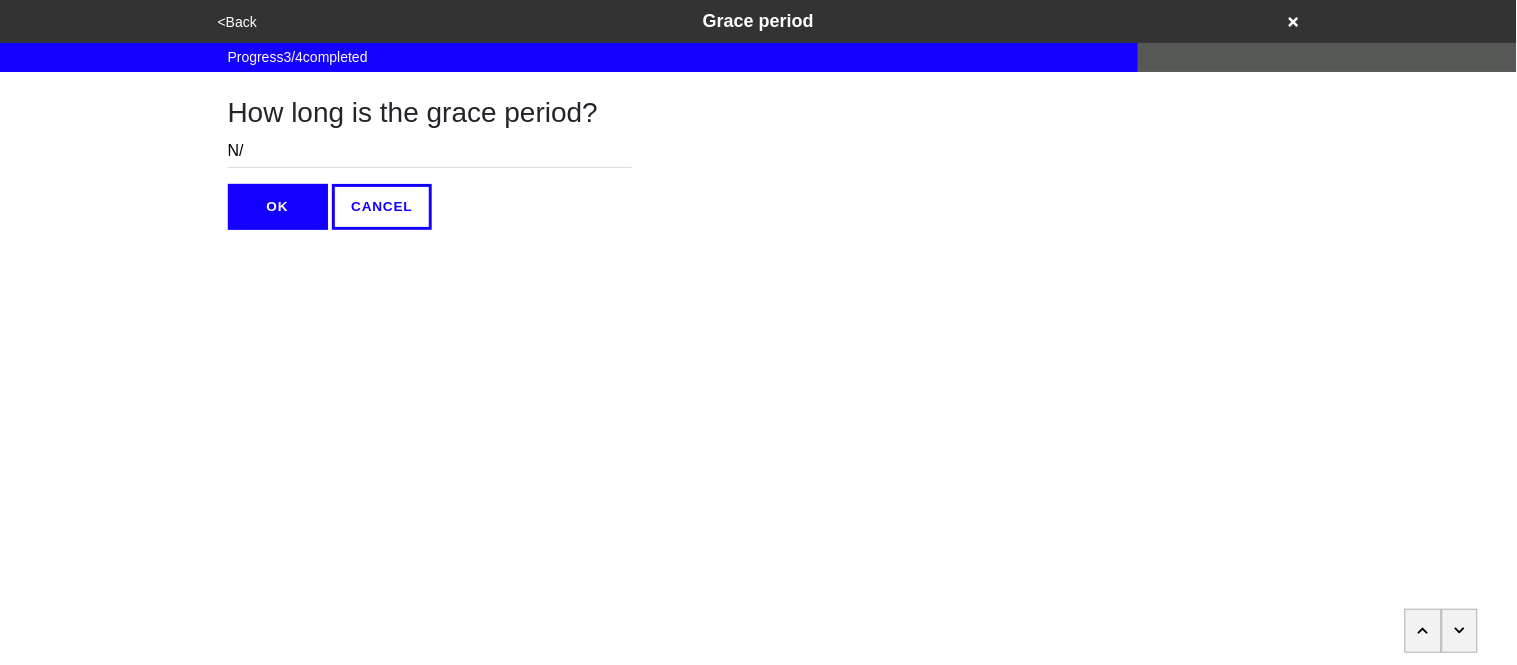 type on "N/A" 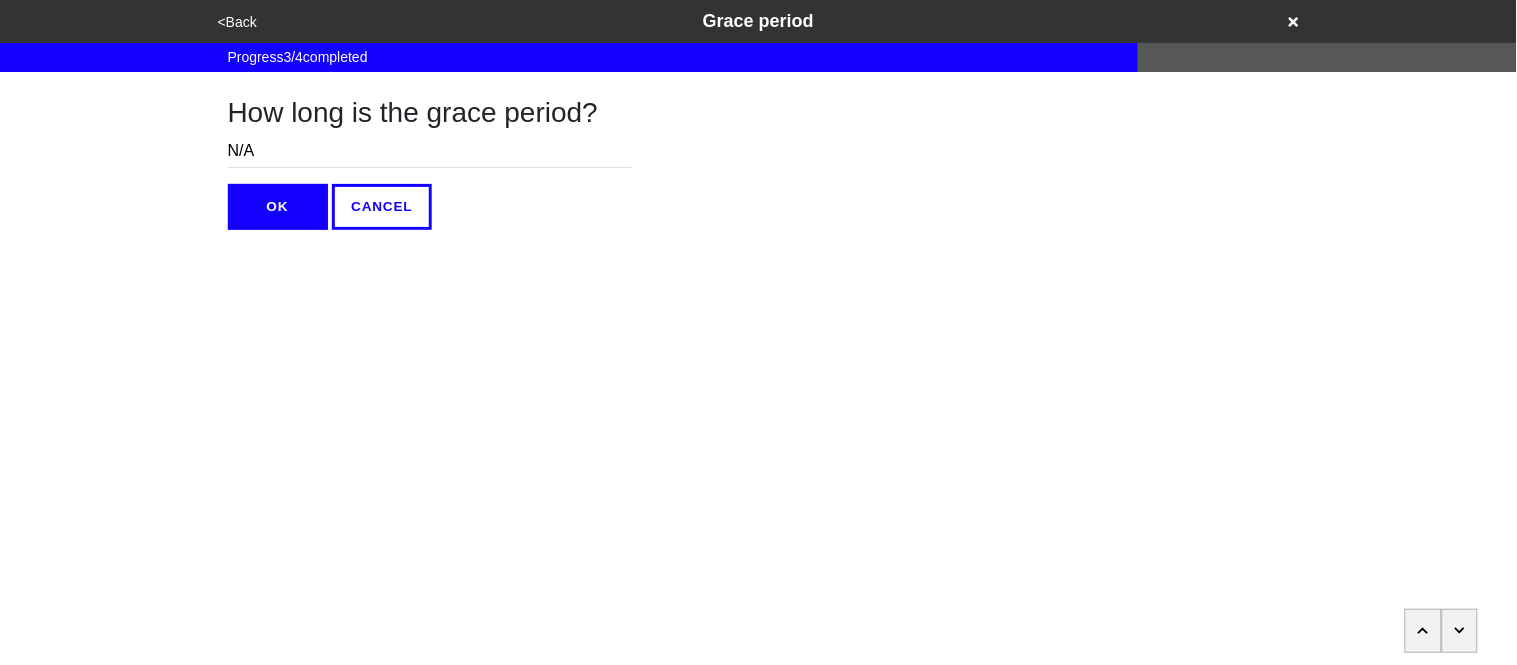 click on "OK" at bounding box center (278, 207) 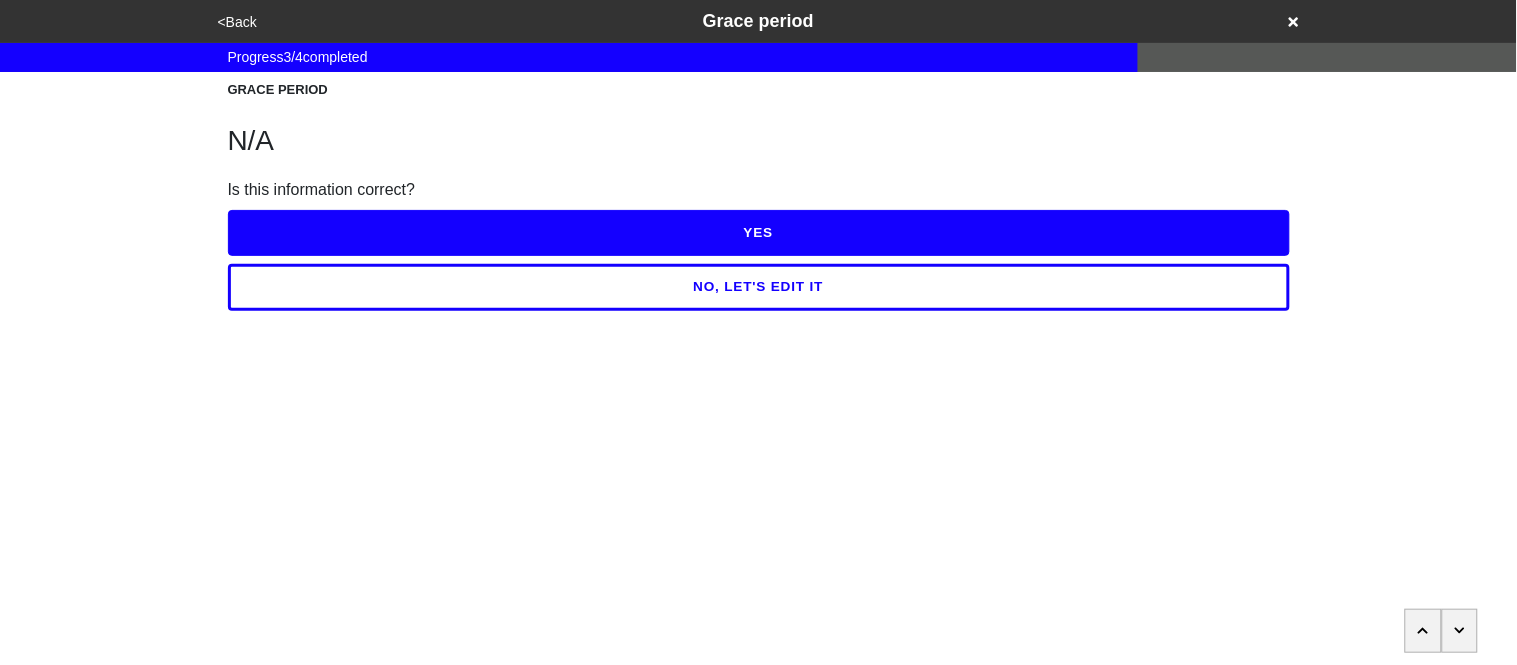 click on "YES" at bounding box center (759, 233) 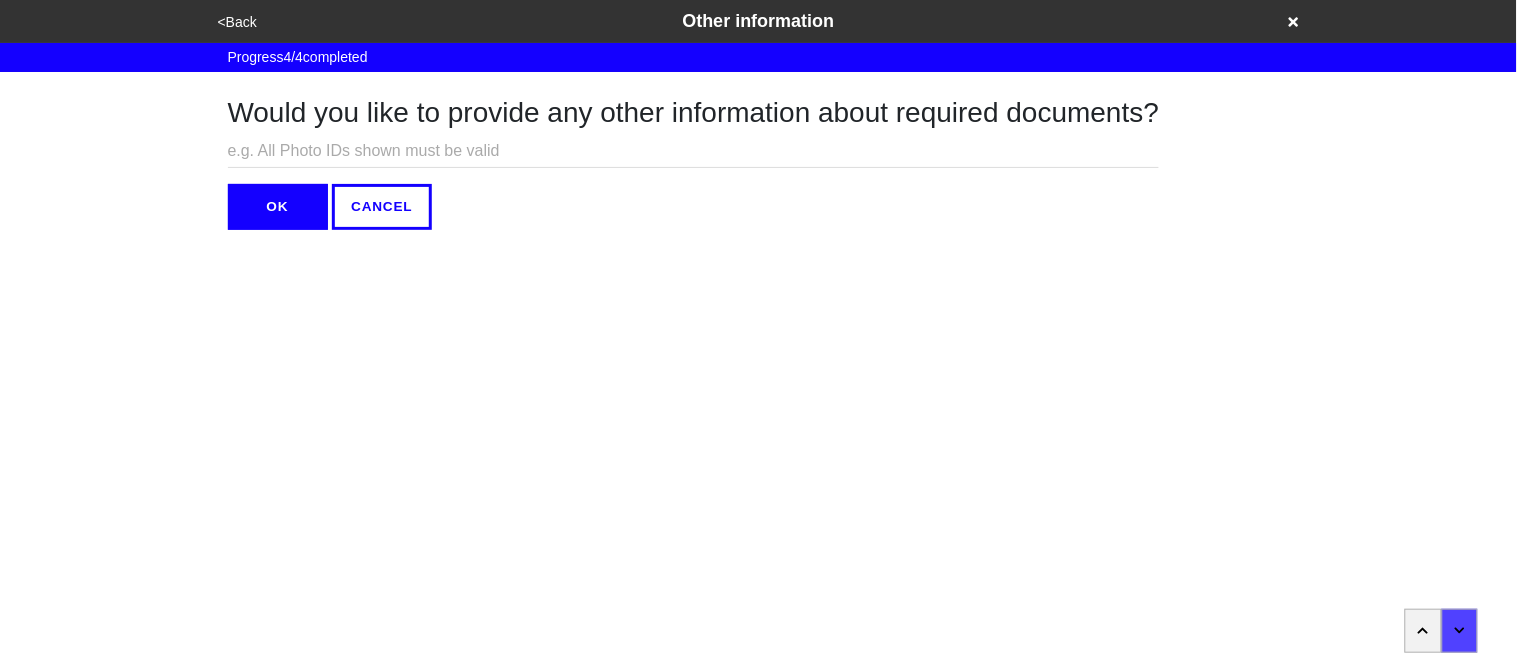 click at bounding box center (694, 151) 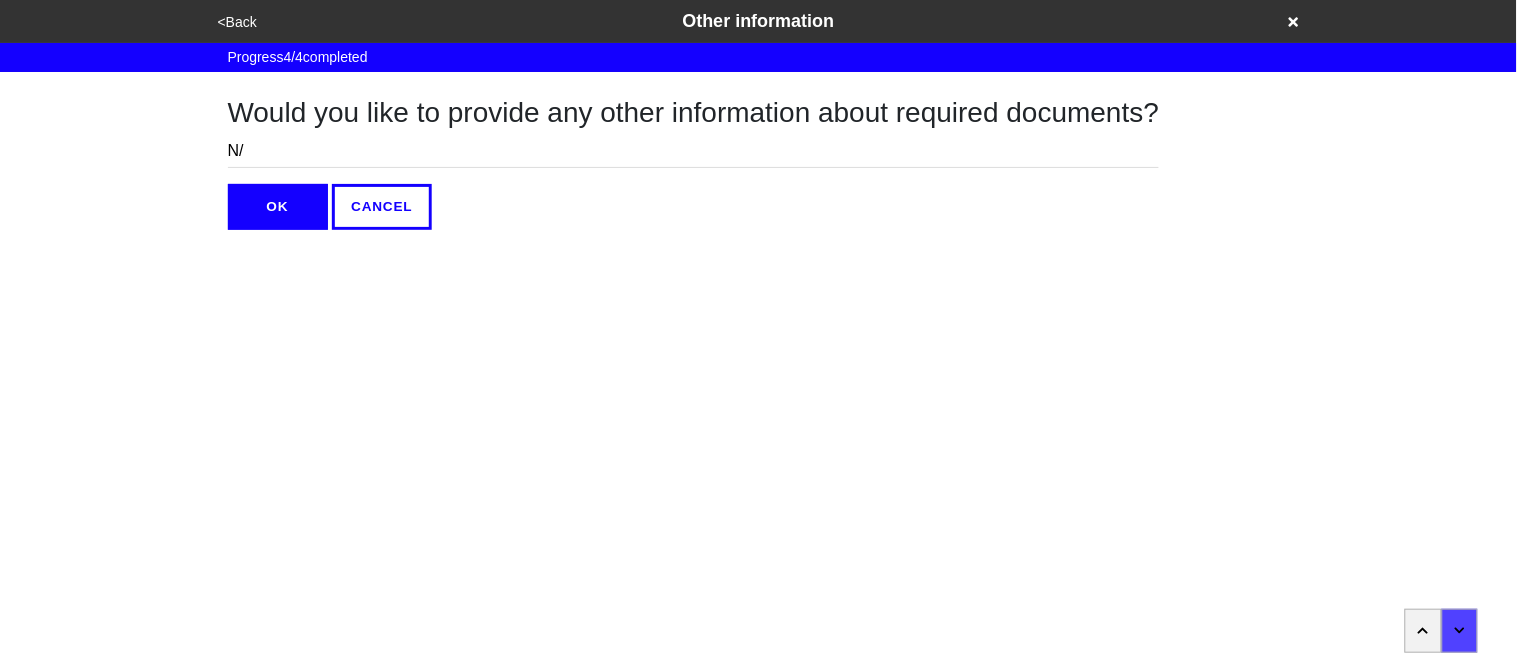 type on "N/A" 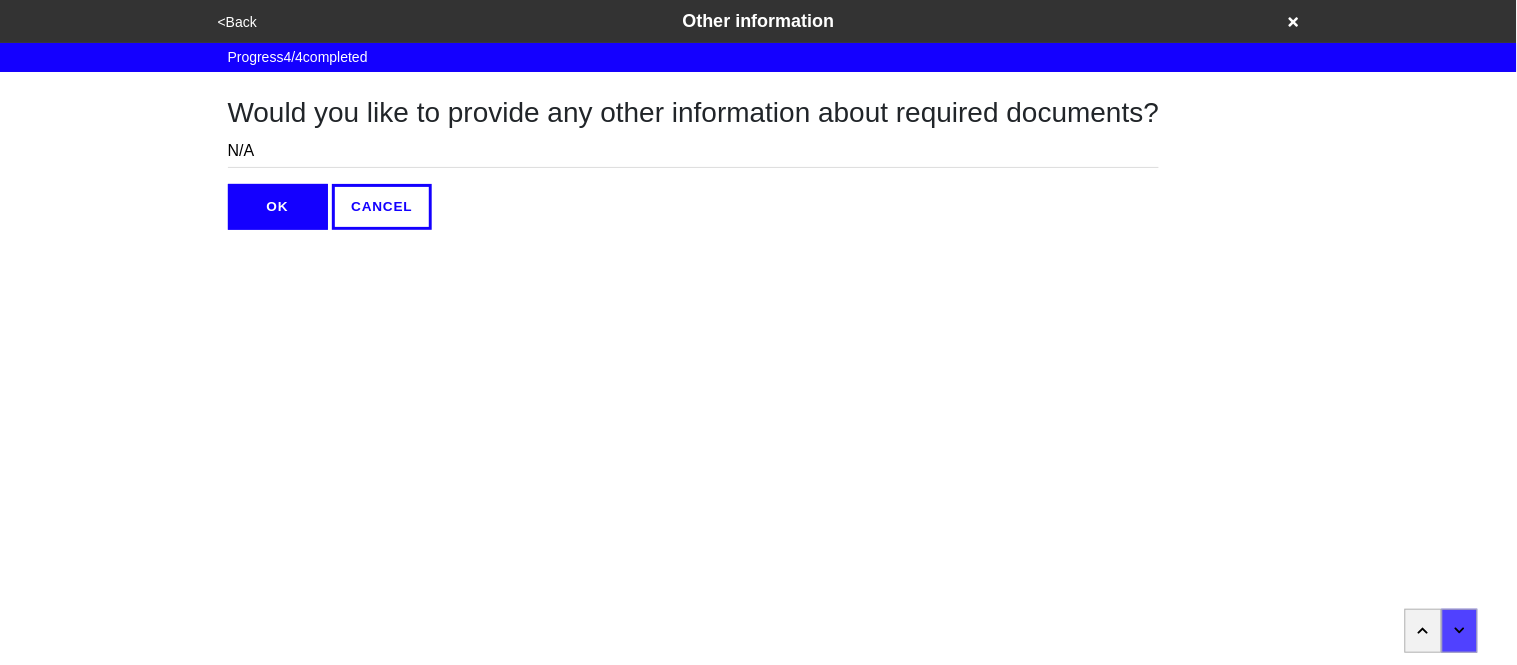 click on "OK" at bounding box center (278, 207) 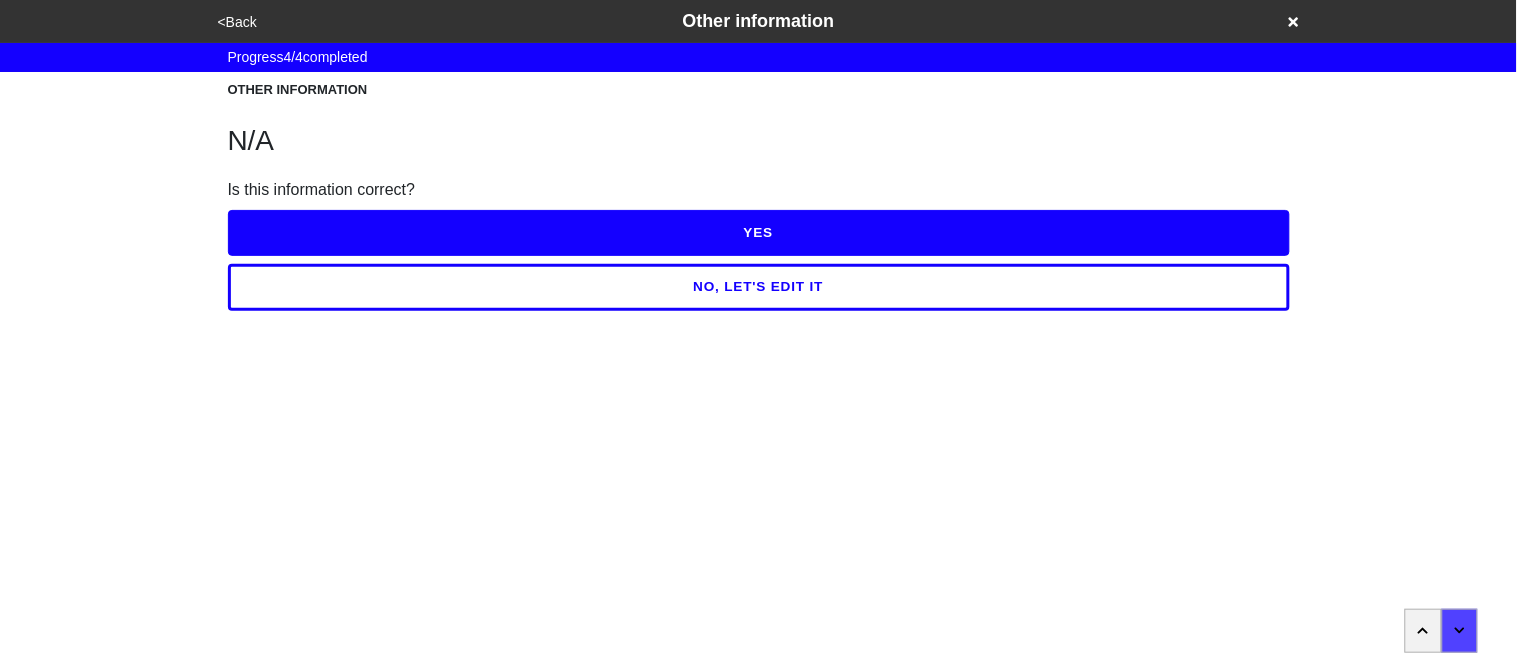 click on "YES" at bounding box center [759, 233] 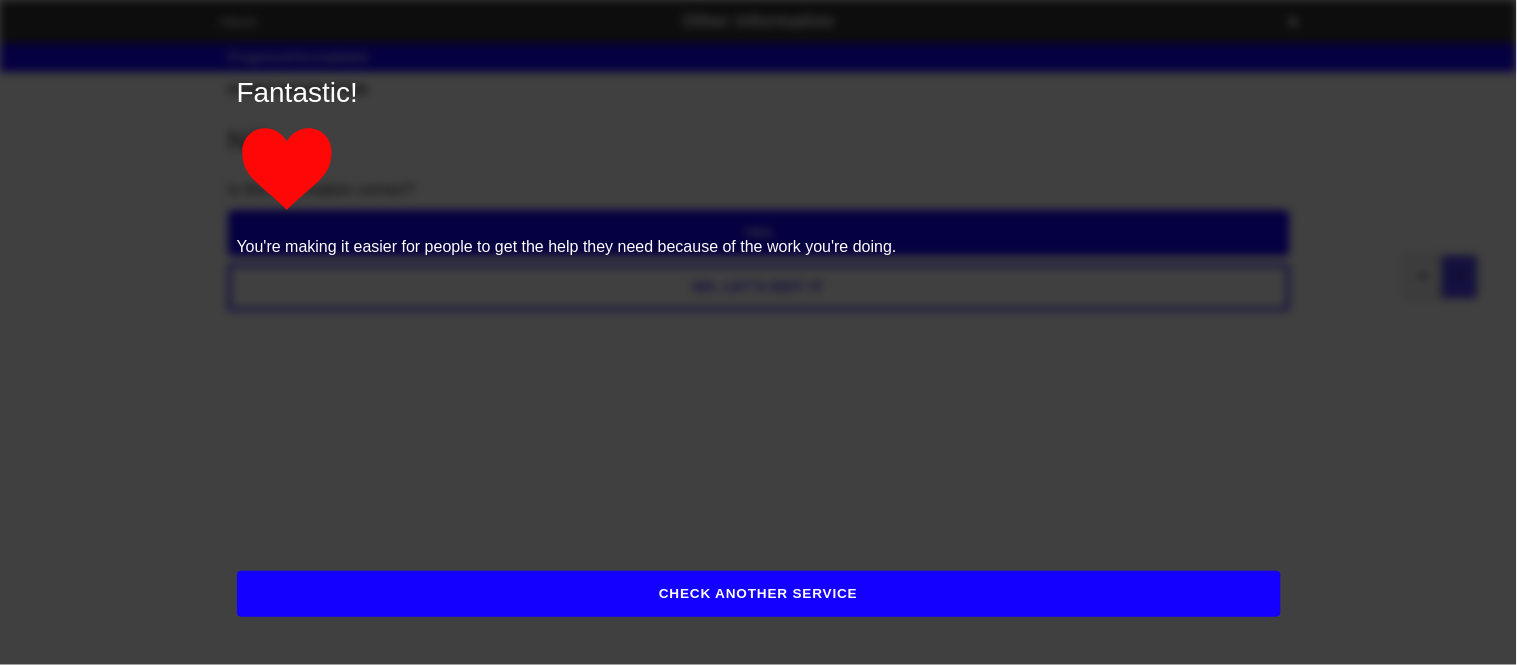 click on "CHECK ANOTHER SERVICE" at bounding box center (759, 594) 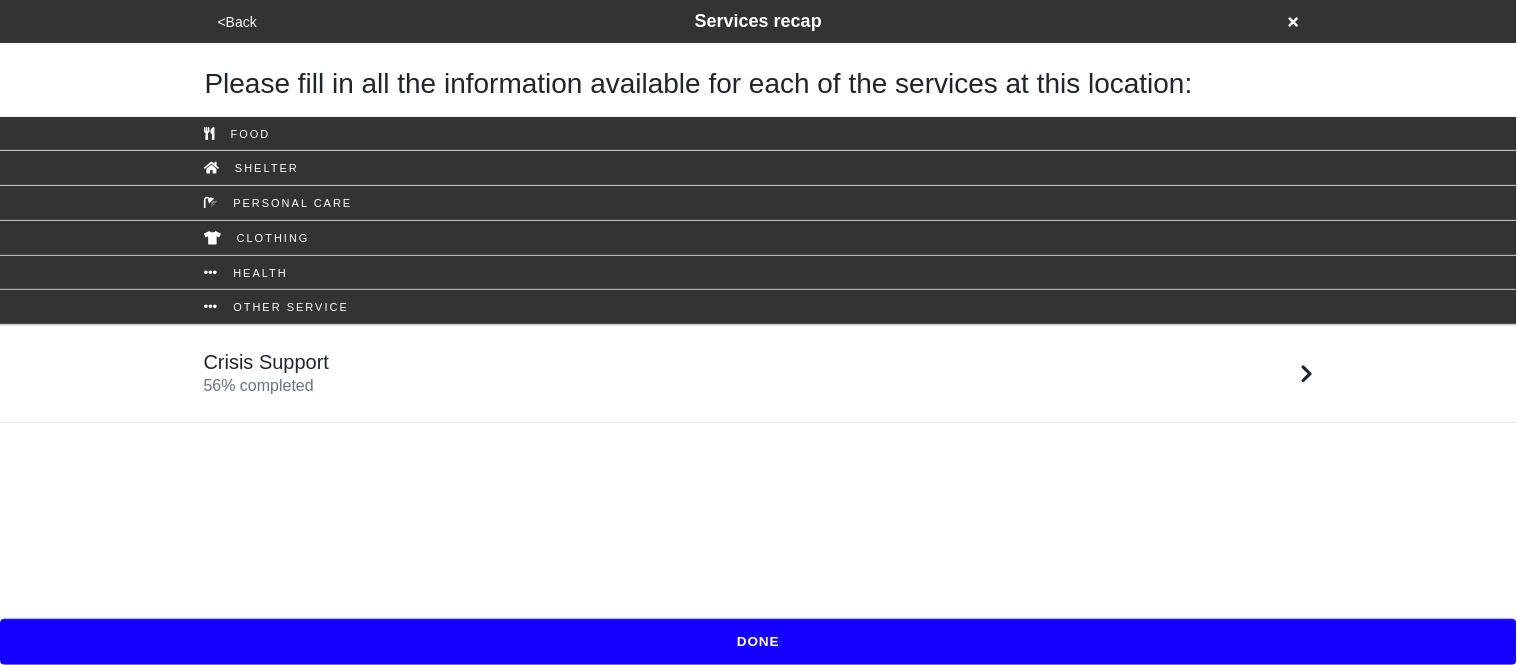 click on "DONE" at bounding box center [758, 642] 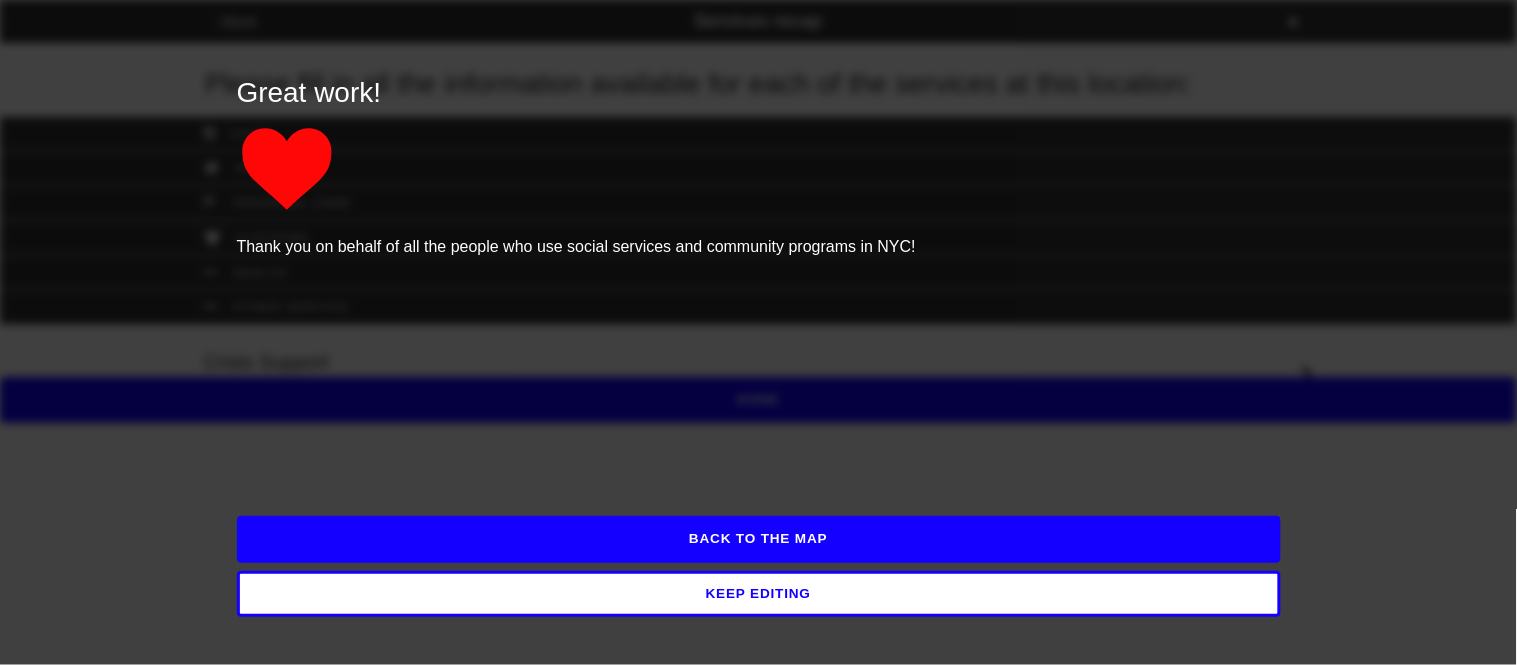 click on "BACK TO THE MAP" at bounding box center [759, 539] 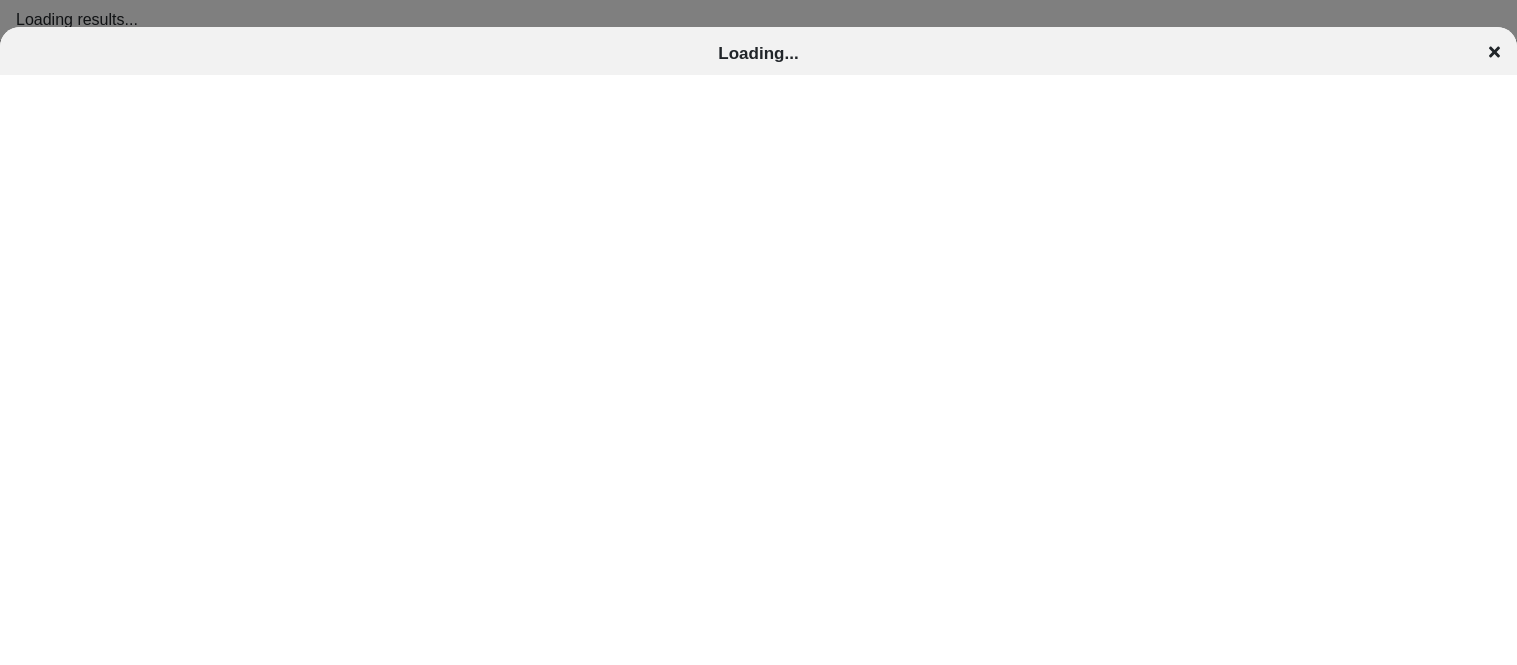 scroll, scrollTop: 0, scrollLeft: 0, axis: both 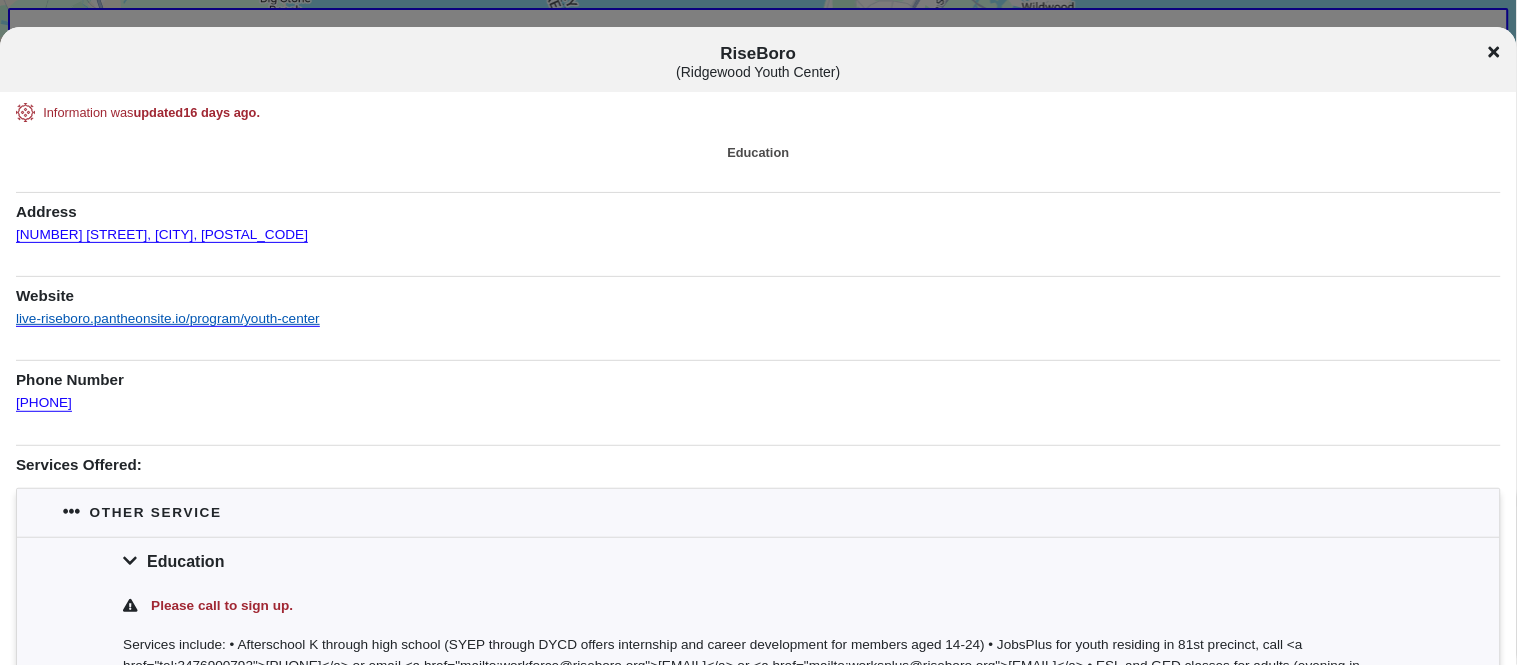 click on "live-riseboro.pantheonsite.io/program/youth-center" at bounding box center [168, 312] 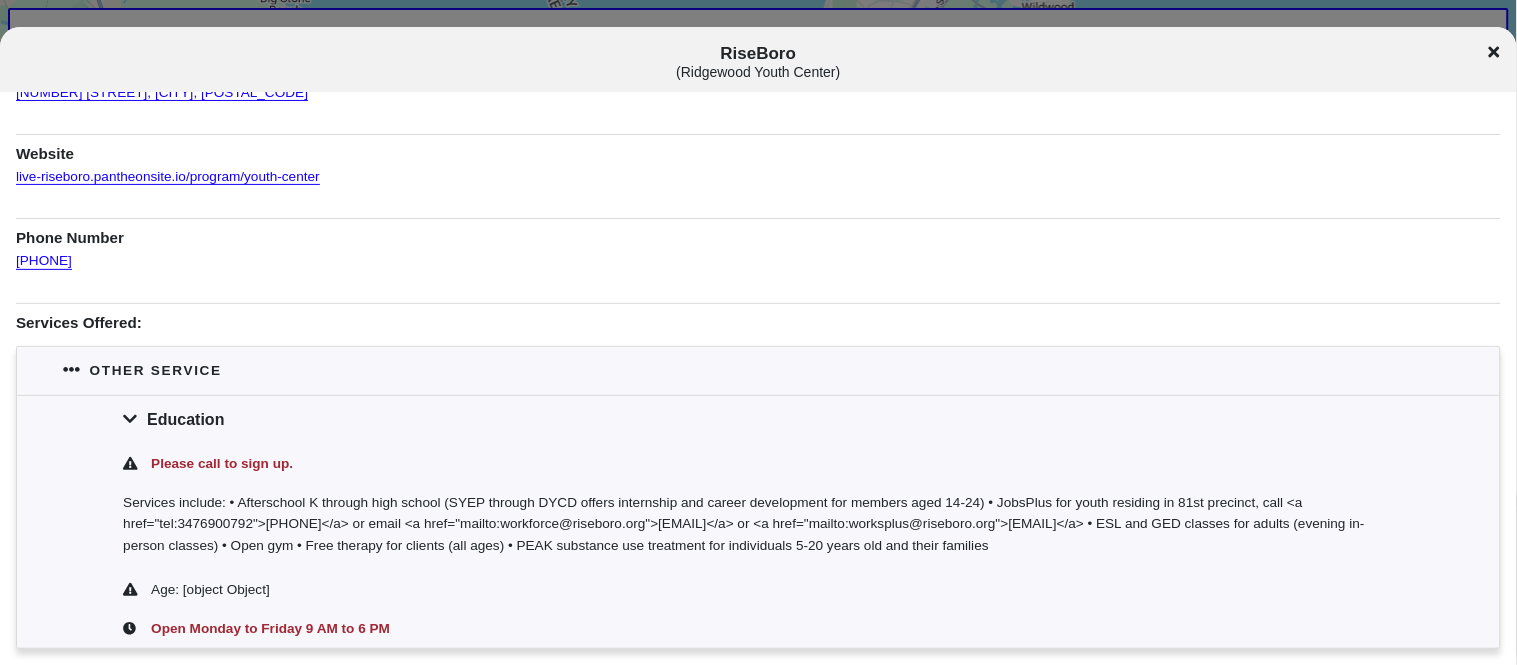 scroll, scrollTop: 138, scrollLeft: 0, axis: vertical 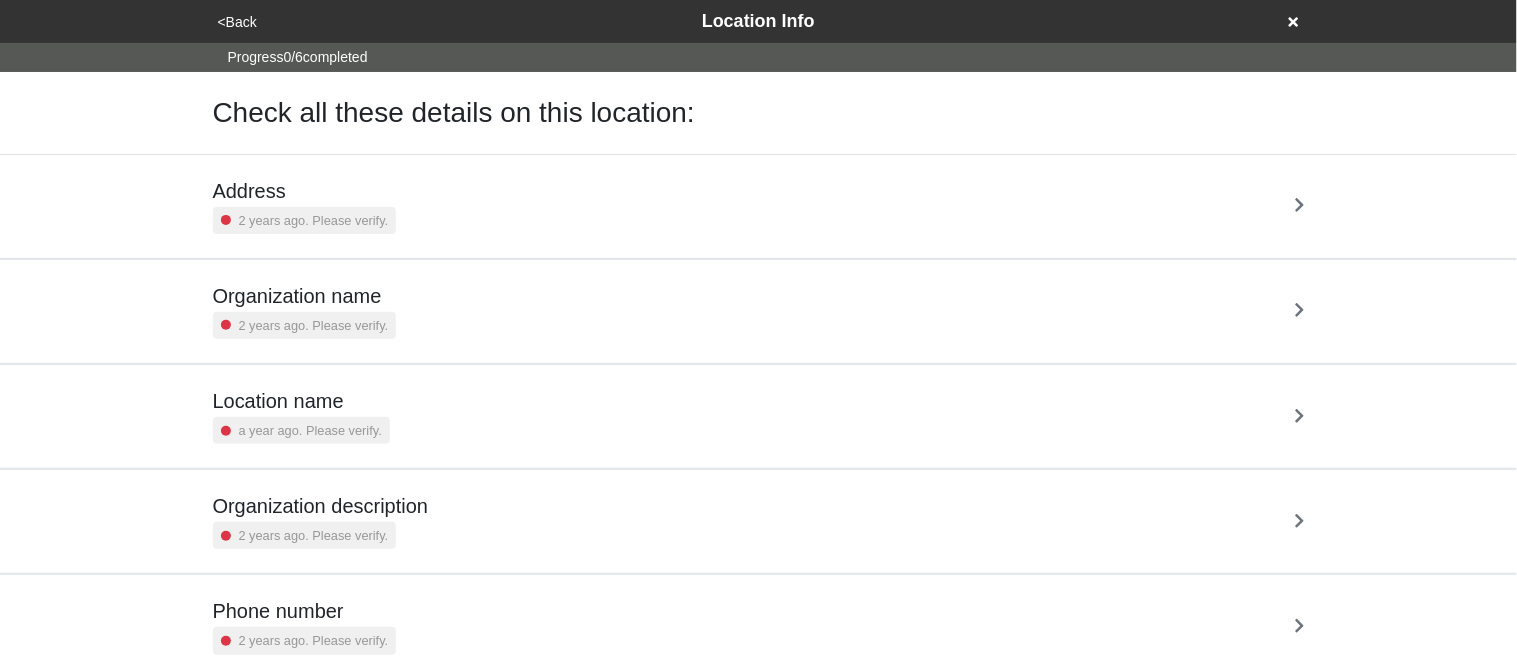 click on "Address 2 years ago. Please verify." at bounding box center [759, 206] 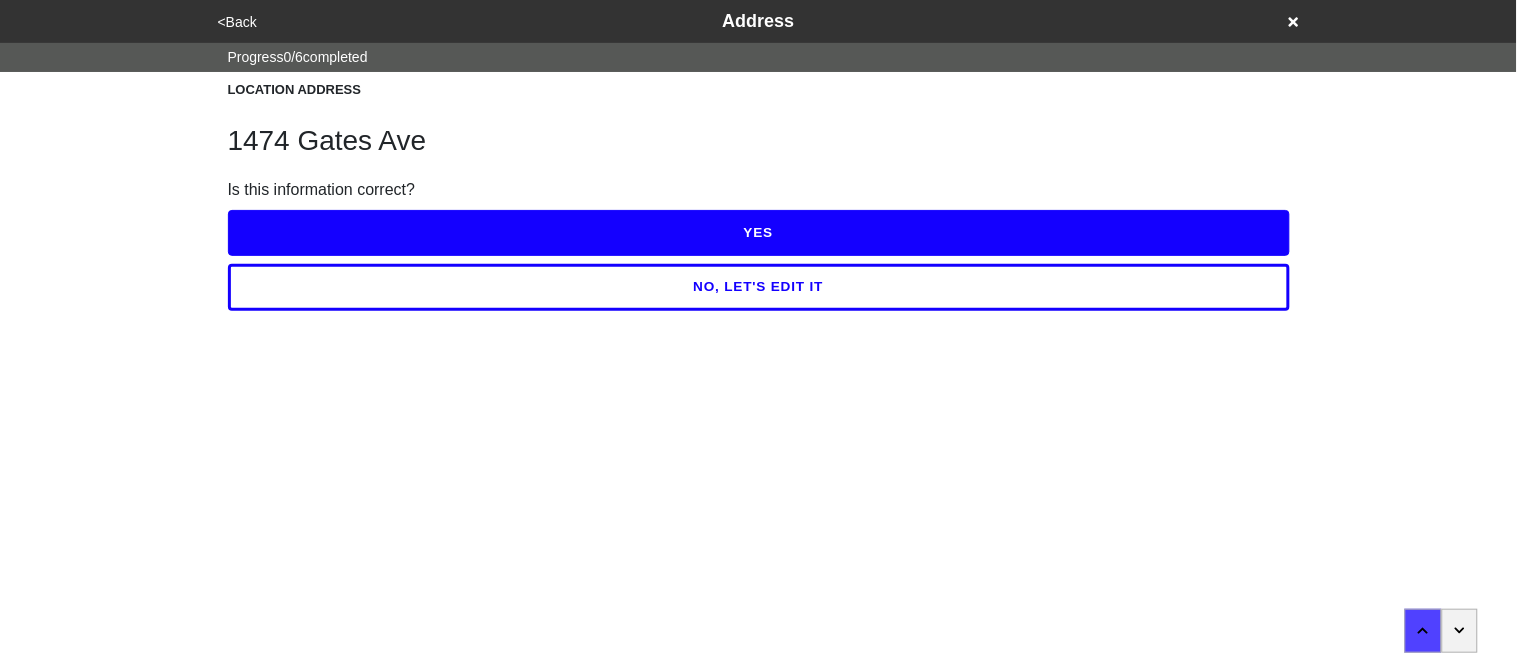 click on "YES" at bounding box center [759, 233] 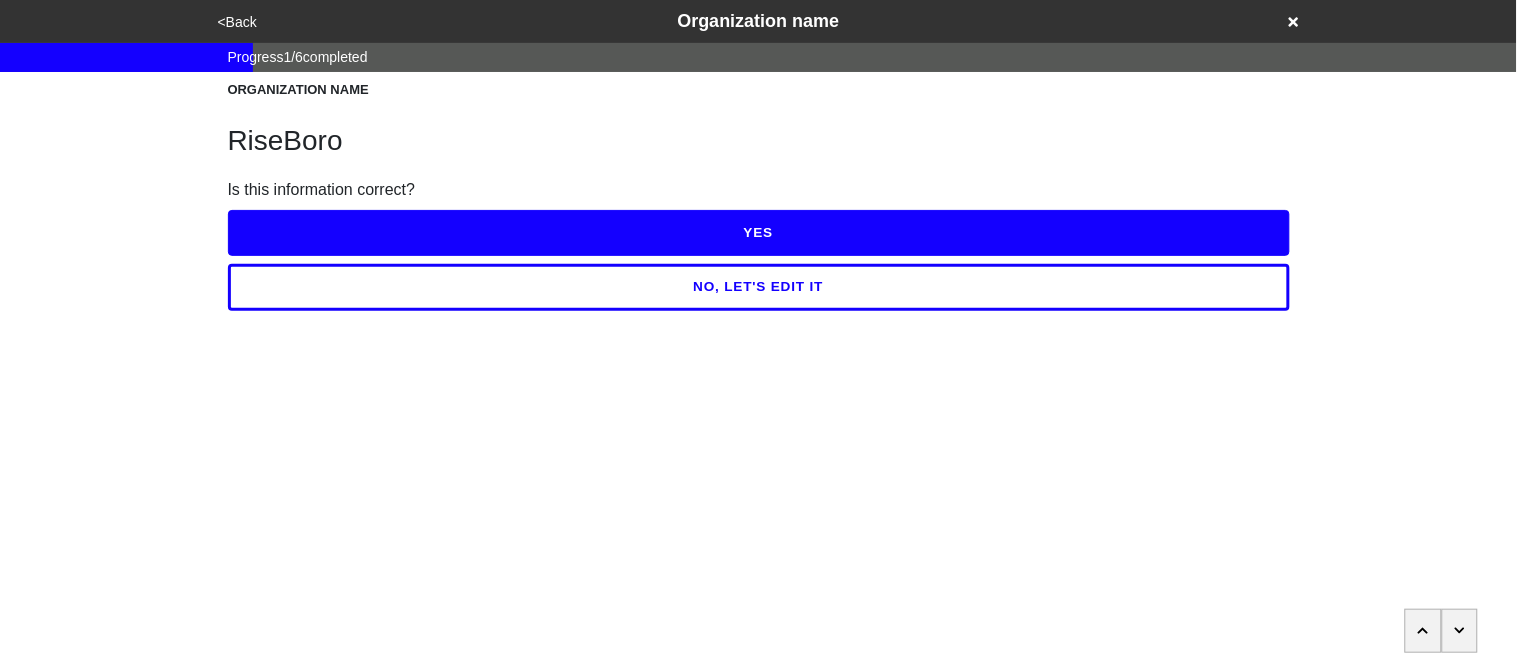 click on "YES" at bounding box center [759, 233] 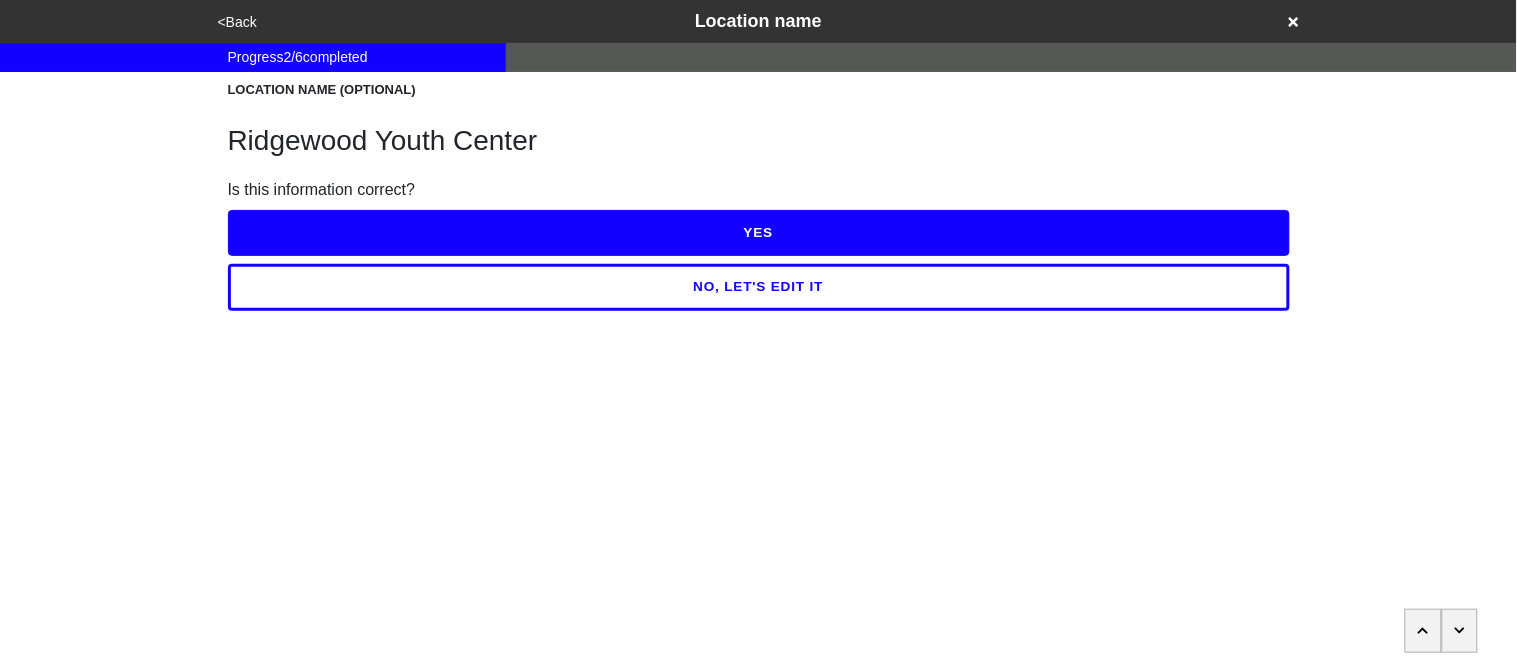 click on "NO, LET'S EDIT IT" at bounding box center [759, 287] 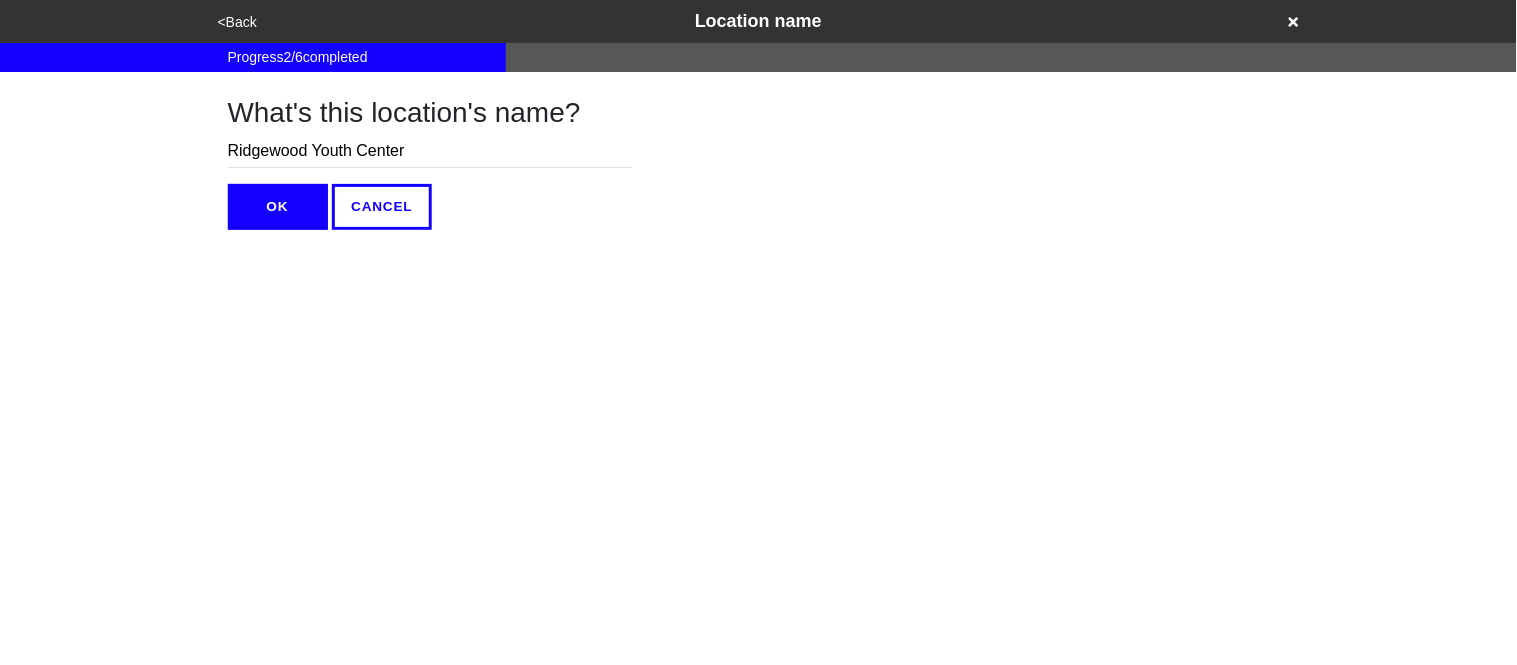drag, startPoint x: 317, startPoint y: 145, endPoint x: 187, endPoint y: 141, distance: 130.06152 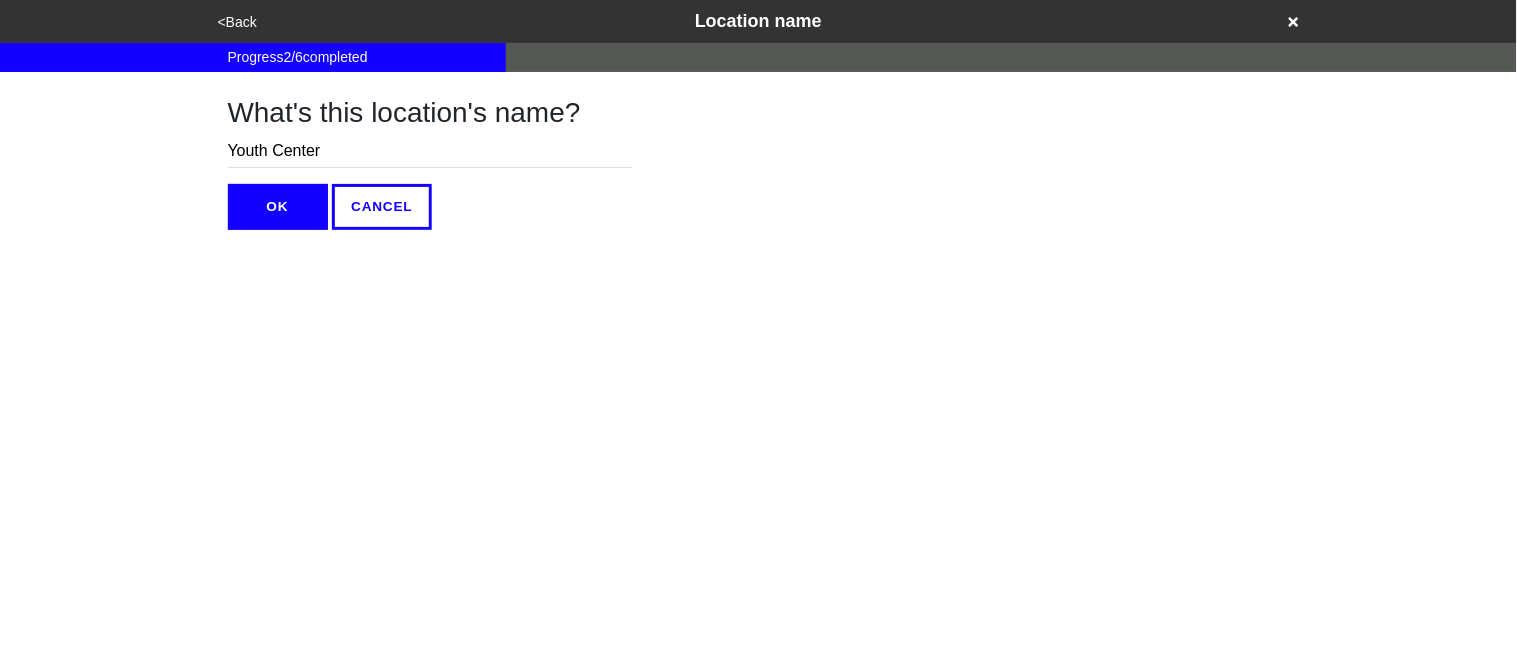 type on "Youth Center" 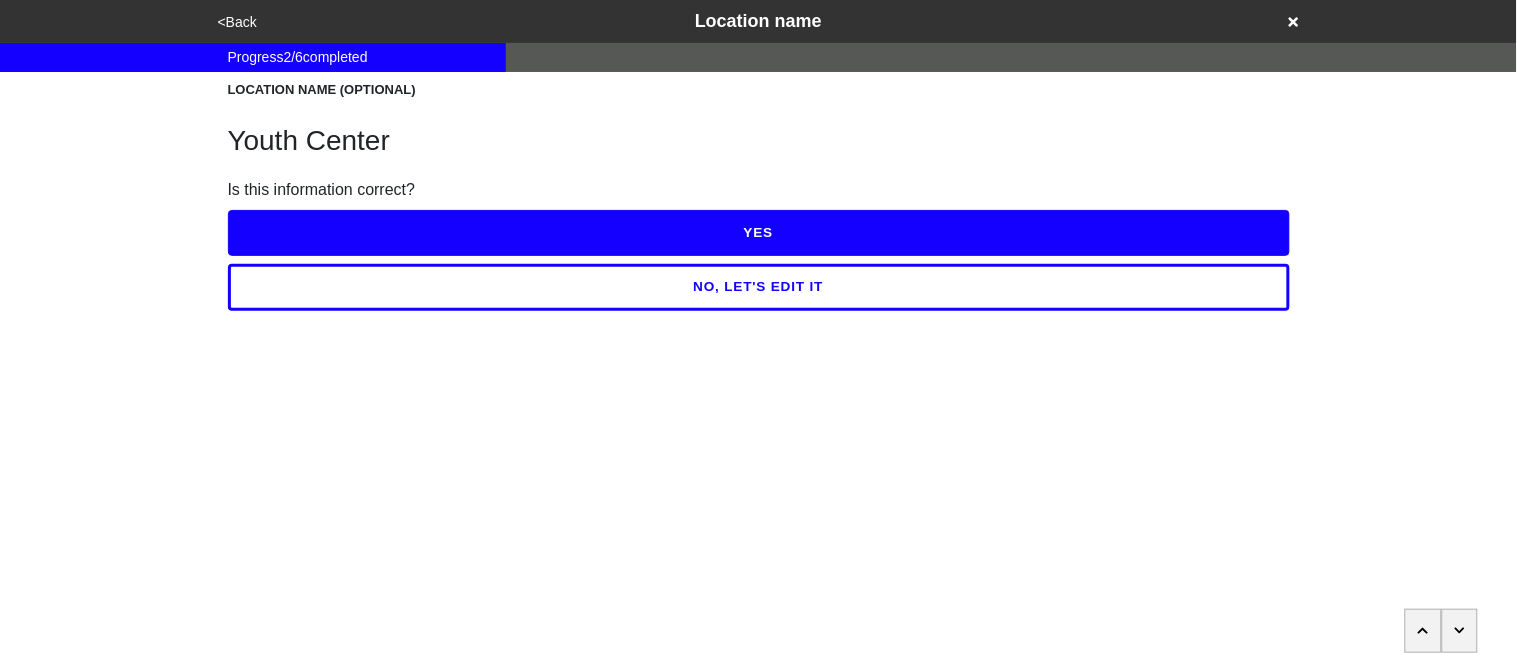 click on "YES" at bounding box center [759, 233] 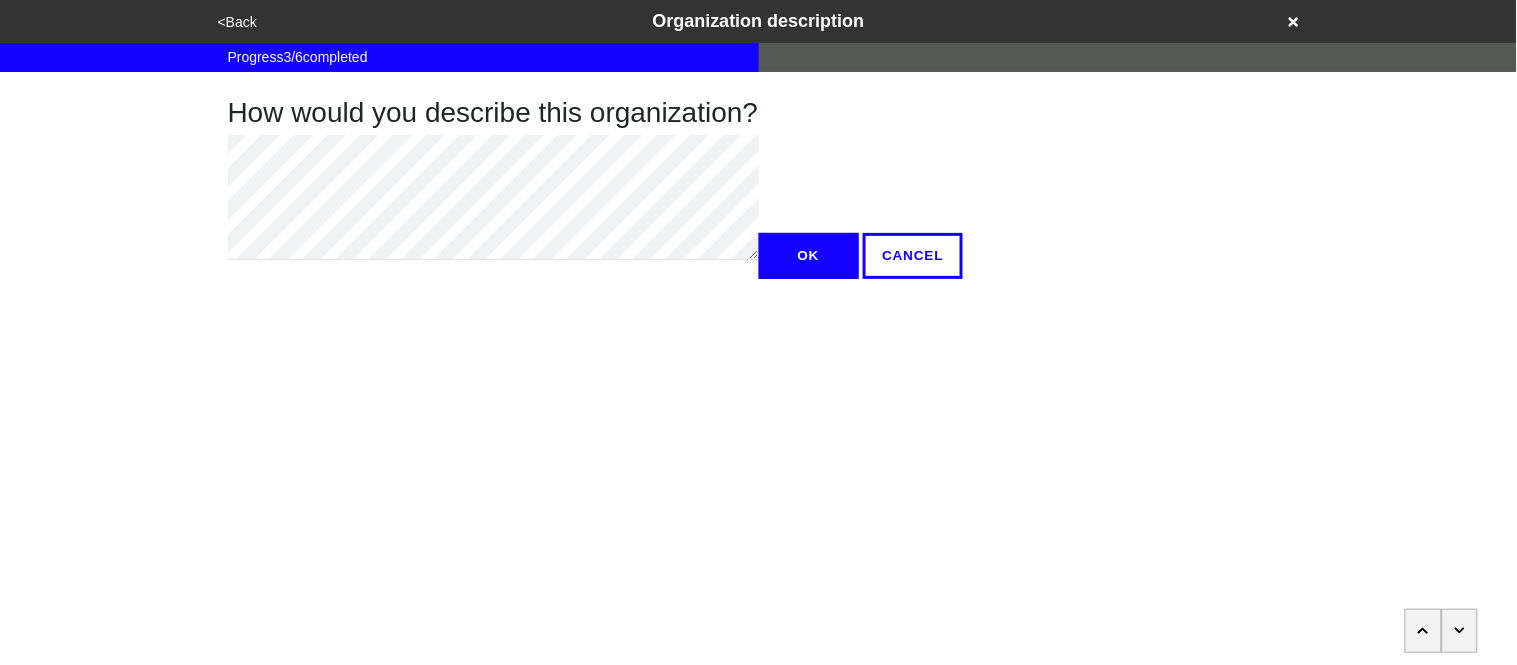 click on "OK" at bounding box center (809, 256) 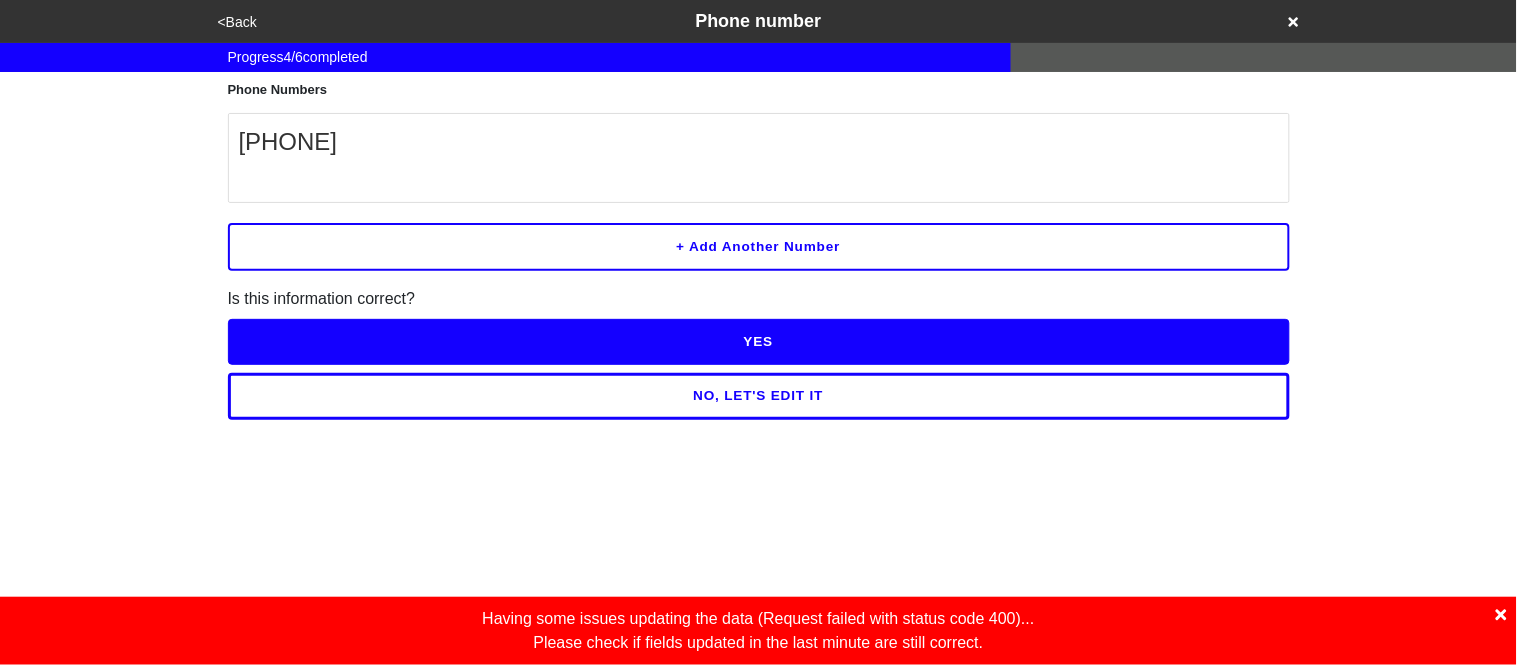 click on "NO, LET'S EDIT IT" at bounding box center (759, 396) 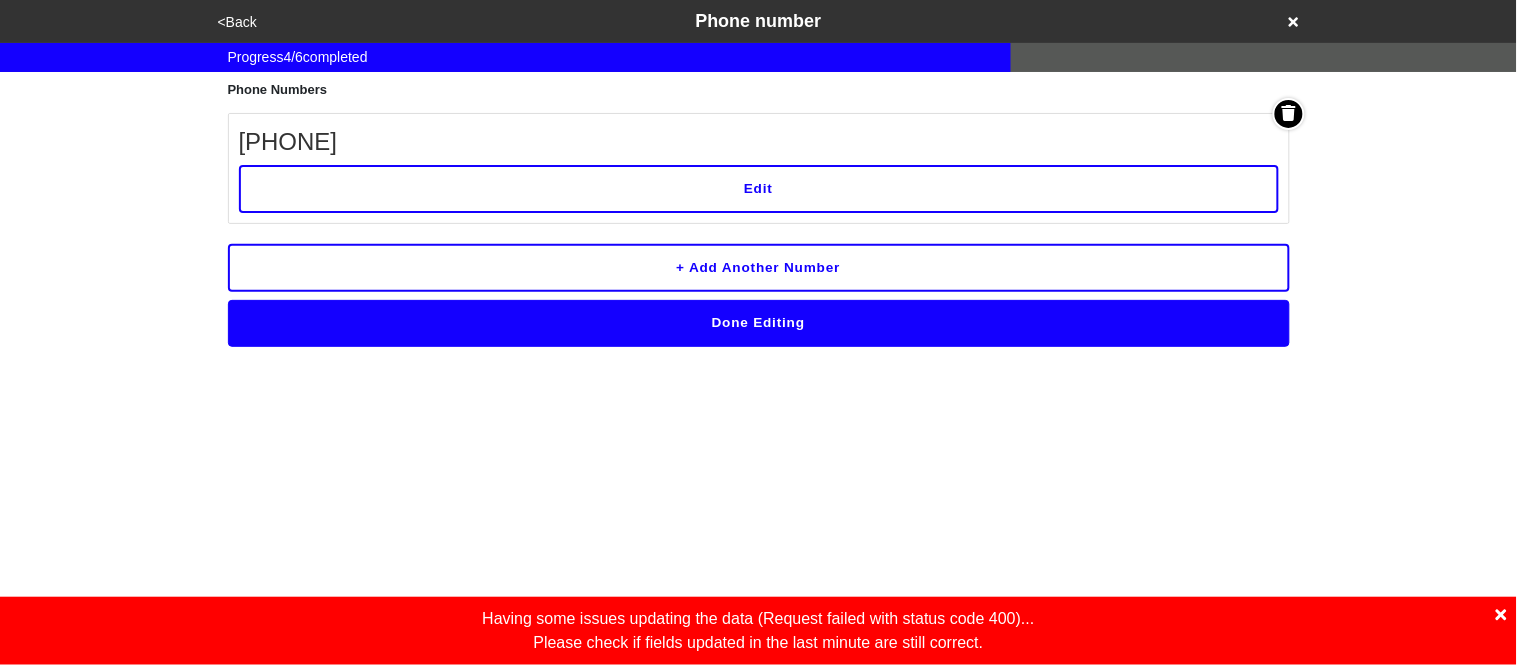 click on "Edit" at bounding box center [759, 189] 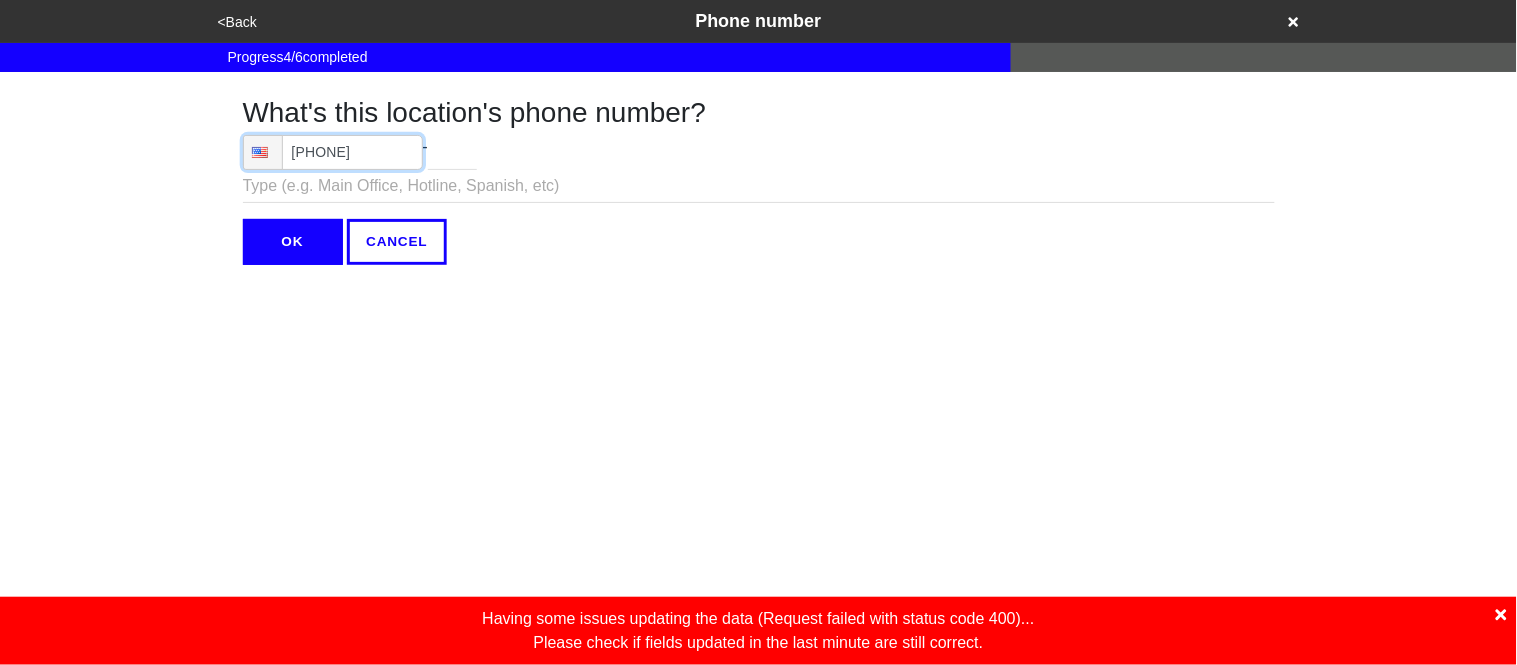 click on "(718) 381-9653" at bounding box center (333, 152) 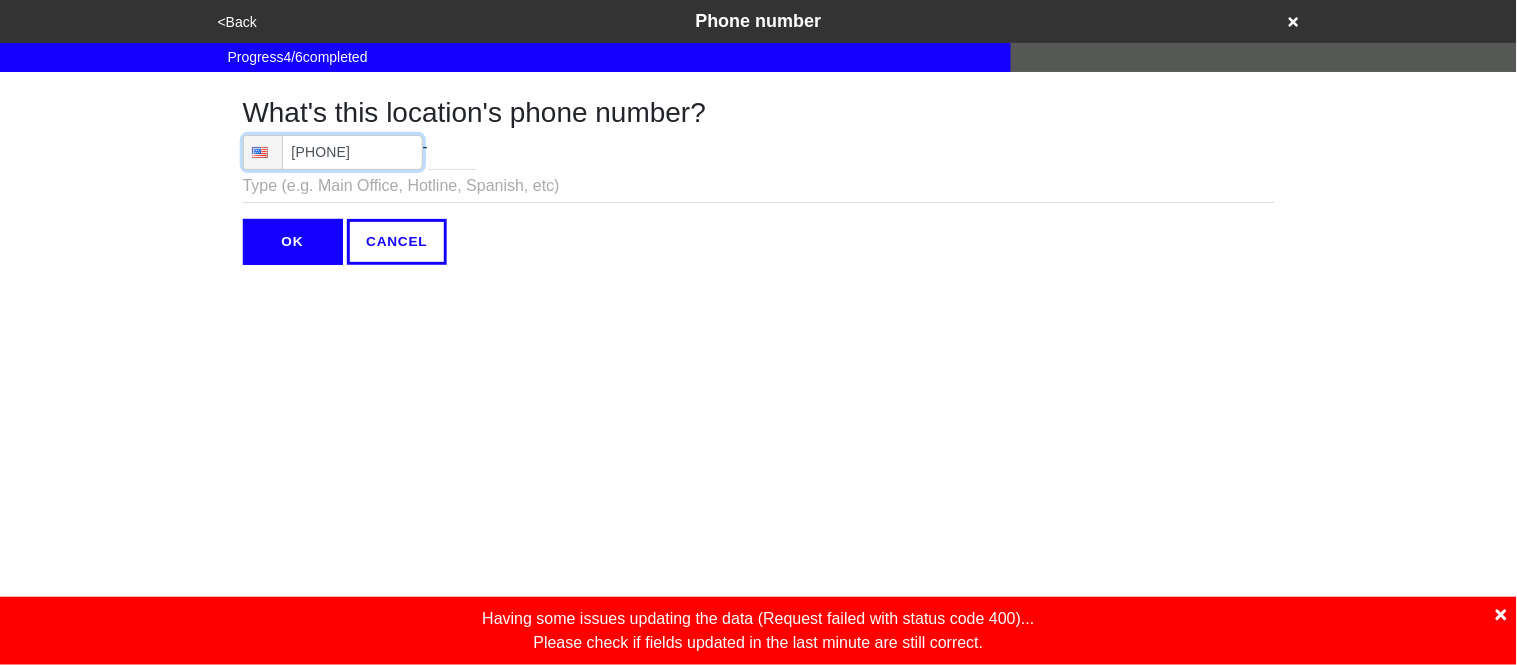 type on "(718) 381-9653" 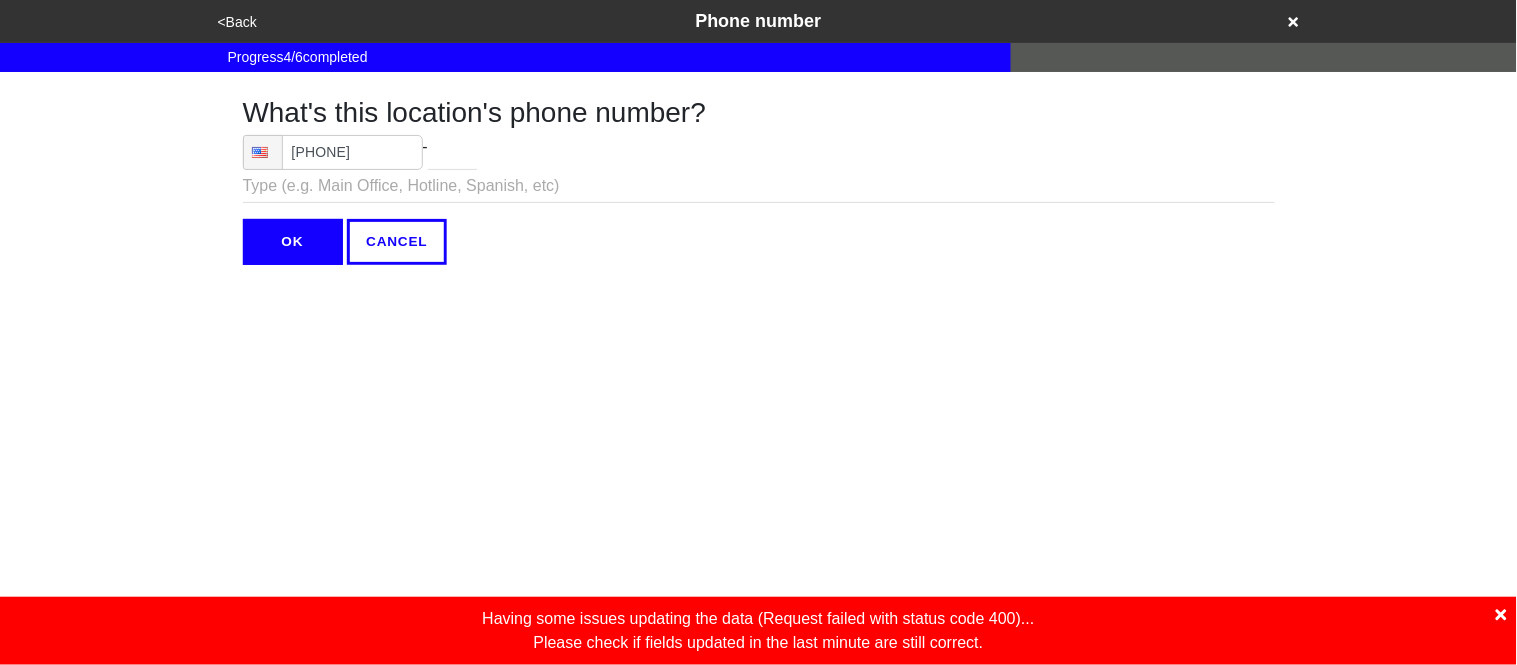 click on "OK" at bounding box center (293, 242) 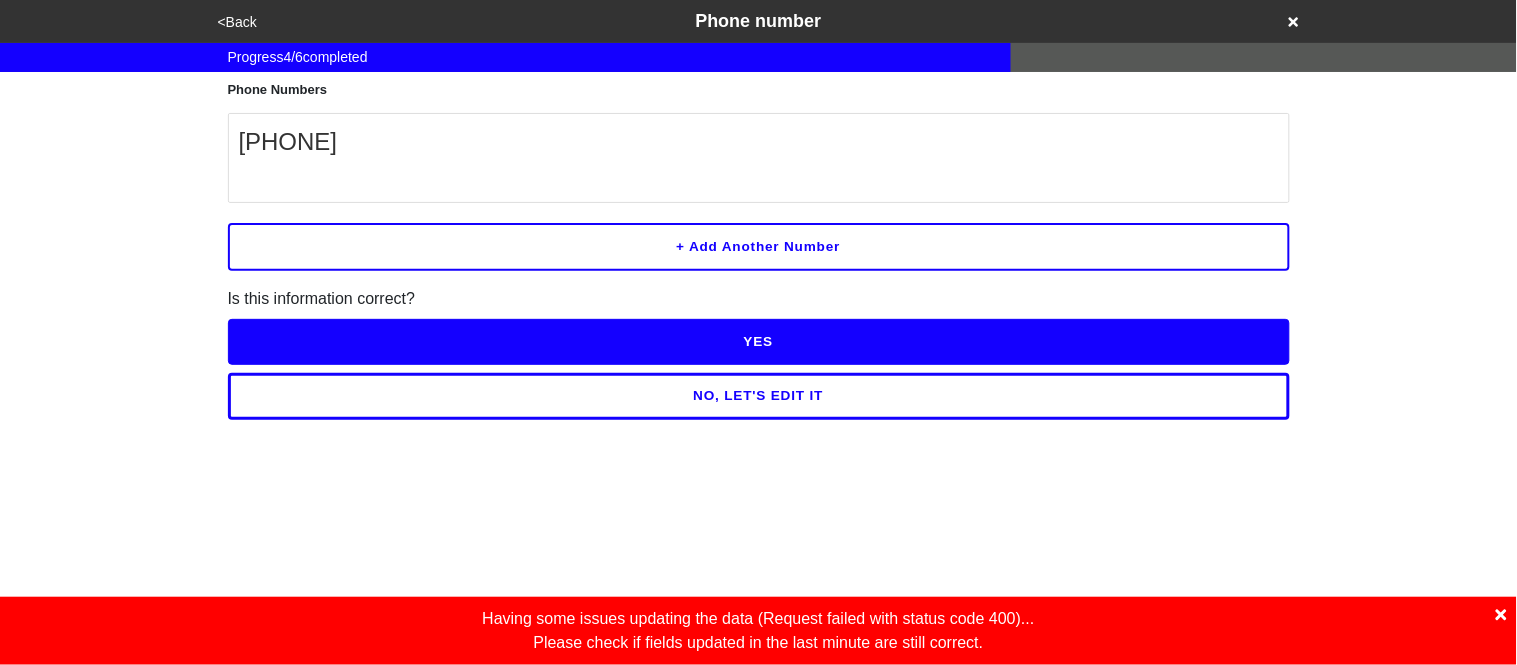 click on "YES" at bounding box center [759, 342] 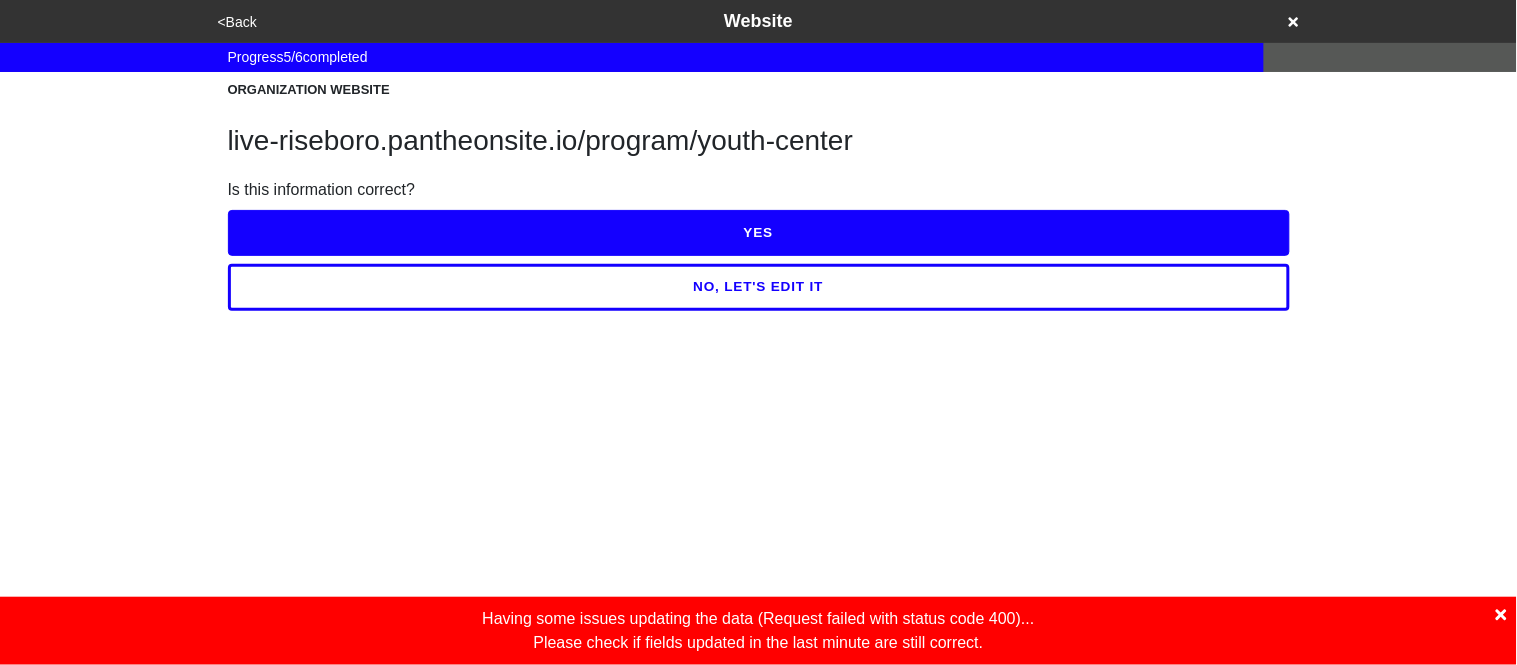 click on "YES" at bounding box center (759, 233) 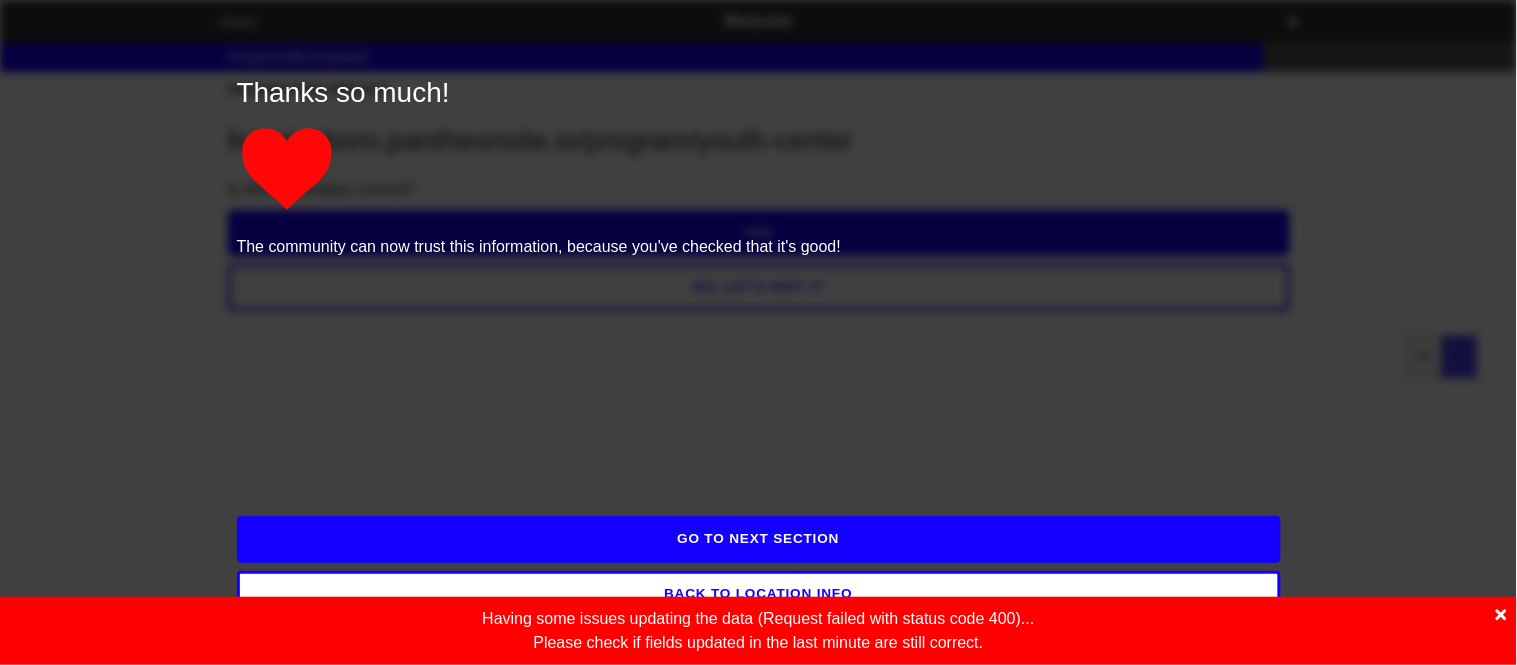 click on "GO TO NEXT SECTION" at bounding box center (759, 539) 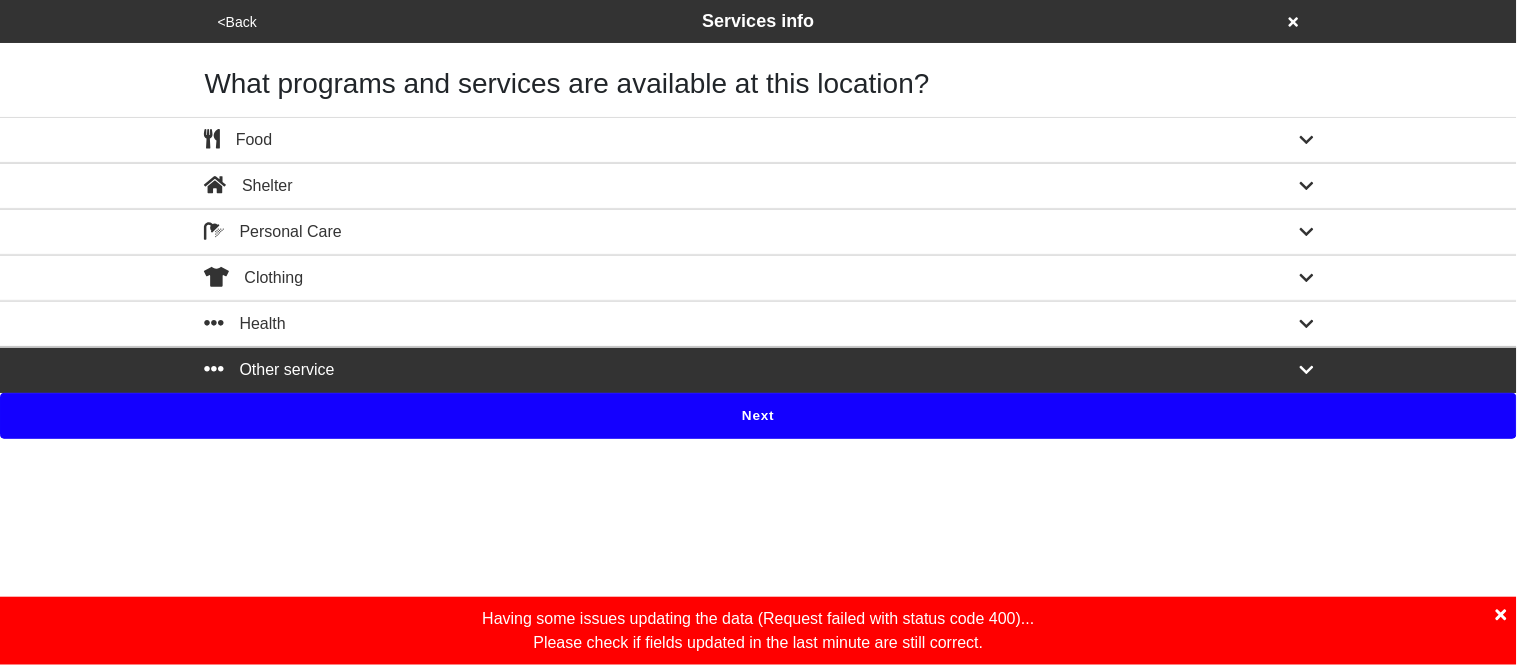 click on "Having some issues updating the data ( Request failed with status code 400 )... Please check if fields updated in the last minute are still correct." at bounding box center [758, 631] 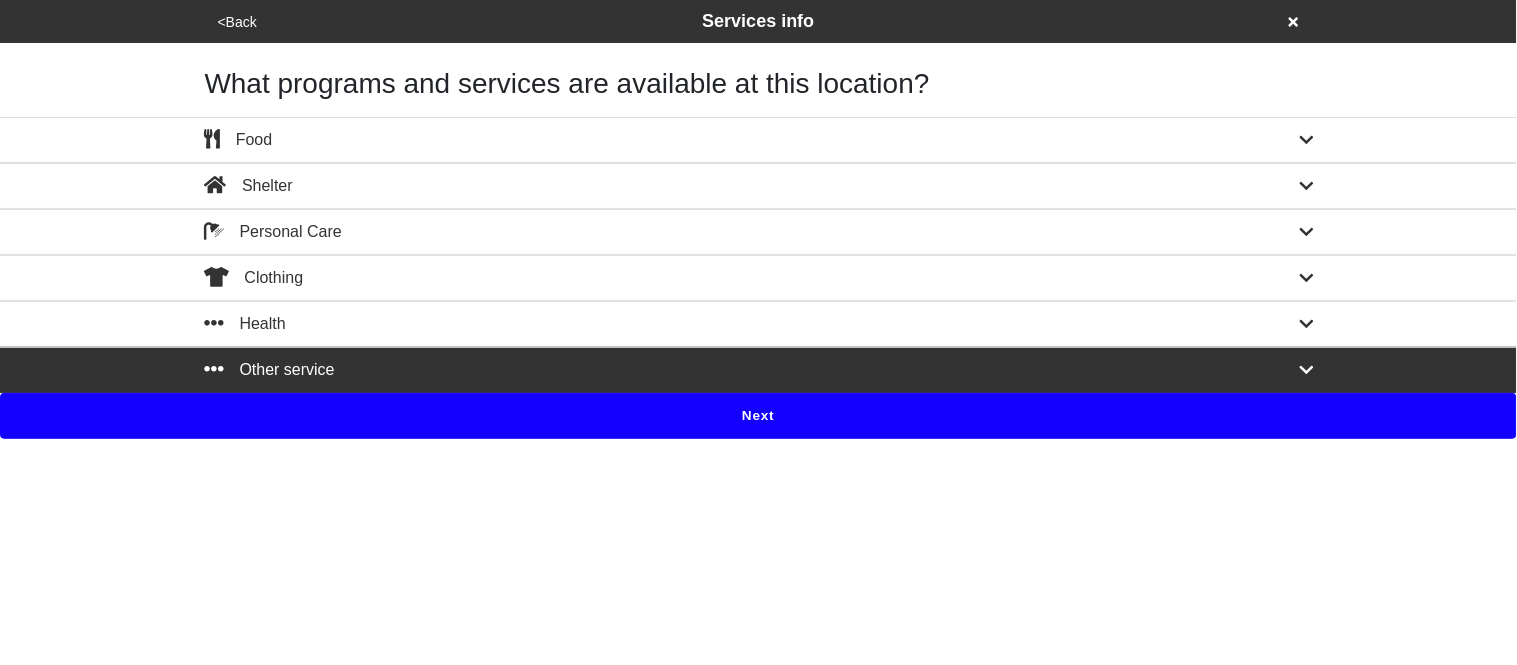 click on "Next" at bounding box center [758, 416] 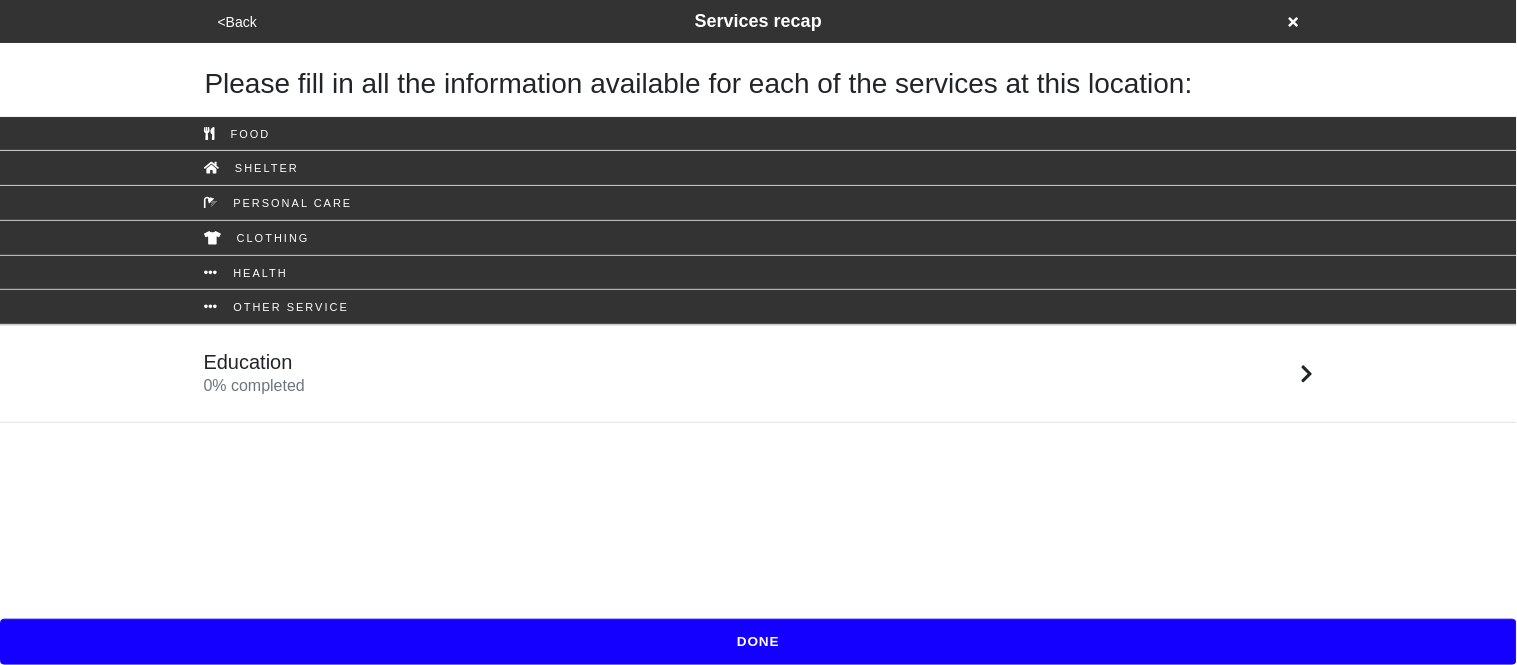 click on "Education 0 % completed" at bounding box center (759, 374) 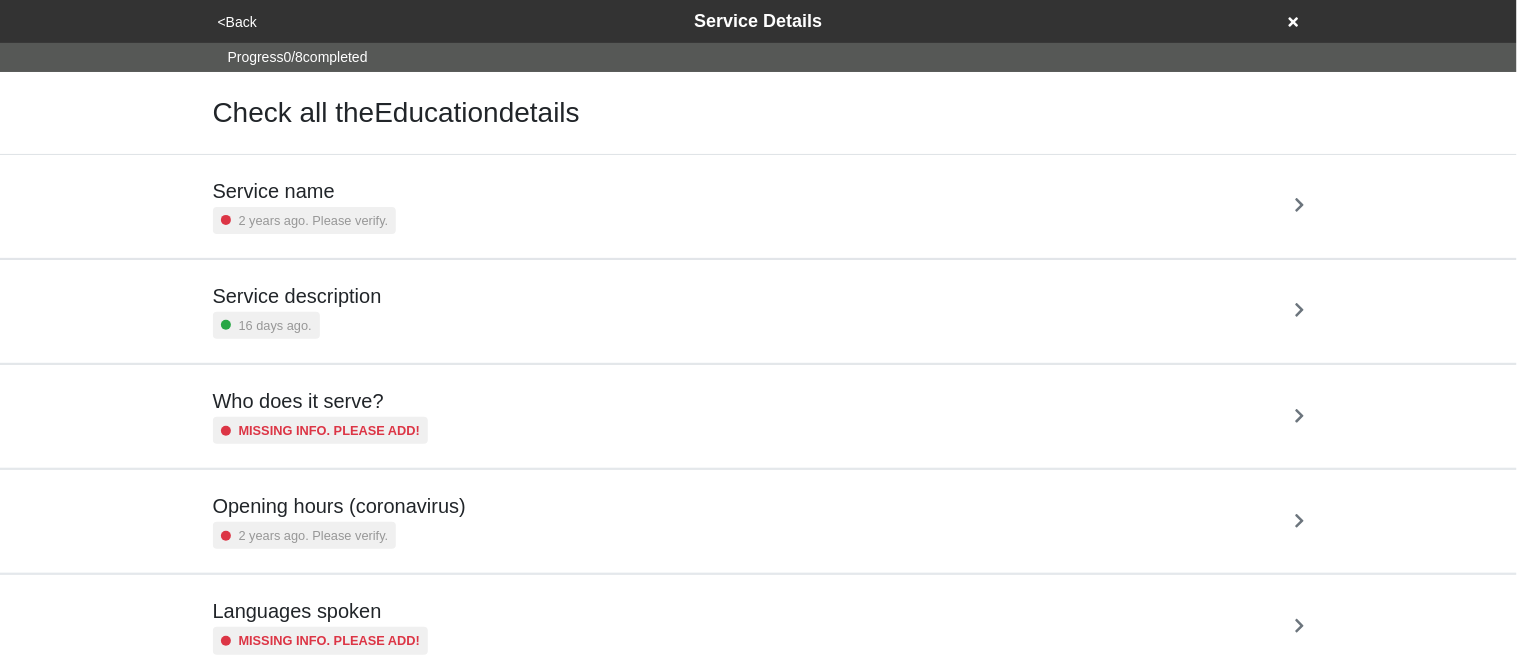click on "2 years ago. Please verify." at bounding box center [314, 220] 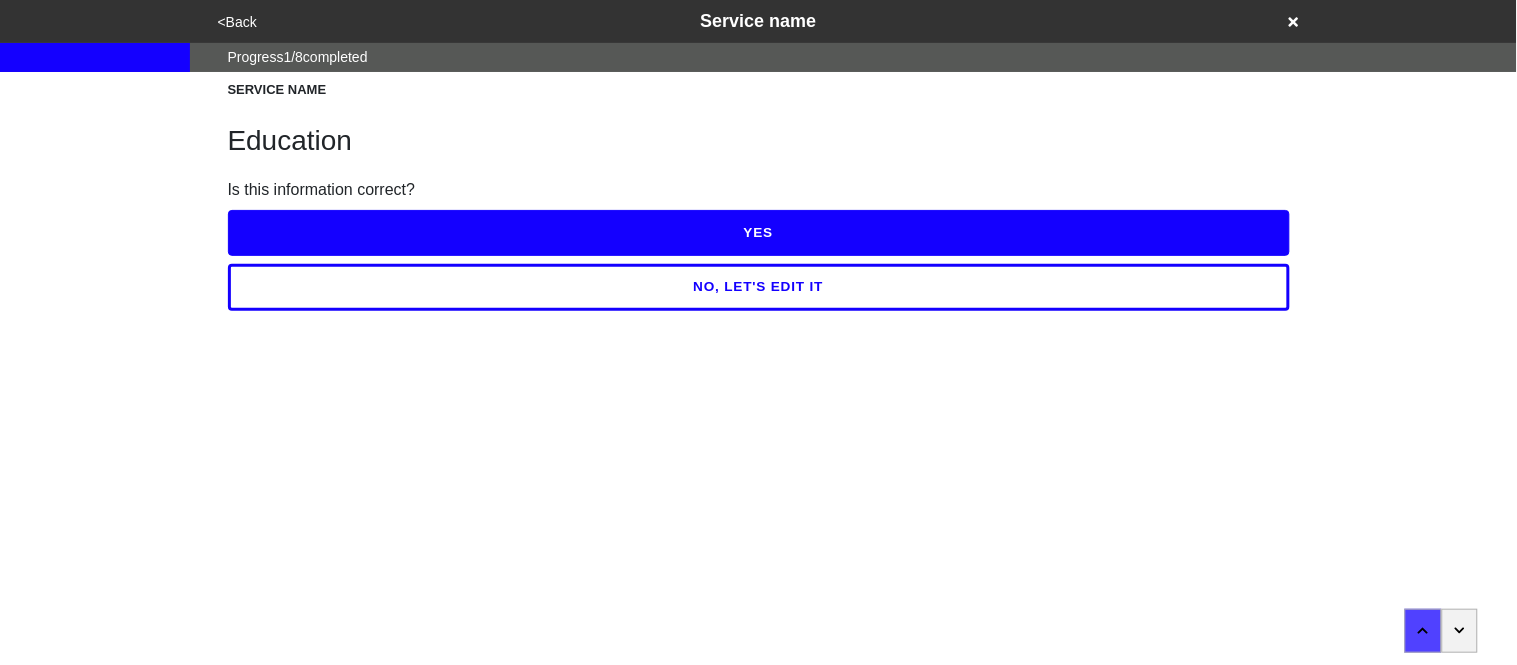 click on "YES" at bounding box center (759, 233) 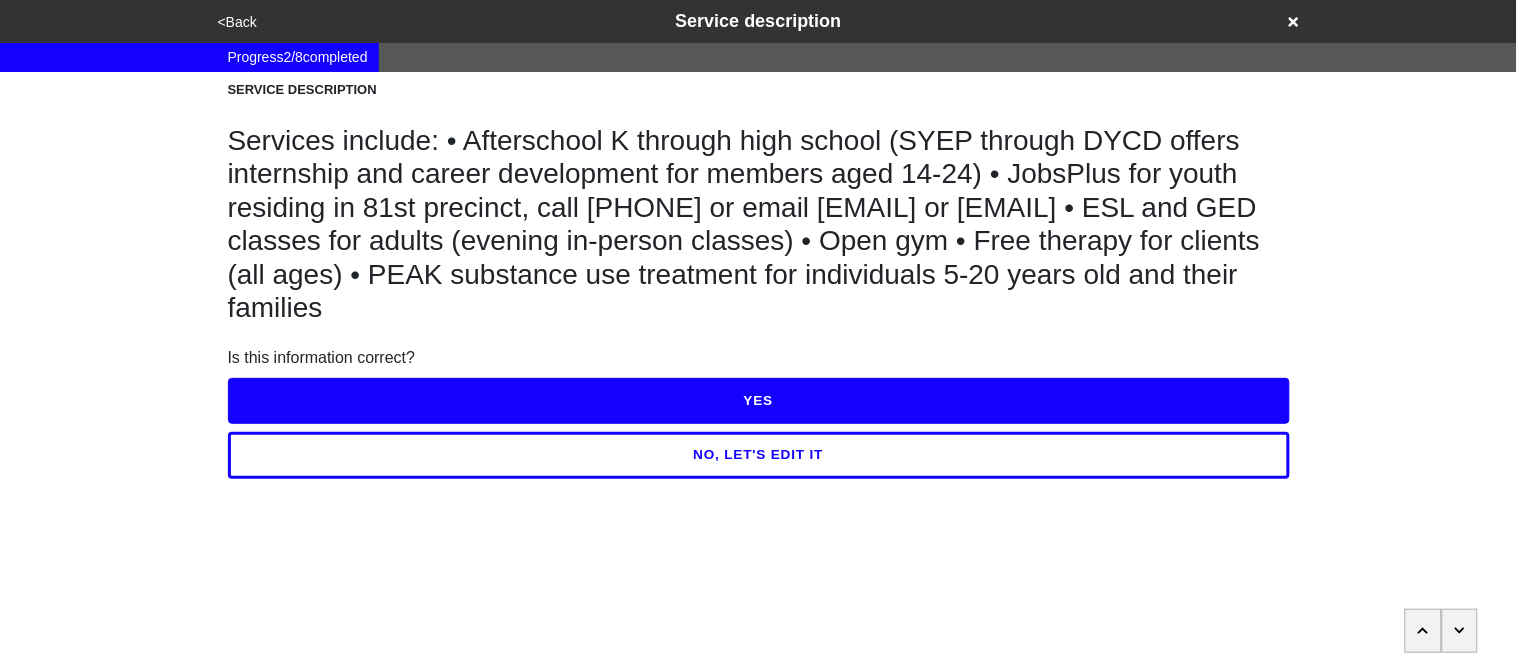 click on "NO, LET'S EDIT IT" at bounding box center (759, 455) 